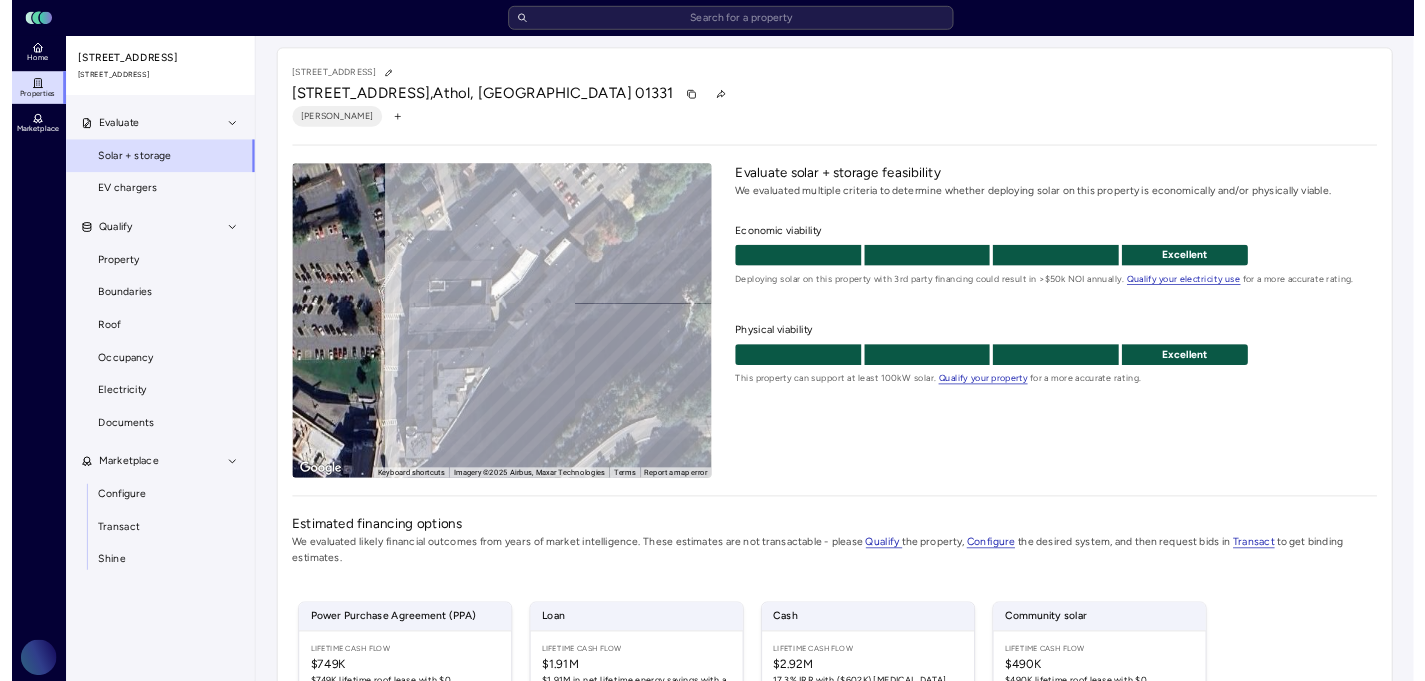 scroll, scrollTop: 0, scrollLeft: 0, axis: both 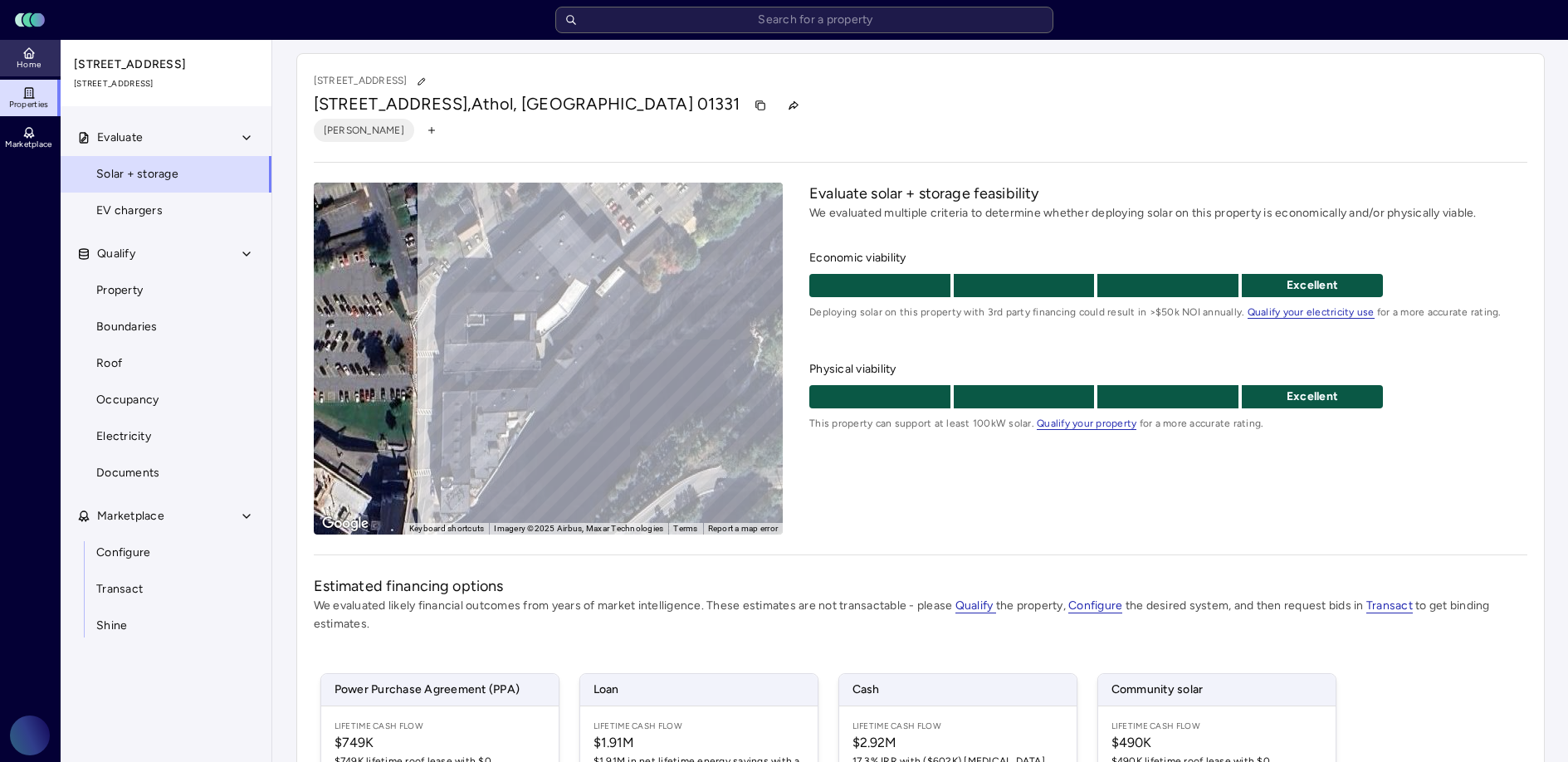 click on "Home" at bounding box center (30, 58) 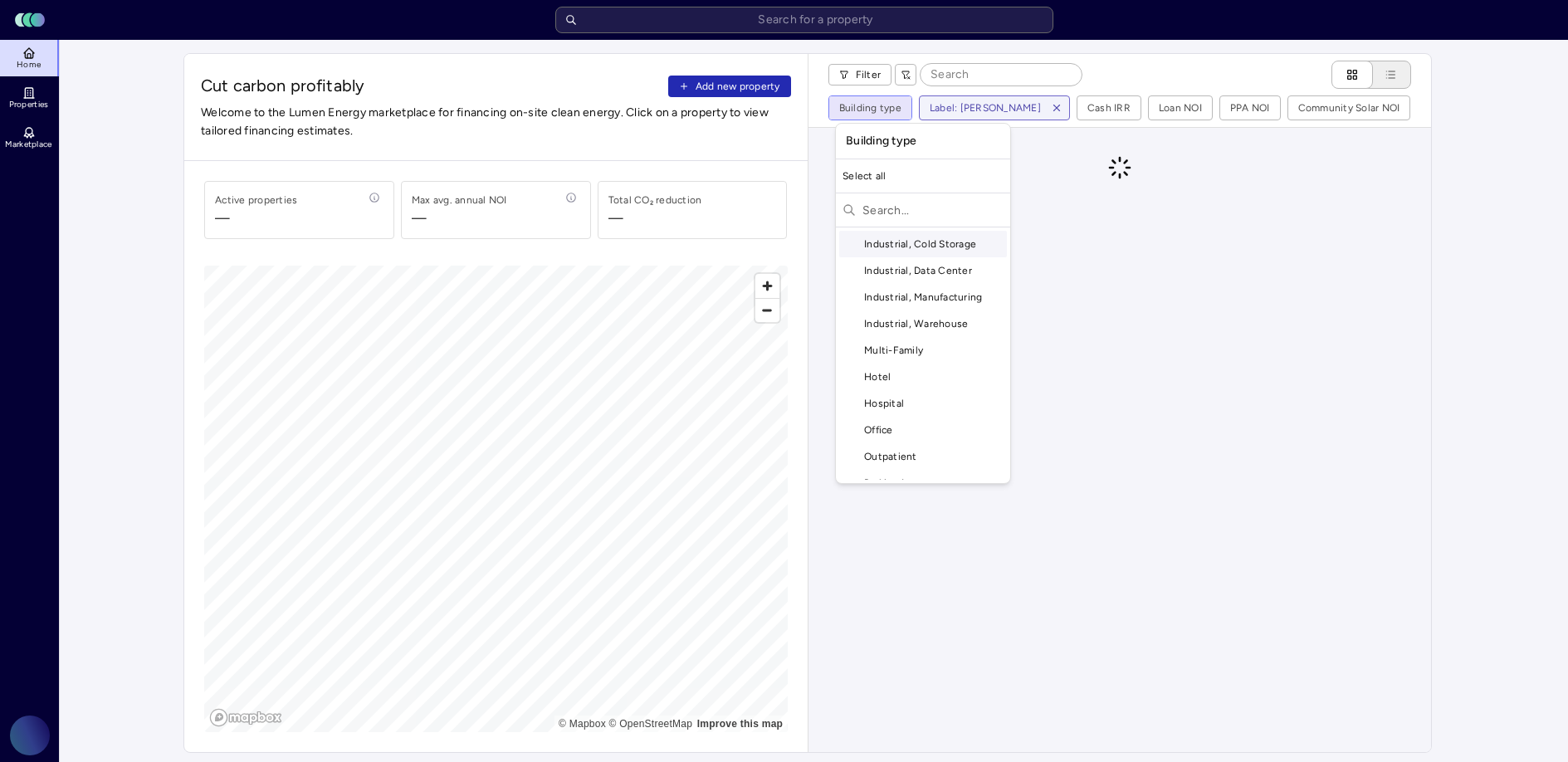 click on "Toggle Sidebar Lumen Energy Logo Home Properties Marketplace Gravity Climate [PERSON_NAME] Cut carbon profitably Add new property Welcome to the Lumen Energy marketplace for financing on-site clean energy. Click on a property to view tailored financing estimates. Active properties — Max avg. annual NOI — Total CO₂ reduction — © Mapbox   © OpenStreetMap   Improve this map Filter Building type Label: [PERSON_NAME] Cash IRR Loan NOI PPA NOI Community Solar NOI Portfolio Property Max NOI opportunity Cash IRR Loan NOI PPA NOI Community Solar NOI FAQ Who is Lumen? What are the advantages of on-site clean energy? What are the different financing options available to install on-site clean energy? Are the underlying financial assumptions negotiable? How does Lumen evaluate the potential to participate in local programs such as community solar or MA’s SMART program? How are these estimates generated? Where did this data come from, and is it possible to update it? Still have a question? Schedule" at bounding box center (784, 799) 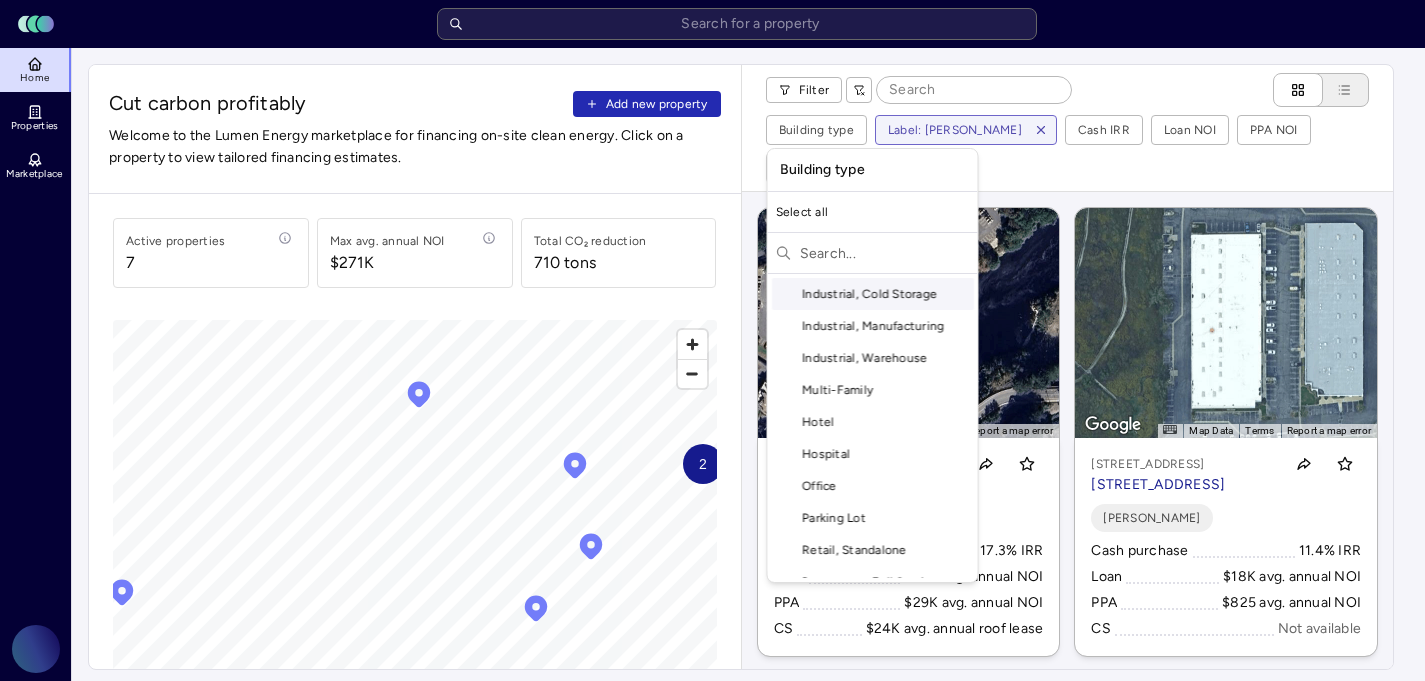 click on "Toggle Sidebar Lumen Energy Logo Home Properties Marketplace Gravity Climate [PERSON_NAME] Cut carbon profitably Add new property Welcome to the Lumen Energy marketplace for financing on-site clean energy. Click on a property to view tailored financing estimates. Active properties [STREET_ADDRESS] annual NOI $271K Total CO₂ reduction 710 tons 2 © Mapbox   © OpenStreetMap   Improve this map Filter Building type Label: [PERSON_NAME] Cash IRR Loan NOI PPA NOI Community Solar NOI ← Move left → Move right ↑ Move up ↓ Move down + Zoom in - Zoom out Home Jump left by 75% End Jump right by 75% Page Up Jump up by 75% Page Down Jump down by 75% To activate drag with keyboard, press Alt + Enter. Once in keyboard drag state, use the arrow keys to move the marker. To complete the drag, press the Enter key. To cancel, press Escape. Map Data Imagery ©2025 Airbus, Maxar Technologies Imagery ©2025 Airbus, Maxar Technologies 50 m  Click to toggle between metric and imperial units Terms Report a map error Loan CS" at bounding box center [712, 843] 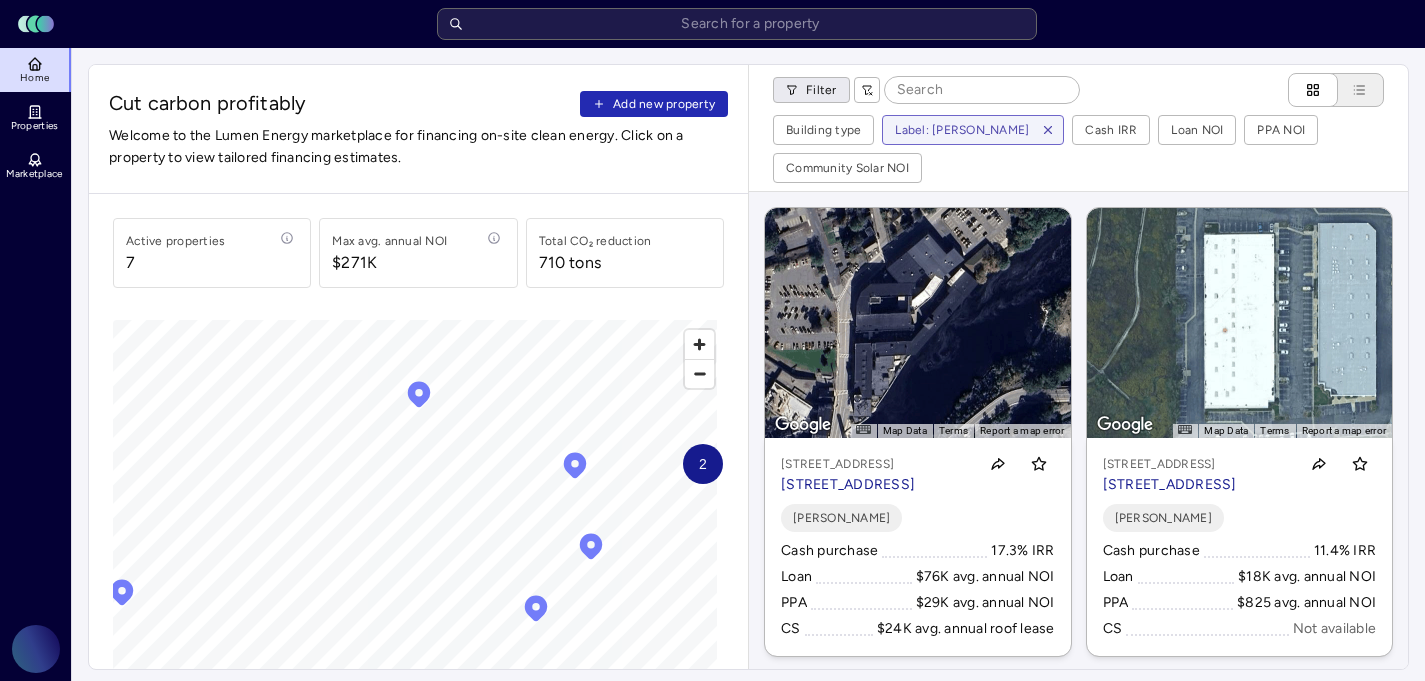 click on "Toggle Sidebar Lumen Energy Logo Home Properties Marketplace Gravity Climate [PERSON_NAME] Cut carbon profitably Add new property Welcome to the Lumen Energy marketplace for financing on-site clean energy. Click on a property to view tailored financing estimates. Active properties [STREET_ADDRESS] annual NOI $271K Total CO₂ reduction 710 tons 2 © Mapbox   © OpenStreetMap   Improve this map Filter Building type Label: [PERSON_NAME] Cash IRR Loan NOI PPA NOI Community Solar NOI ← Move left → Move right ↑ Move up ↓ Move down + Zoom in - Zoom out Home Jump left by 75% End Jump right by 75% Page Up Jump up by 75% Page Down Jump down by 75% To activate drag with keyboard, press Alt + Enter. Once in keyboard drag state, use the arrow keys to move the marker. To complete the drag, press the Enter key. To cancel, press Escape. Map Data Imagery ©2025 Airbus, Maxar Technologies Imagery ©2025 Airbus, Maxar Technologies 50 m  Click to toggle between metric and imperial units Terms Report a map error Loan CS" at bounding box center (712, 843) 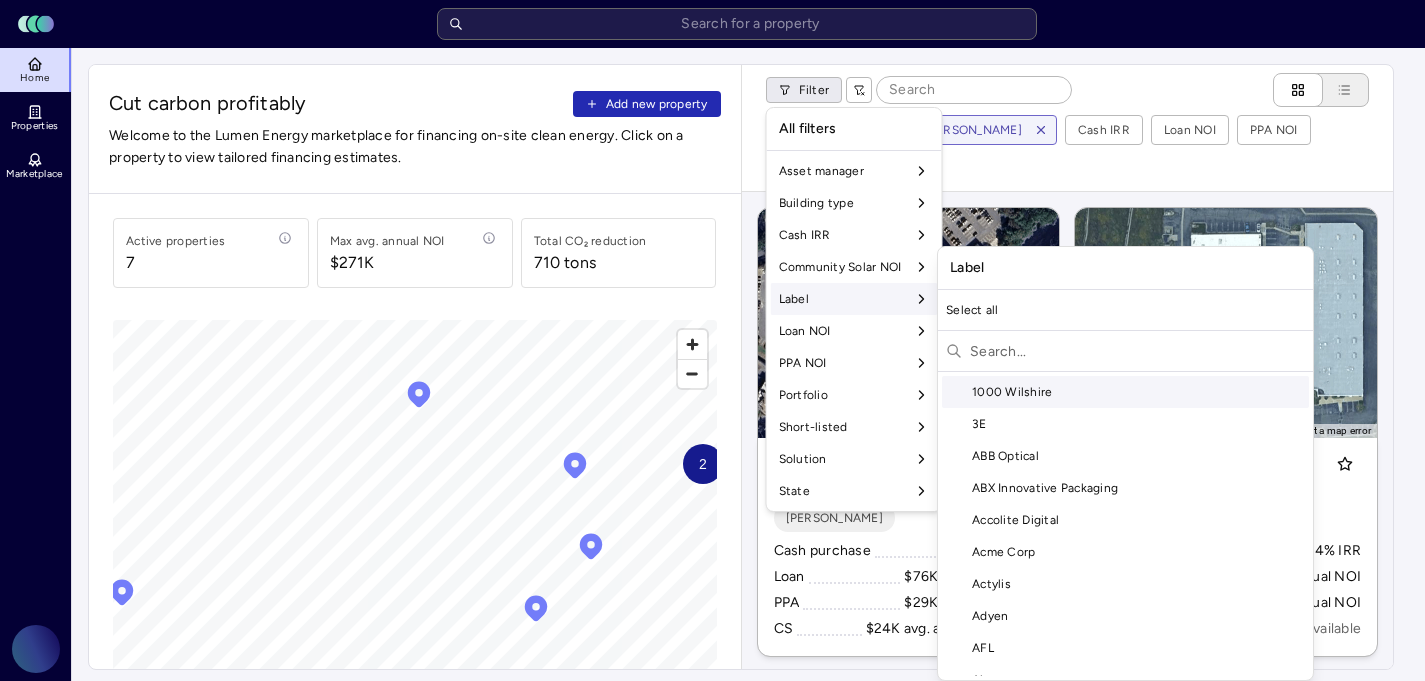 click on "Label" at bounding box center [854, 299] 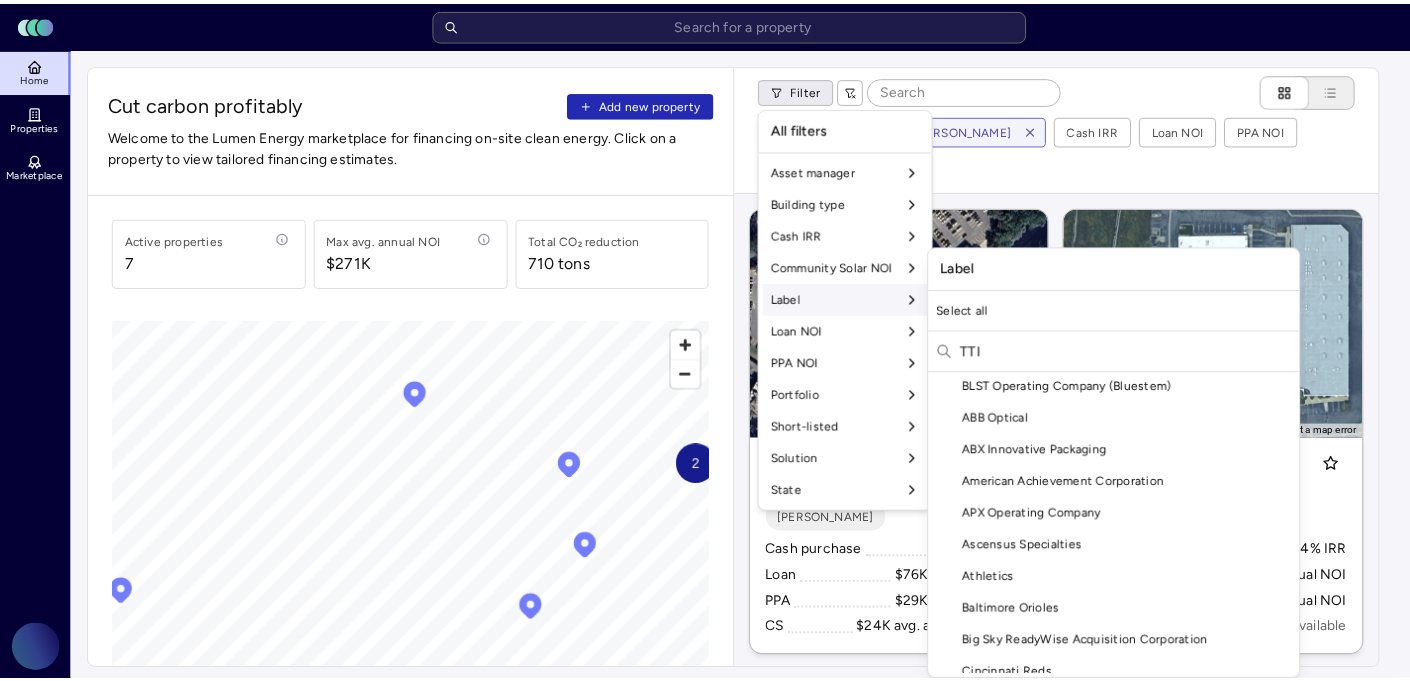 scroll, scrollTop: 0, scrollLeft: 0, axis: both 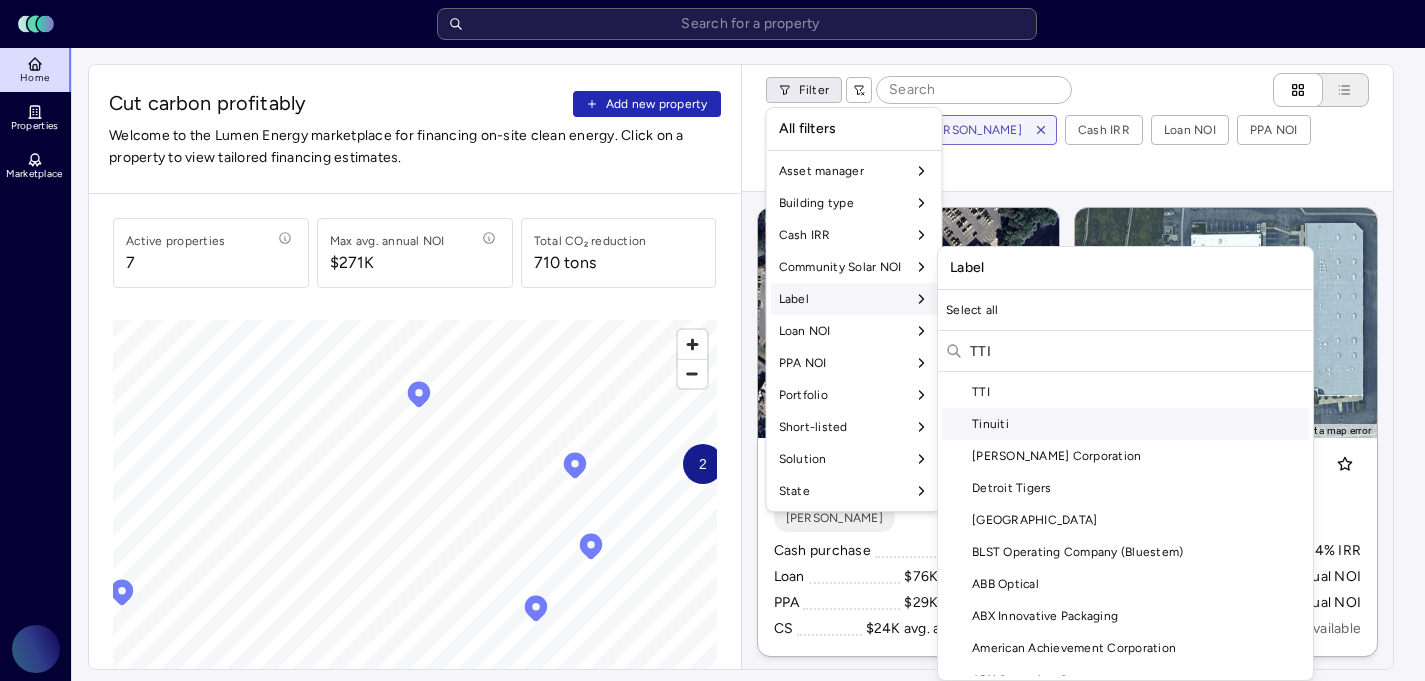 type on "TTI" 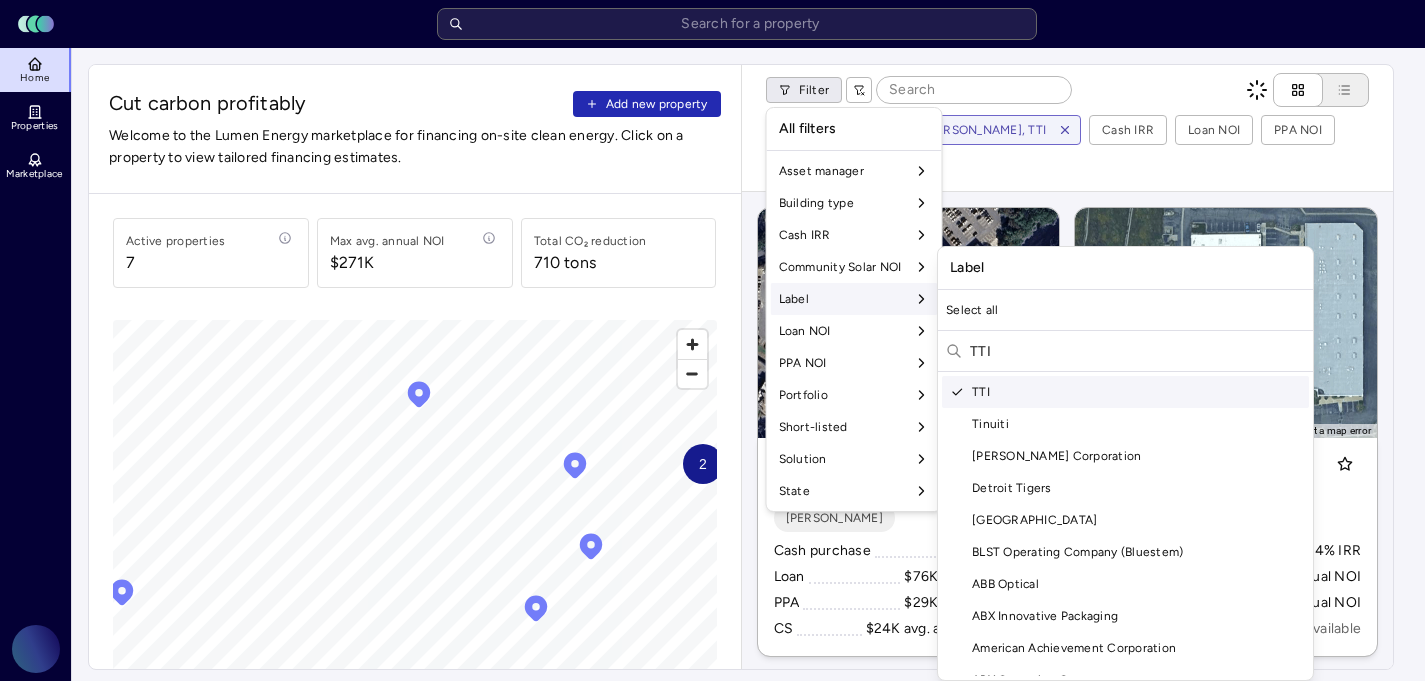 click on "Toggle Sidebar Lumen Energy Logo Home Properties Marketplace Gravity Climate [PERSON_NAME] Cut carbon profitably Add new property Welcome to the Lumen Energy marketplace for financing on-site clean energy. Click on a property to view tailored financing estimates. Active properties [STREET_ADDRESS] annual NOI $271K Total CO₂ reduction 710 tons 2 © Mapbox   © OpenStreetMap   Improve this map Filter Building type Label: [PERSON_NAME], TTI Cash IRR Loan NOI PPA NOI Community Solar NOI ← Move left → Move right ↑ Move up ↓ Move down + Zoom in - Zoom out Home Jump left by 75% End Jump right by 75% Page Up Jump up by 75% Page Down Jump down by 75% To activate drag with keyboard, press Alt + Enter. Once in keyboard drag state, use the arrow keys to move the marker. To complete the drag, press the Enter key. To cancel, press Escape. Map Data Imagery ©2025 Airbus, Maxar Technologies Imagery ©2025 Airbus, Maxar Technologies 50 m  Click to toggle between metric and imperial units Terms Report a map error CS" at bounding box center (712, 843) 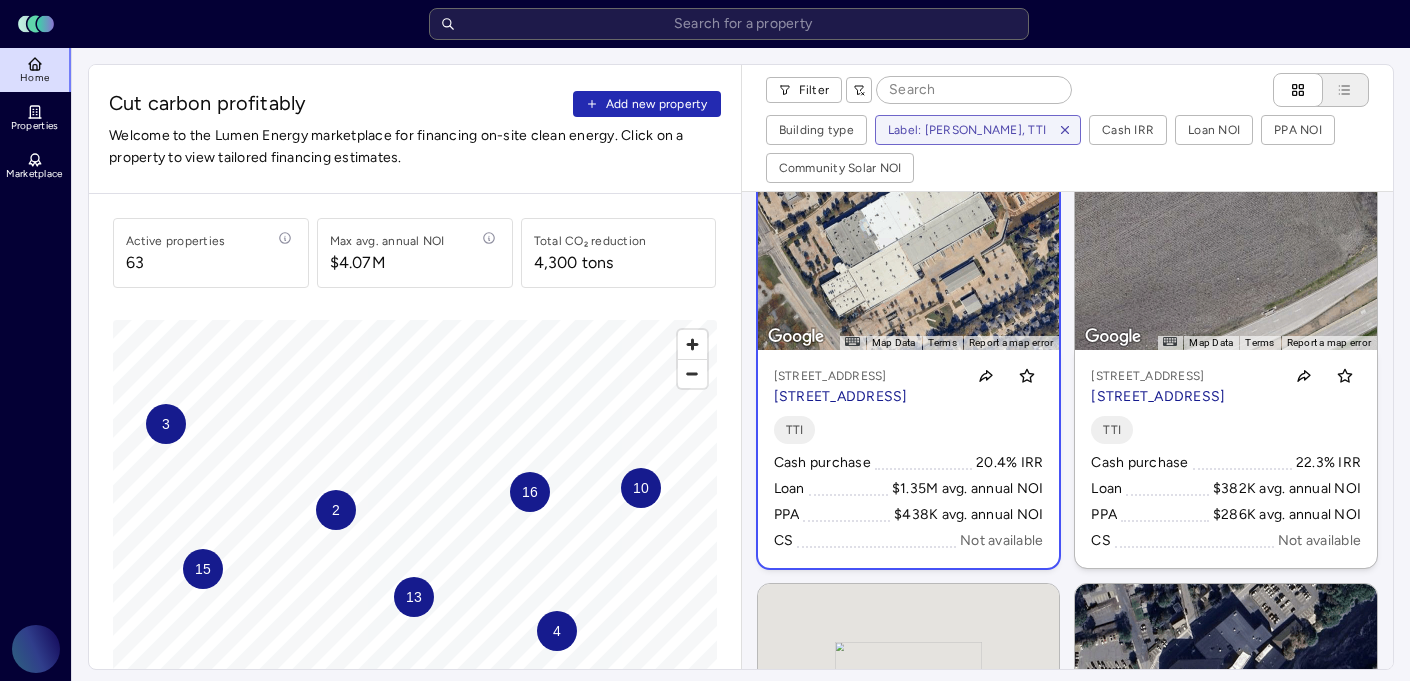 scroll, scrollTop: 100, scrollLeft: 0, axis: vertical 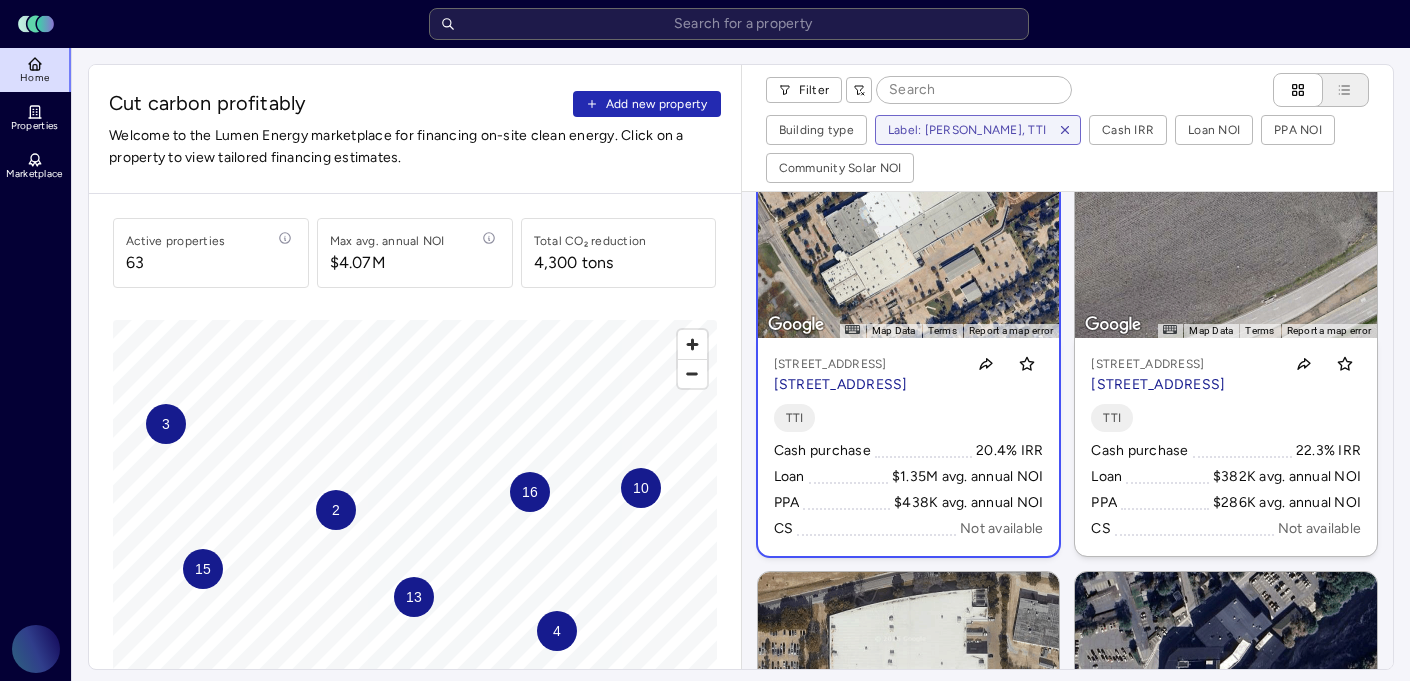 click on "[STREET_ADDRESS] [STREET_ADDRESS]" at bounding box center [909, 375] 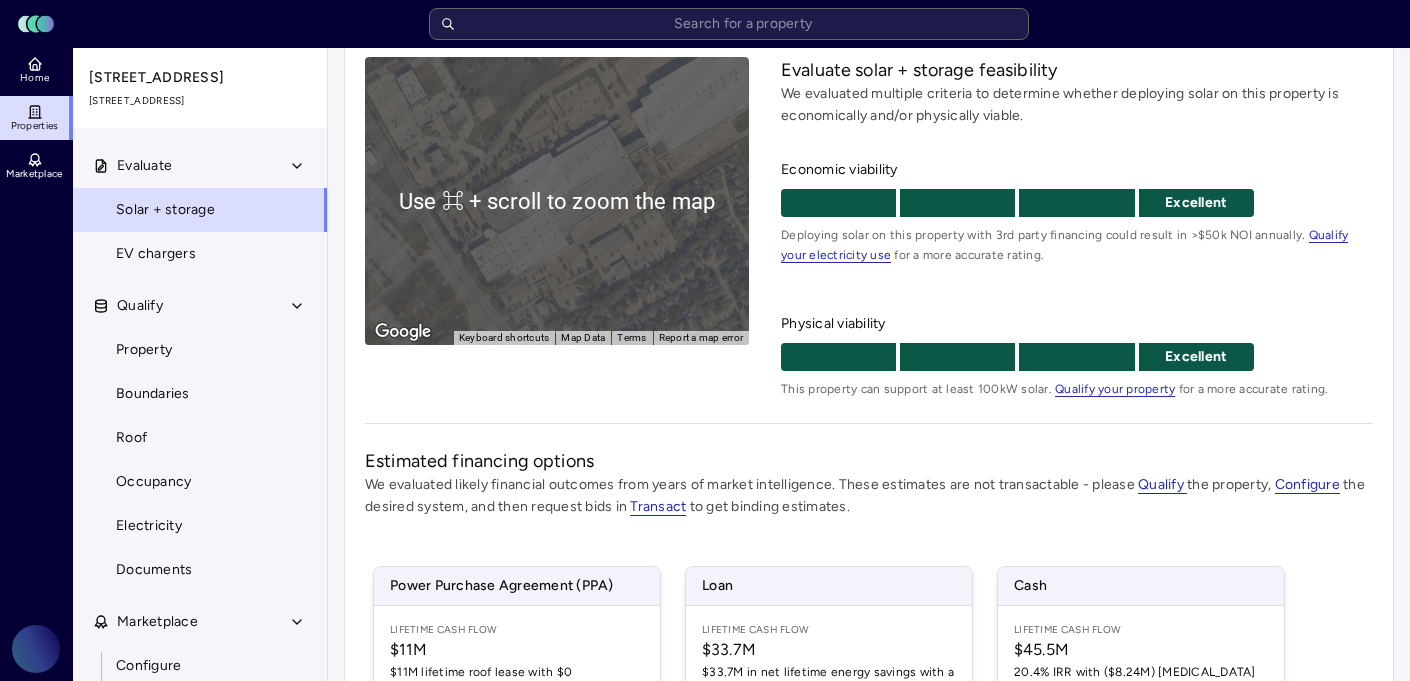 scroll, scrollTop: 178, scrollLeft: 0, axis: vertical 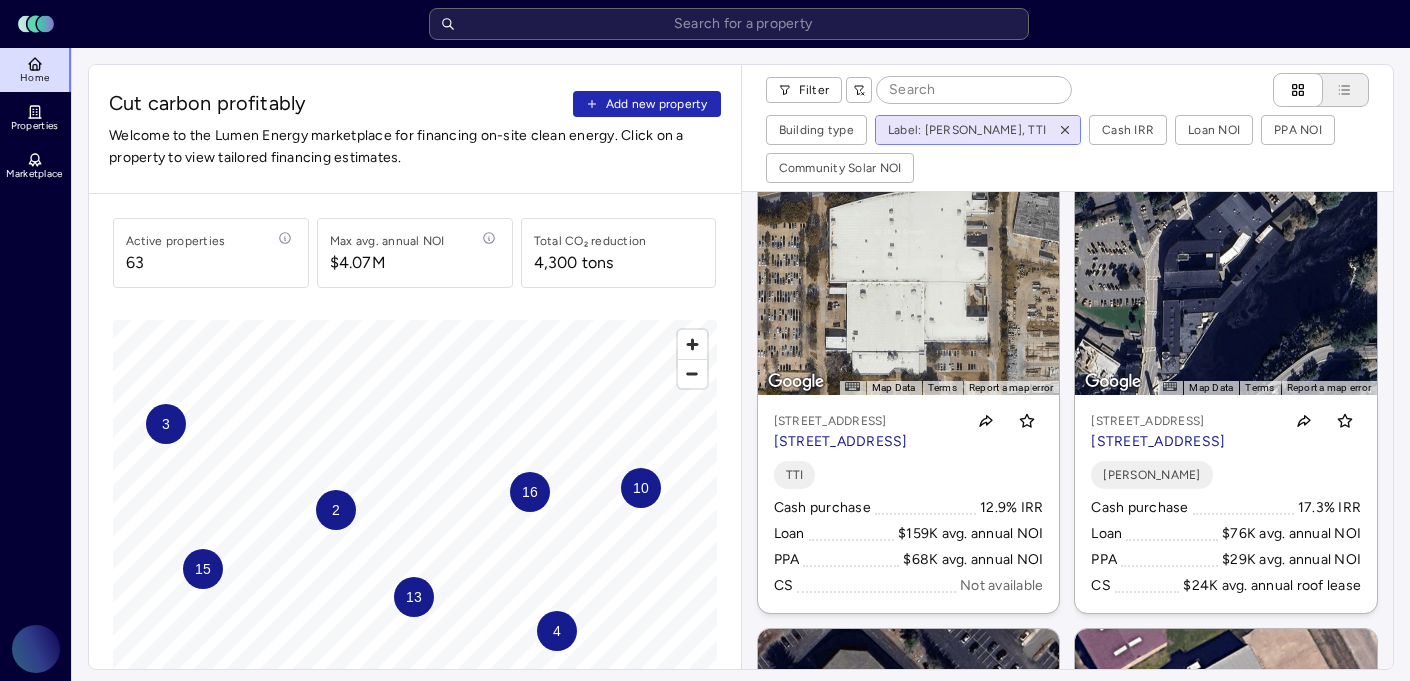 click on "Toggle Sidebar Lumen Energy Logo Home Properties Marketplace Gravity Climate [PERSON_NAME] Cut carbon profitably Add new property Welcome to the Lumen Energy marketplace for financing on-site clean energy. Click on a property to view tailored financing estimates. Active properties [STREET_ADDRESS] annual NOI $4.07M Total CO₂ reduction 4,300 tons 13 15 16 4 2 10 3 © Mapbox   © OpenStreetMap   Improve this map Filter Building type Label: [PERSON_NAME], TTI Cash IRR Loan NOI PPA NOI Community Solar NOI ← Move left → Move right ↑ Move up ↓ Move down + Zoom in - Zoom out Home Jump left by 75% End Jump right by 75% Page Up Jump up by 75% Page Down Jump down by 75% To activate drag with keyboard, press Alt + Enter. Once in keyboard drag state, use the arrow keys to move the marker. To complete the drag, press the Enter key. To cancel, press Escape. Map Data Imagery ©2025 Airbus, Maxar Technologies Imagery ©2025 Airbus, Maxar Technologies 100 m  Click to toggle between metric and imperial units Terms" at bounding box center (705, 843) 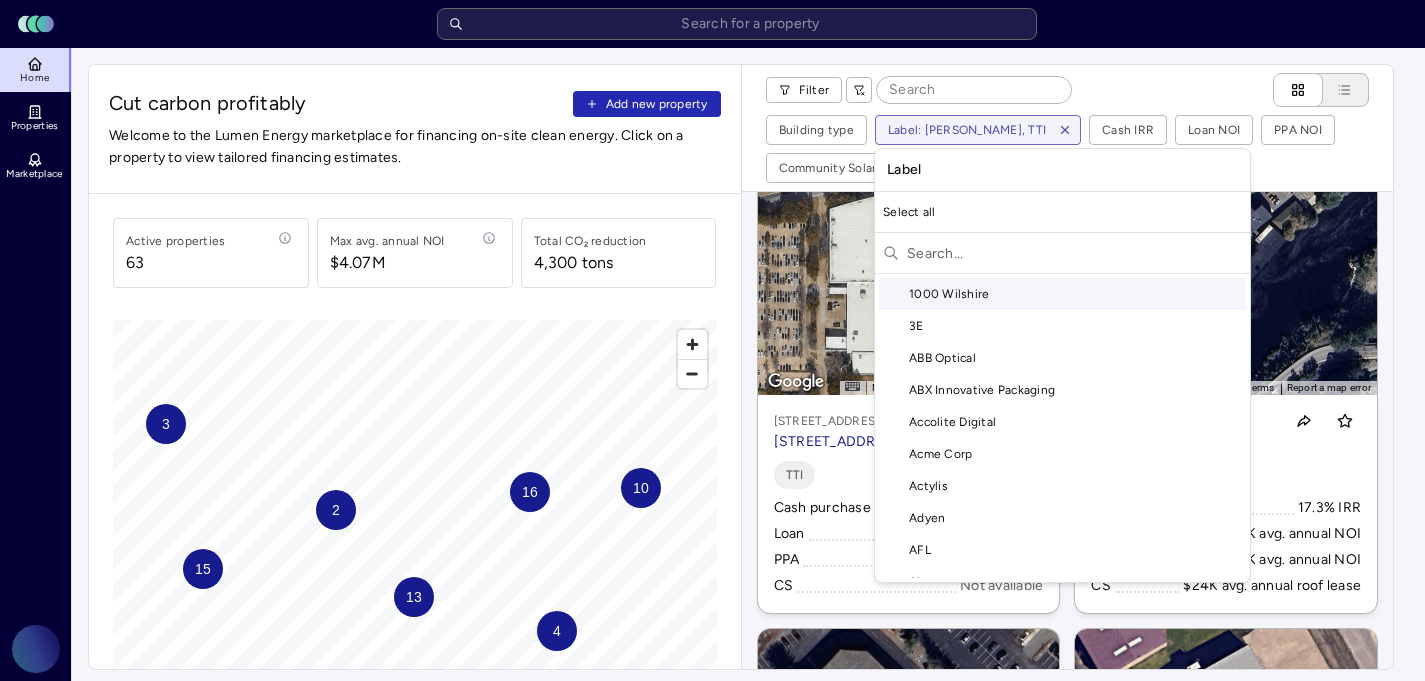 click at bounding box center [1074, 253] 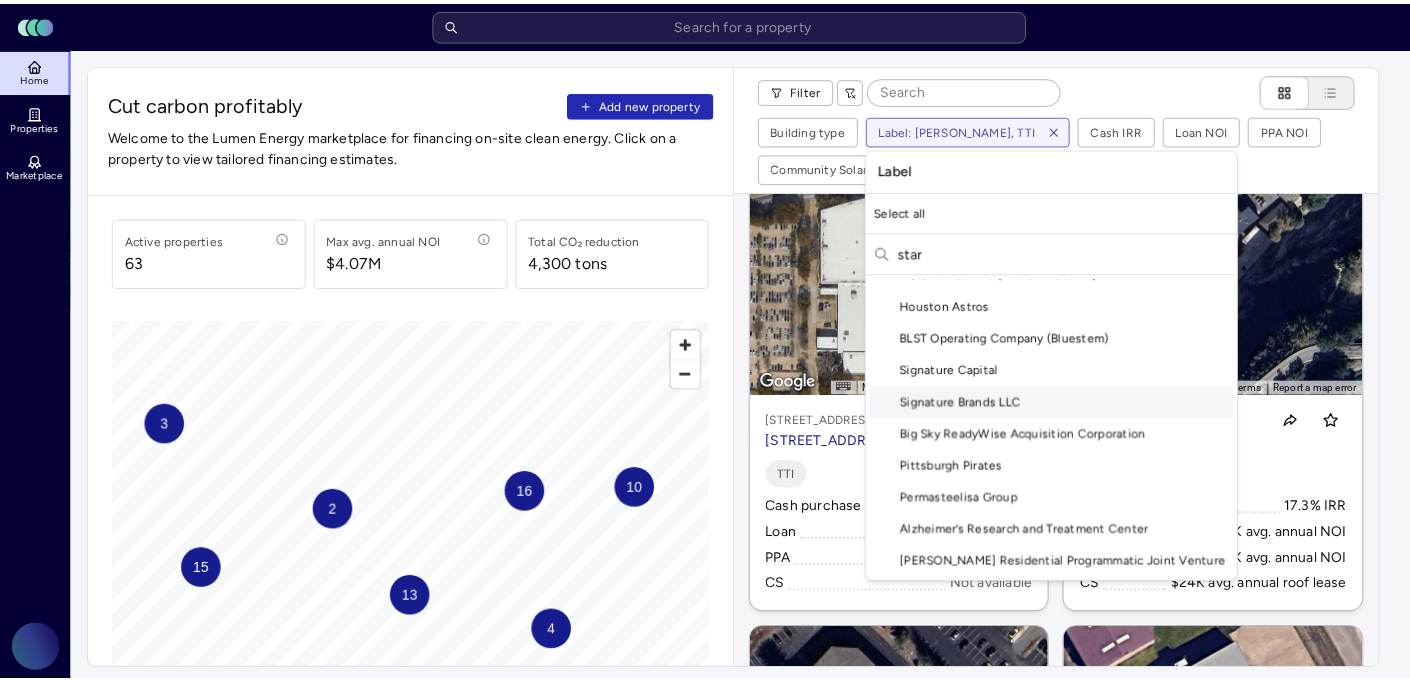 scroll, scrollTop: 0, scrollLeft: 0, axis: both 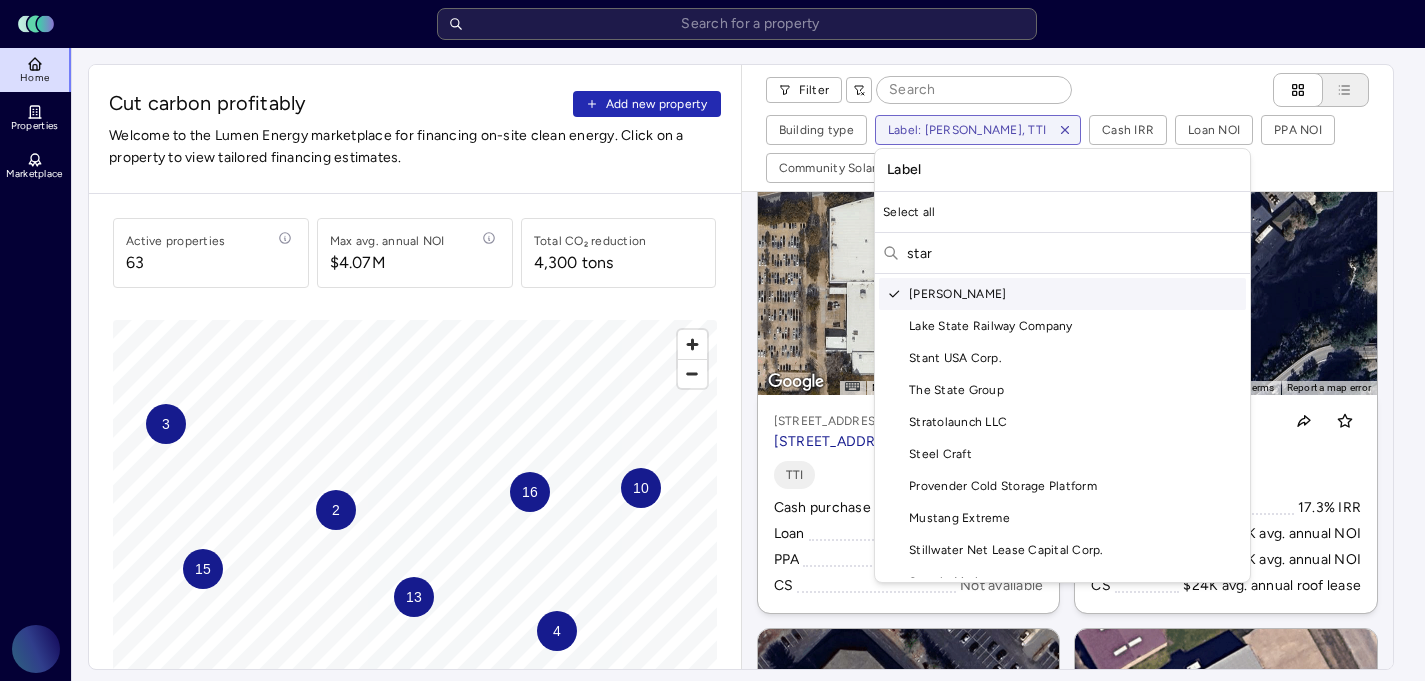 type on "star" 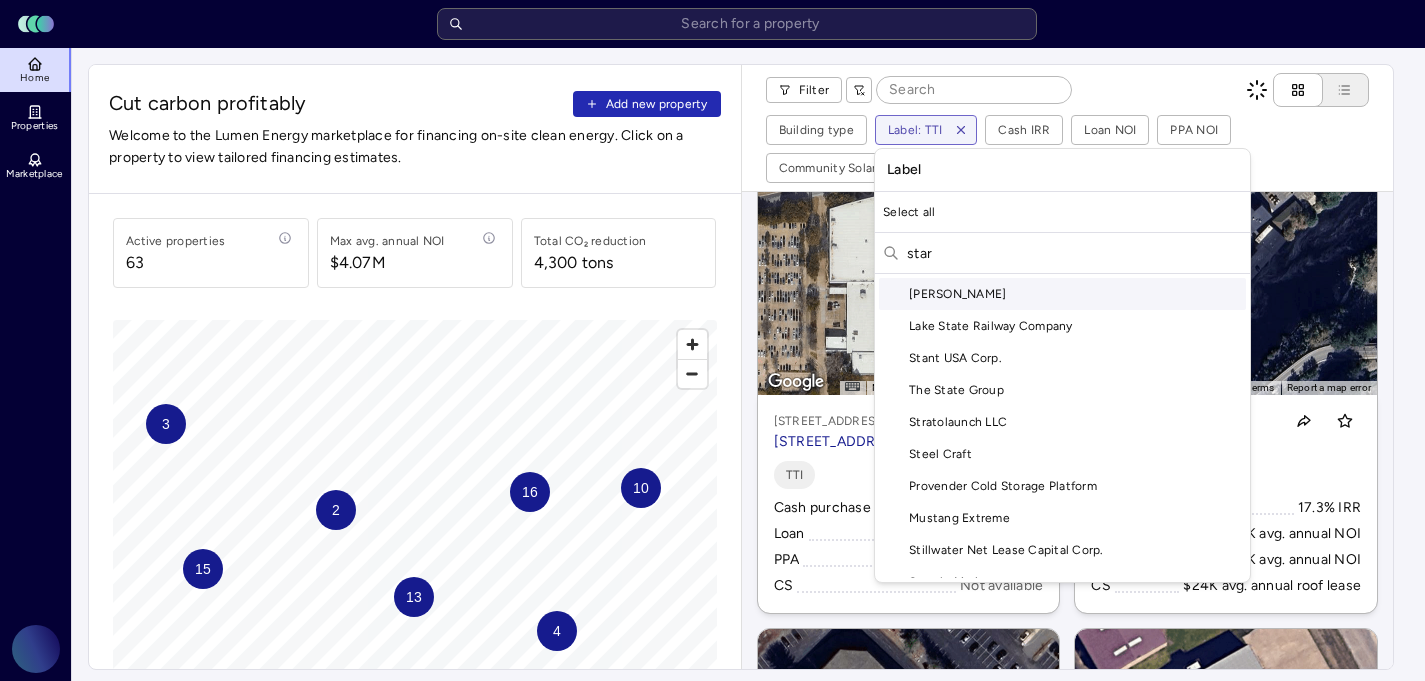 click on "Toggle Sidebar Lumen Energy Logo Home Properties Marketplace Gravity Climate [PERSON_NAME] Cut carbon profitably Add new property Welcome to the Lumen Energy marketplace for financing on-site clean energy. Click on a property to view tailored financing estimates. Active properties [STREET_ADDRESS] annual NOI $4.07M Total CO₂ reduction 4,300 tons 13 15 16 4 2 10 3 © Mapbox   © OpenStreetMap   Improve this map Filter Building type Label: TTI Cash IRR Loan NOI PPA NOI Community Solar NOI ← Move left → Move right ↑ Move up ↓ Move down + Zoom in - Zoom out Home Jump left by 75% End Jump right by 75% Page Up Jump up by 75% Page Down Jump down by 75% To activate drag with keyboard, press Alt + Enter. Once in keyboard drag state, use the arrow keys to move the marker. To complete the drag, press the Enter key. To cancel, press Escape. Map Data Imagery ©2025 Airbus, Maxar Technologies Imagery ©2025 Airbus, Maxar Technologies 100 m  Click to toggle between metric and imperial units Terms TTI Loan +" at bounding box center [712, 843] 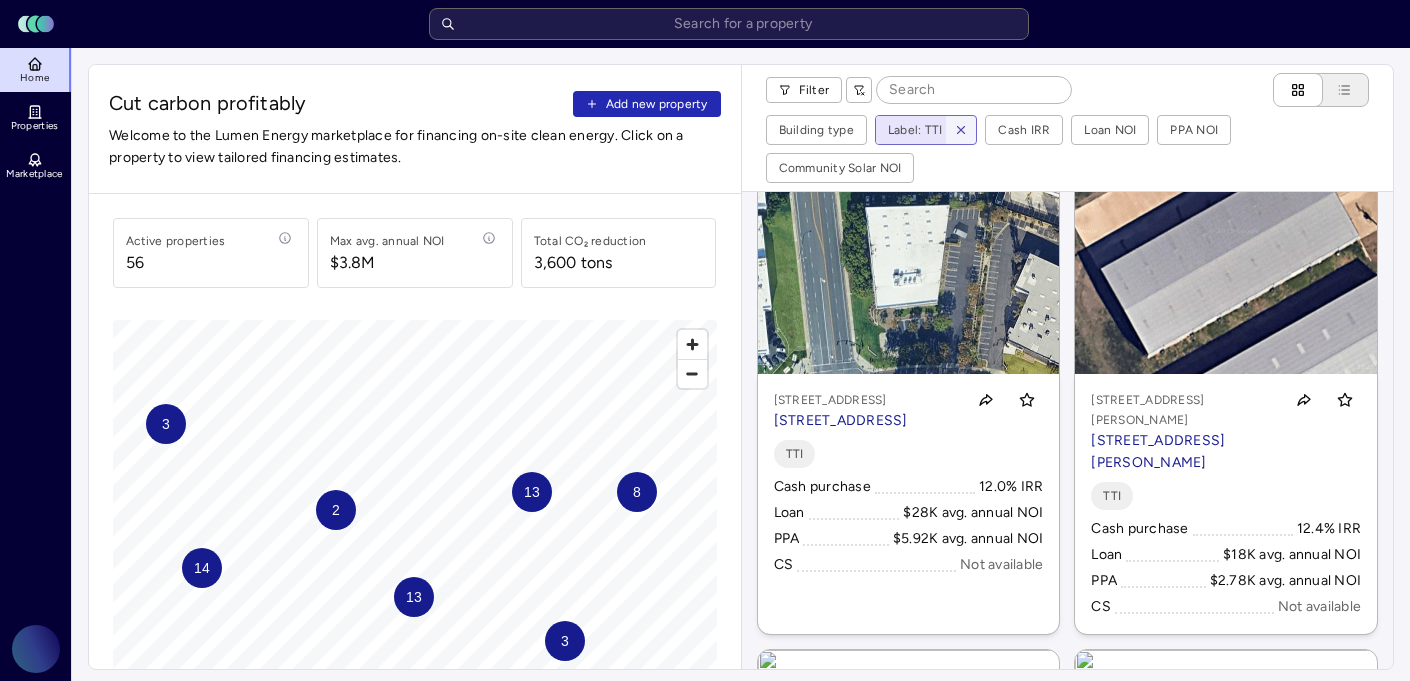 scroll, scrollTop: 2543, scrollLeft: 0, axis: vertical 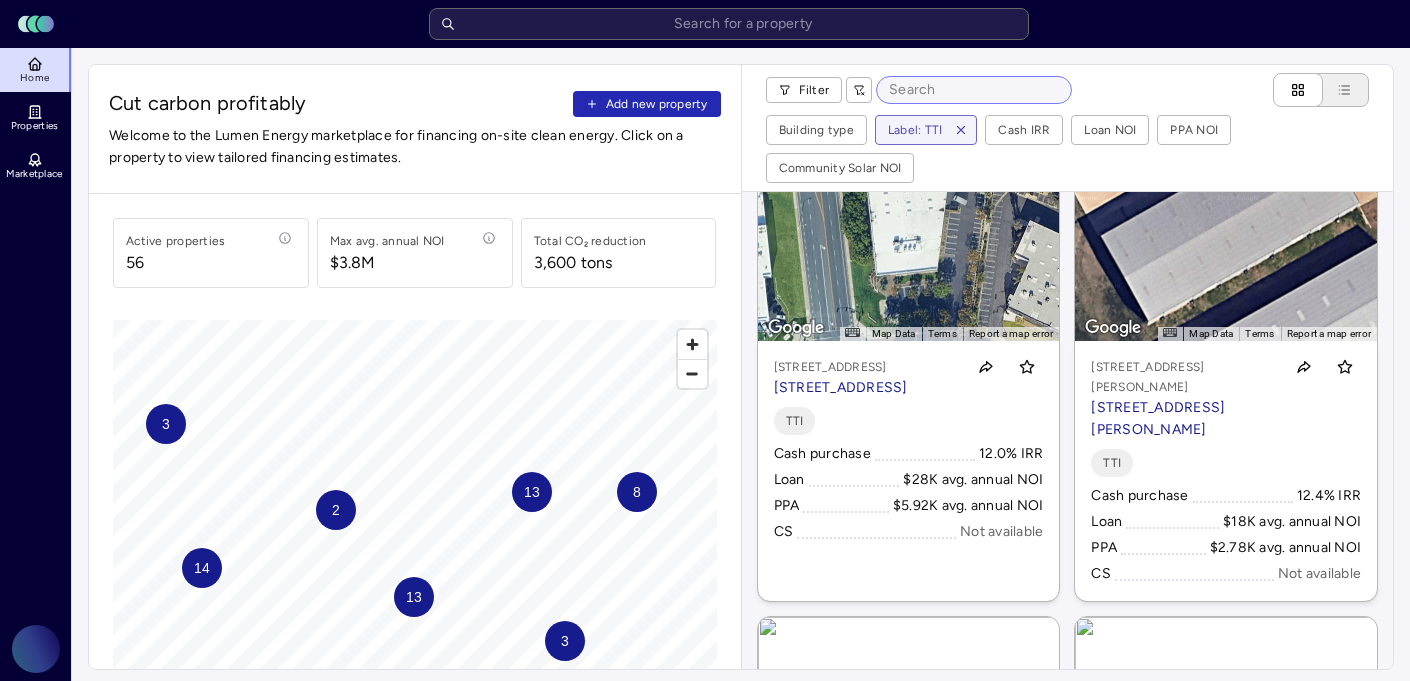 click at bounding box center (974, 90) 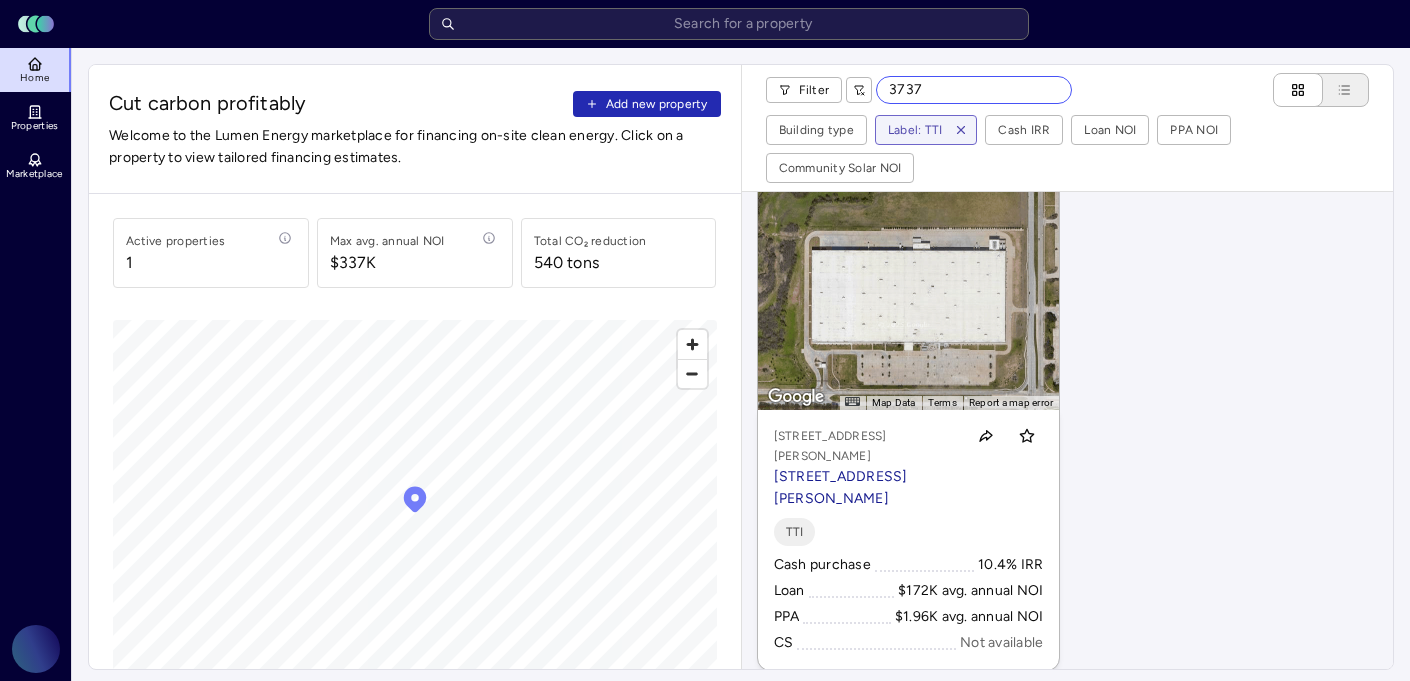 scroll, scrollTop: 29, scrollLeft: 0, axis: vertical 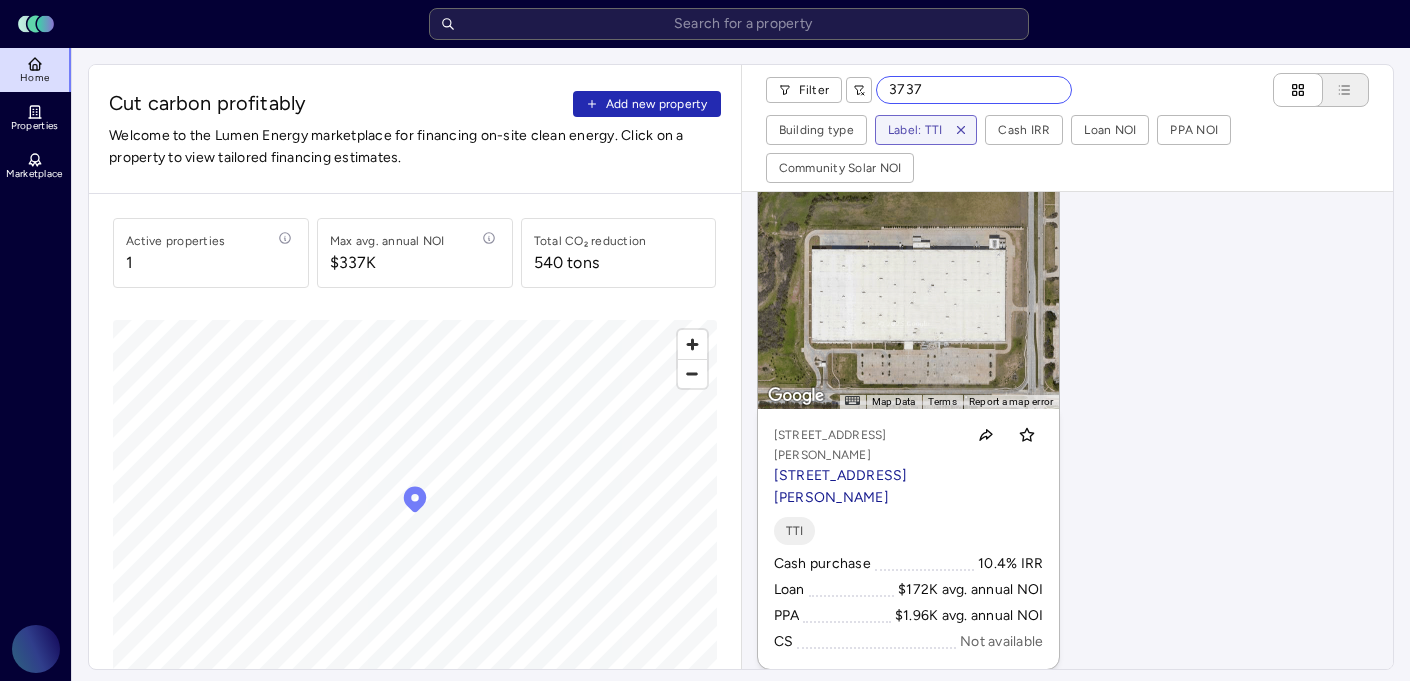 type on "3737" 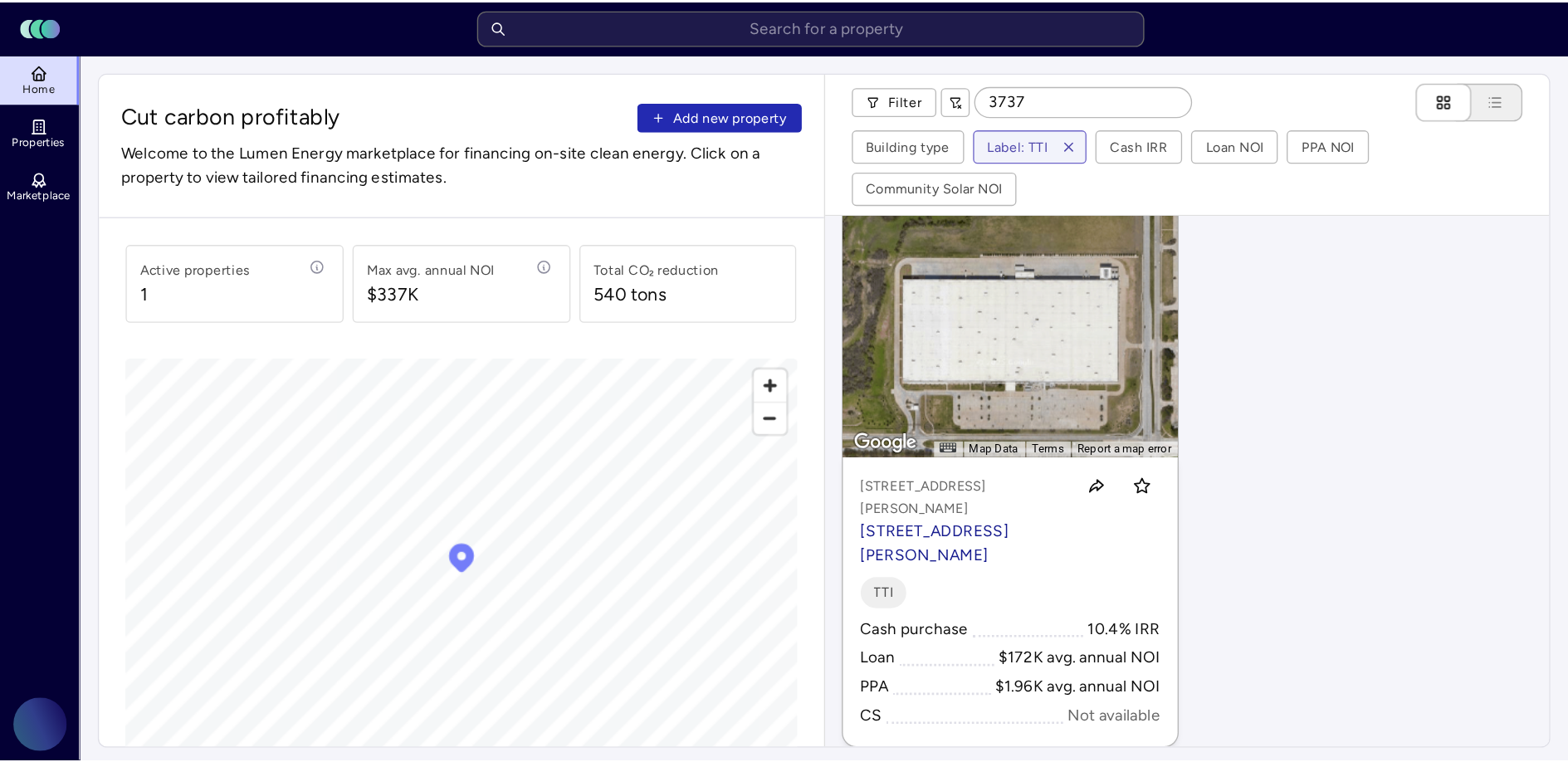 scroll, scrollTop: 24, scrollLeft: 0, axis: vertical 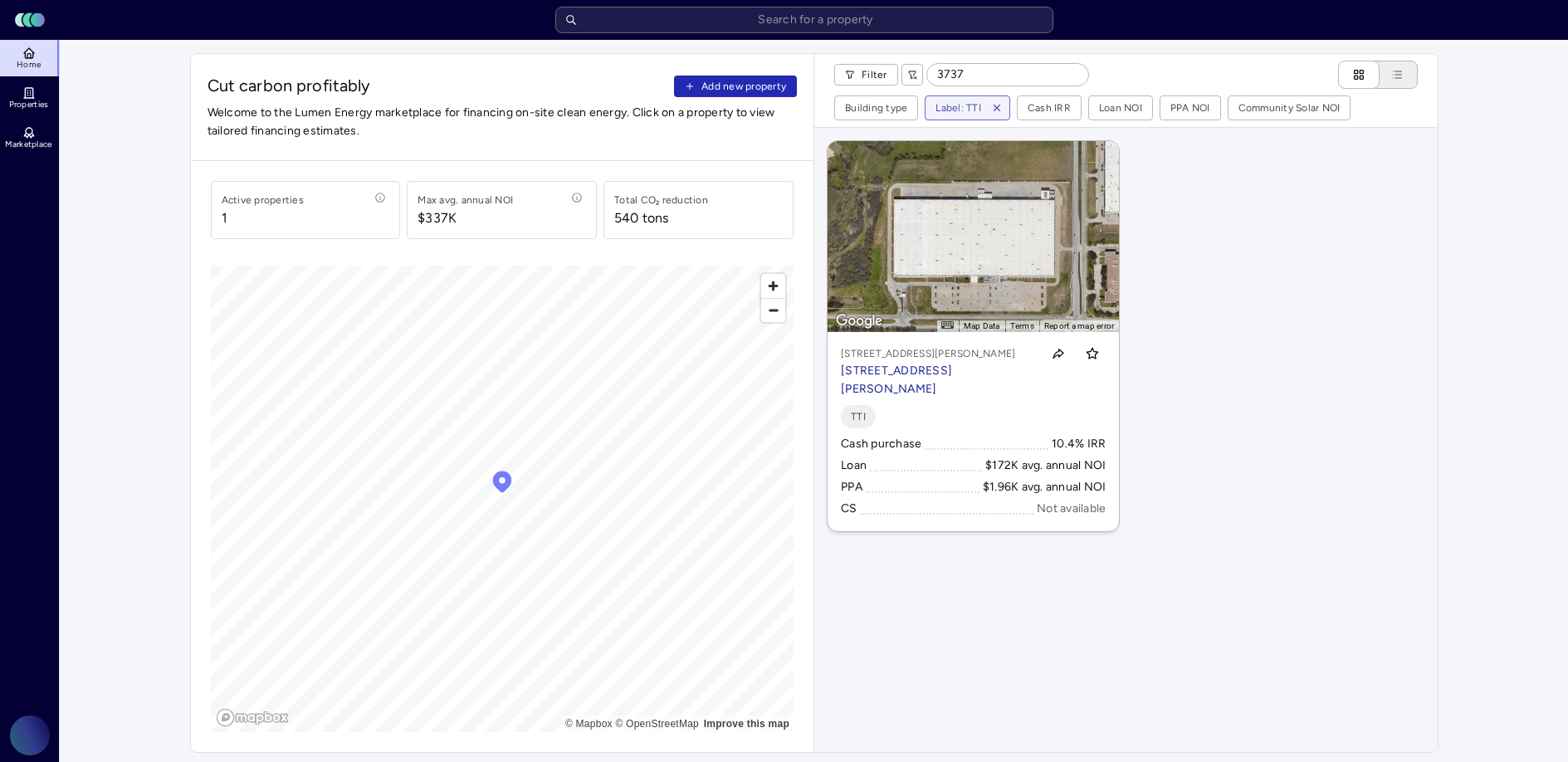 click on "Cut carbon profitably Add new property Welcome to the Lumen Energy marketplace for financing on-site clean energy. Click on a property to view tailored financing estimates. Active properties [STREET_ADDRESS] annual NOI $337K Total CO₂ reduction 540 tons © Mapbox   © OpenStreetMap   Improve this map Filter 3737 Building type Label: TTI Cash IRR Loan NOI PPA NOI Community Solar NOI ← Move left → Move right ↑ Move up ↓ Move down + Zoom in - Zoom out Home Jump left by 75% End Jump right by 75% Page Up Jump up by 75% Page Down Jump down by 75% To activate drag with keyboard, press Alt + Enter. Once in keyboard drag state, use the arrow keys to move the marker. To complete the drag, press the Enter key. To cancel, press Escape. Map Data Imagery ©2025 Airbus, Maxar Technologies Imagery ©2025 Airbus, Maxar Technologies 100 m  Click to toggle between metric and imperial units Terms Report a map error [STREET_ADDRESS][PERSON_NAME] [STREET_ADDRESS][PERSON_NAME] TTI Cash purchase 10.4% IRR CS" at bounding box center [813, 818] 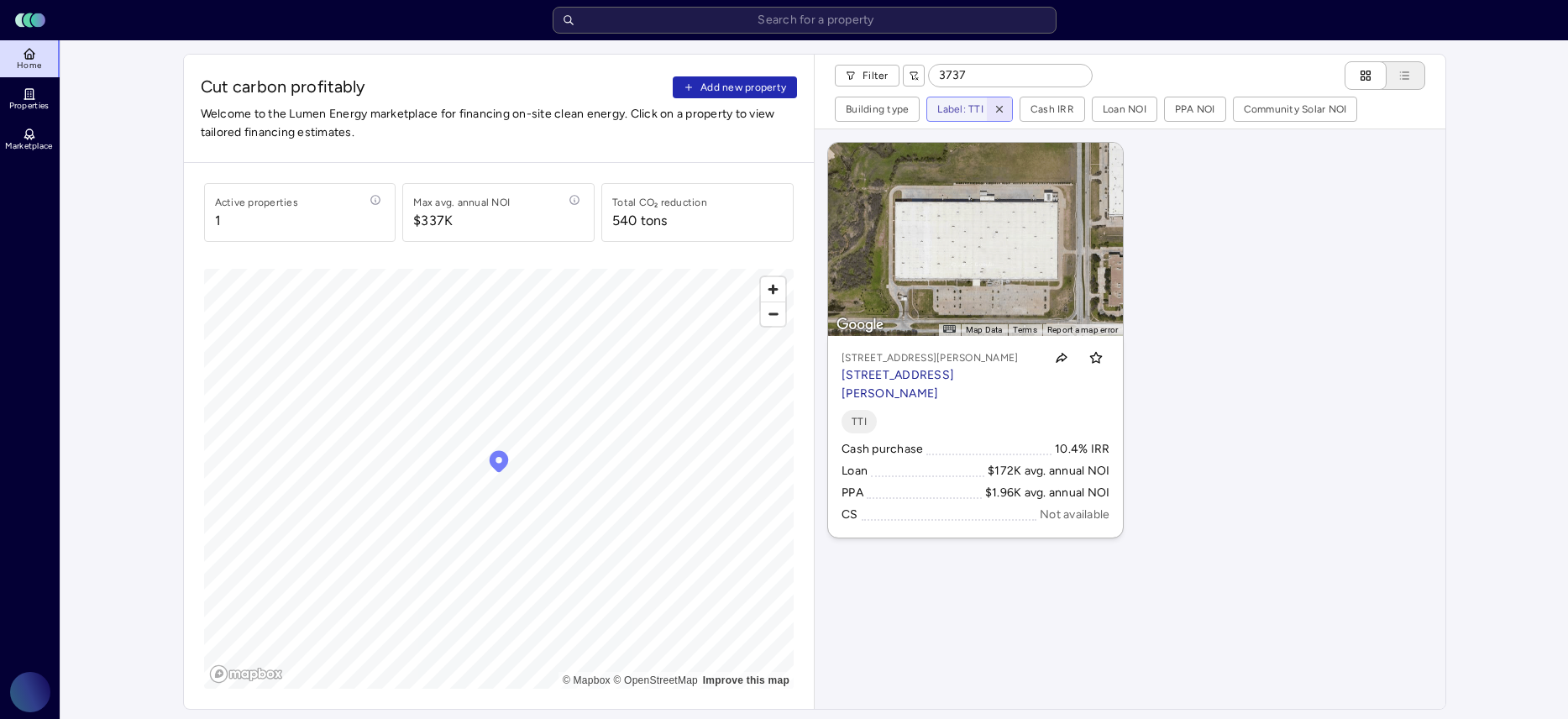 click 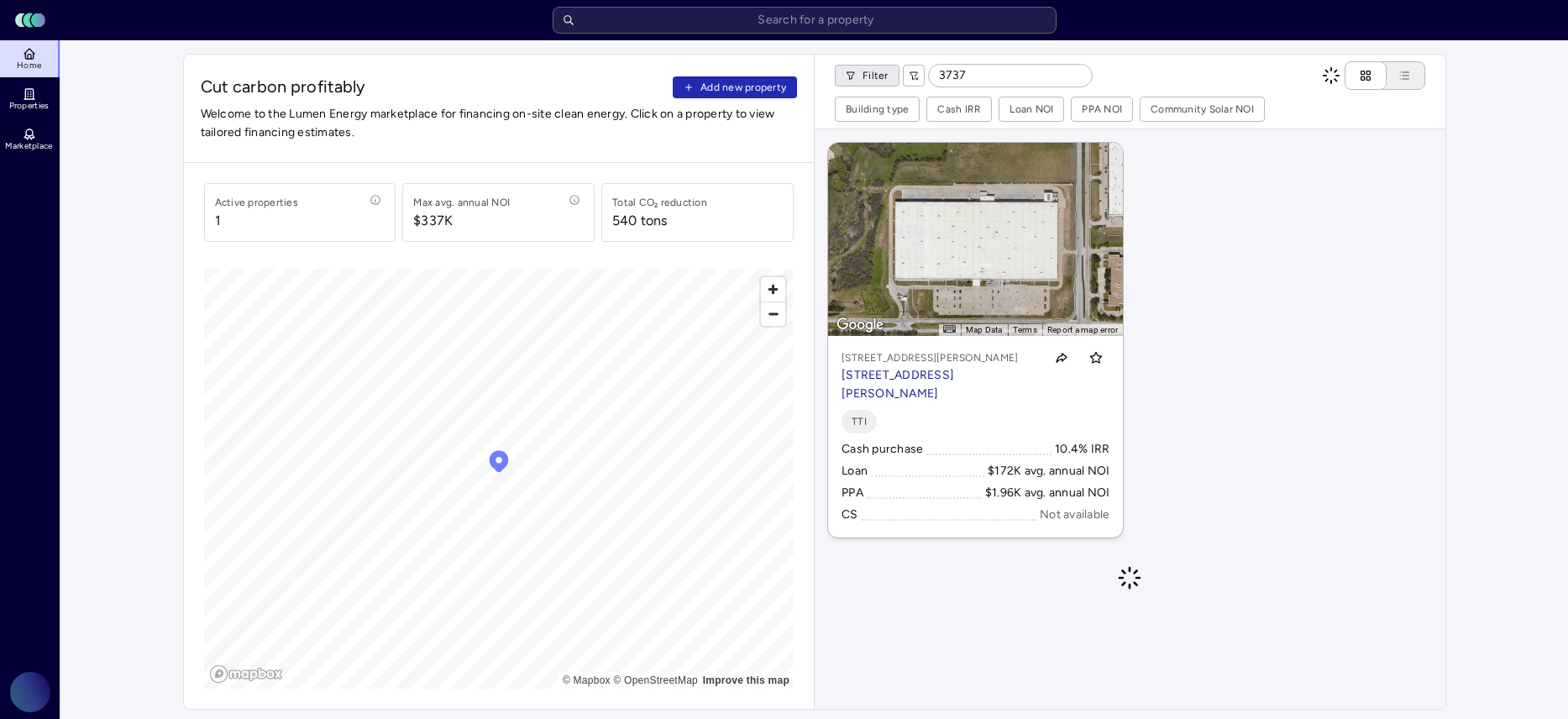click on "Toggle Sidebar Lumen Energy Logo Home Properties Marketplace Gravity Climate [PERSON_NAME] Cut carbon profitably Add new property Welcome to the Lumen Energy marketplace for financing on-site clean energy. Click on a property to view tailored financing estimates. Active properties [STREET_ADDRESS] annual NOI $337K Total CO₂ reduction 540 tons © Mapbox   © OpenStreetMap   Improve this map Filter 3737 Building type Cash IRR Loan NOI PPA NOI Community Solar NOI ← Move left → Move right ↑ Move up ↓ Move down + Zoom in - Zoom out Home Jump left by 75% End Jump right by 75% Page Up Jump up by 75% Page Down Jump down by 75% To activate drag with keyboard, press Alt + Enter. Once in keyboard drag state, use the arrow keys to move the marker. To complete the drag, press the Enter key. To cancel, press Escape. Map Data Imagery ©2025 Airbus, Maxar Technologies Imagery ©2025 Airbus, Maxar Technologies 100 m  Click to toggle between metric and imperial units Terms Report a map error TTI Cash purchase" at bounding box center [784, 782] 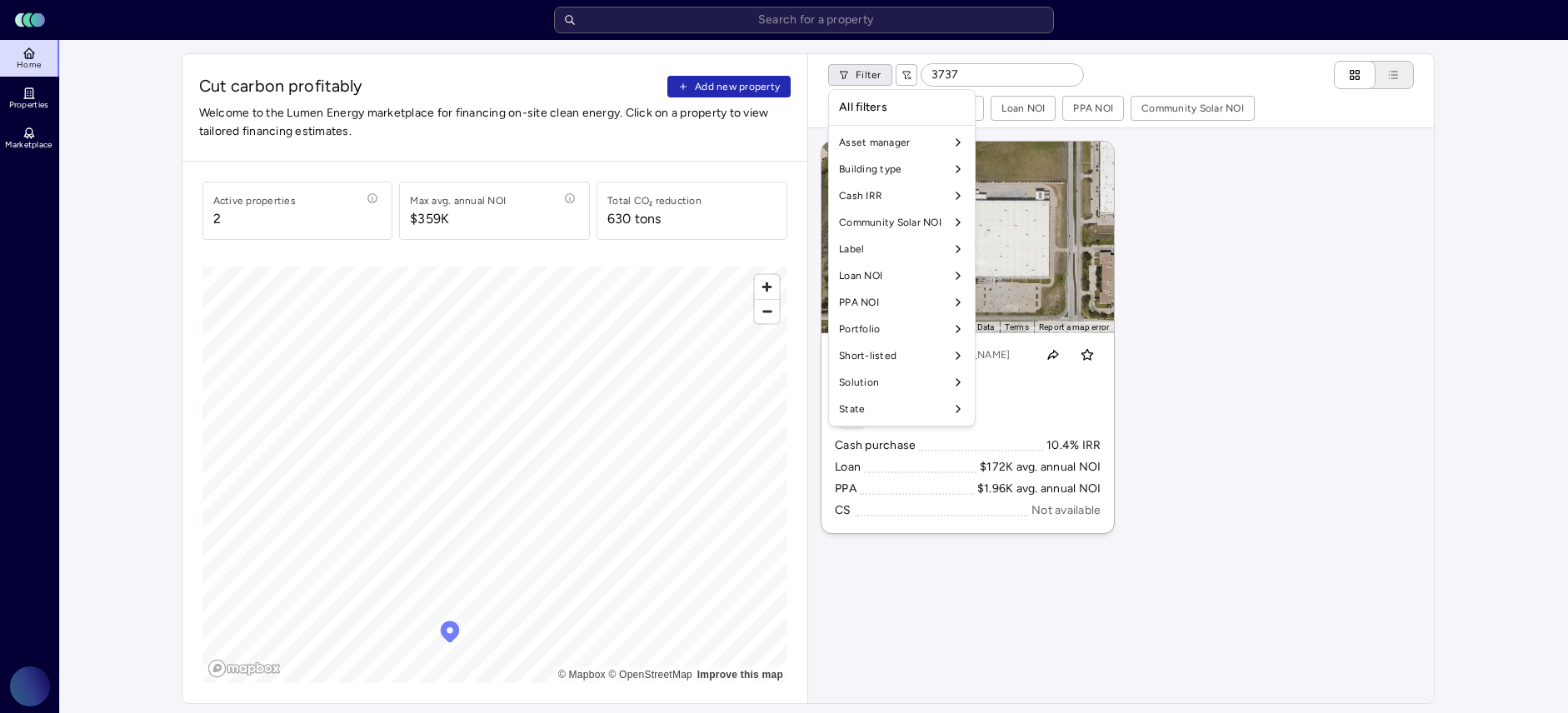 click on "Toggle Sidebar Lumen Energy Logo Home Properties Marketplace Gravity Climate [PERSON_NAME] Cut carbon profitably Add new property Welcome to the Lumen Energy marketplace for financing on-site clean energy. Click on a property to view tailored financing estimates. Active properties 2 Max avg. annual NOI $359K Total CO₂ reduction 630 tons © Mapbox   © OpenStreetMap   Improve this map Filter 3737 Building type Cash IRR Loan NOI PPA NOI Community Solar NOI ← Move left → Move right ↑ Move up ↓ Move down + Zoom in - Zoom out Home Jump left by 75% End Jump right by 75% Page Up Jump up by 75% Page Down Jump down by 75% To activate drag with keyboard, press Alt + Enter. Once in keyboard drag state, use the arrow keys to move the marker. To complete the drag, press the Enter key. To cancel, press Escape. Map Data Imagery ©2025 Airbus, Maxar Technologies Imagery ©2025 Airbus, Maxar Technologies 100 m  Click to toggle between metric and imperial units Terms Report a map error TTI Cash purchase" at bounding box center [784, 775] 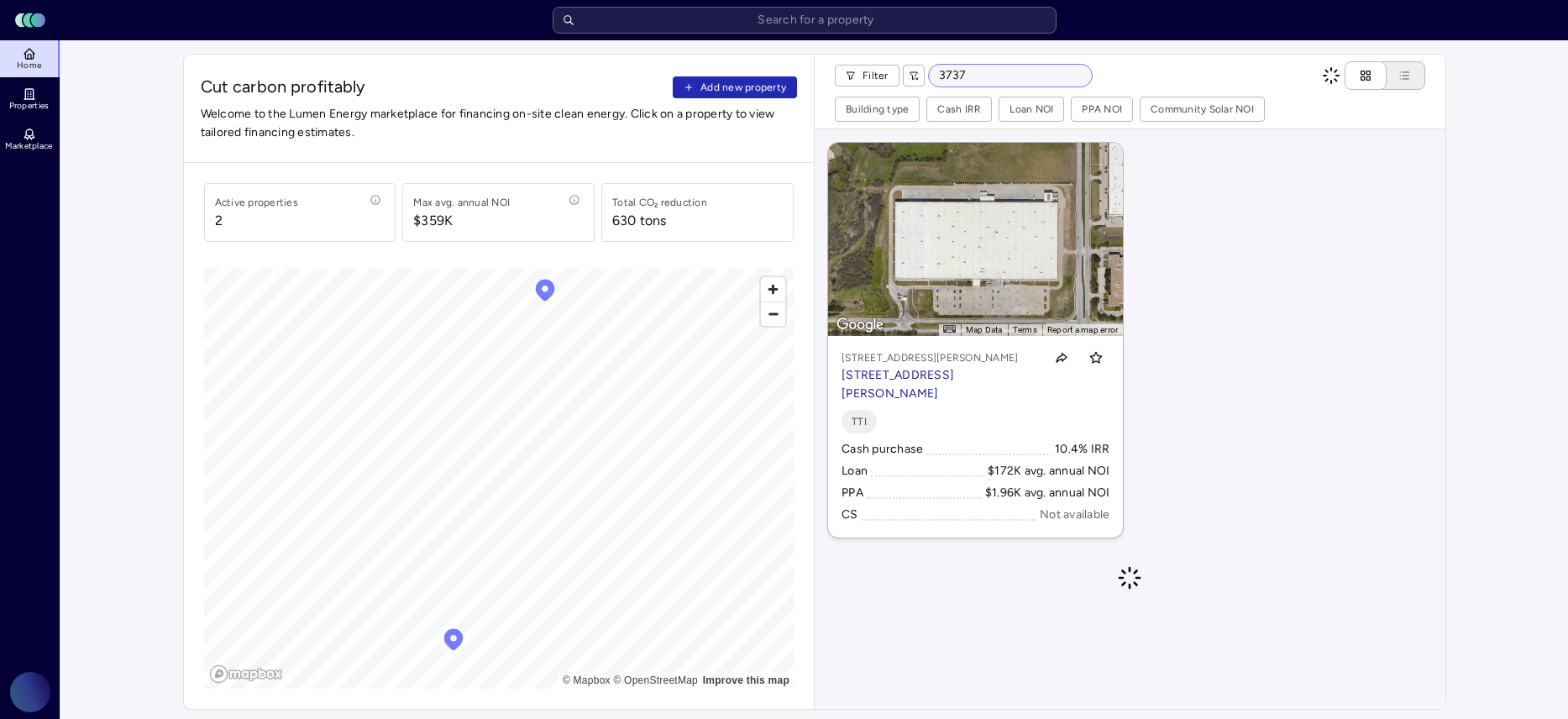click on "3737" at bounding box center [1010, 76] 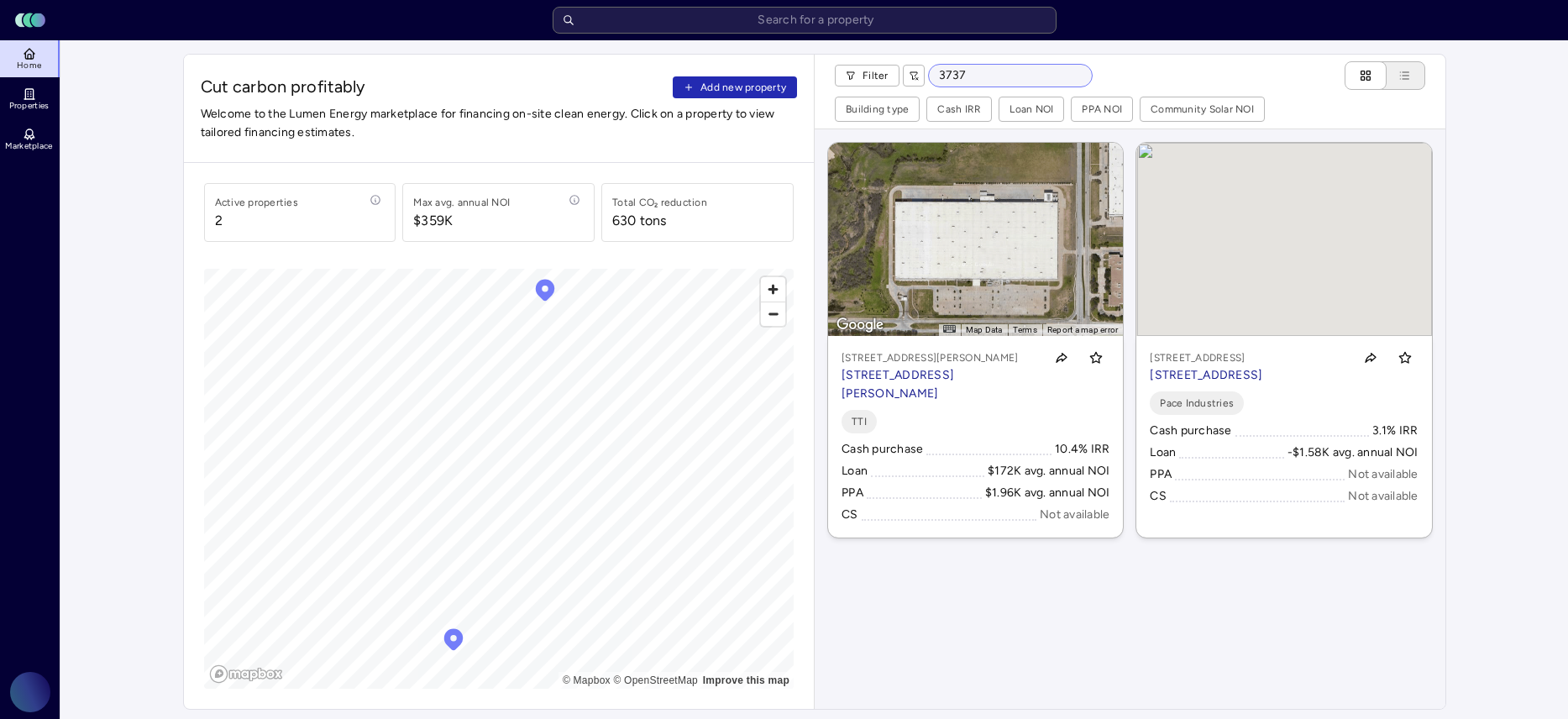 click on "3737" at bounding box center [1010, 76] 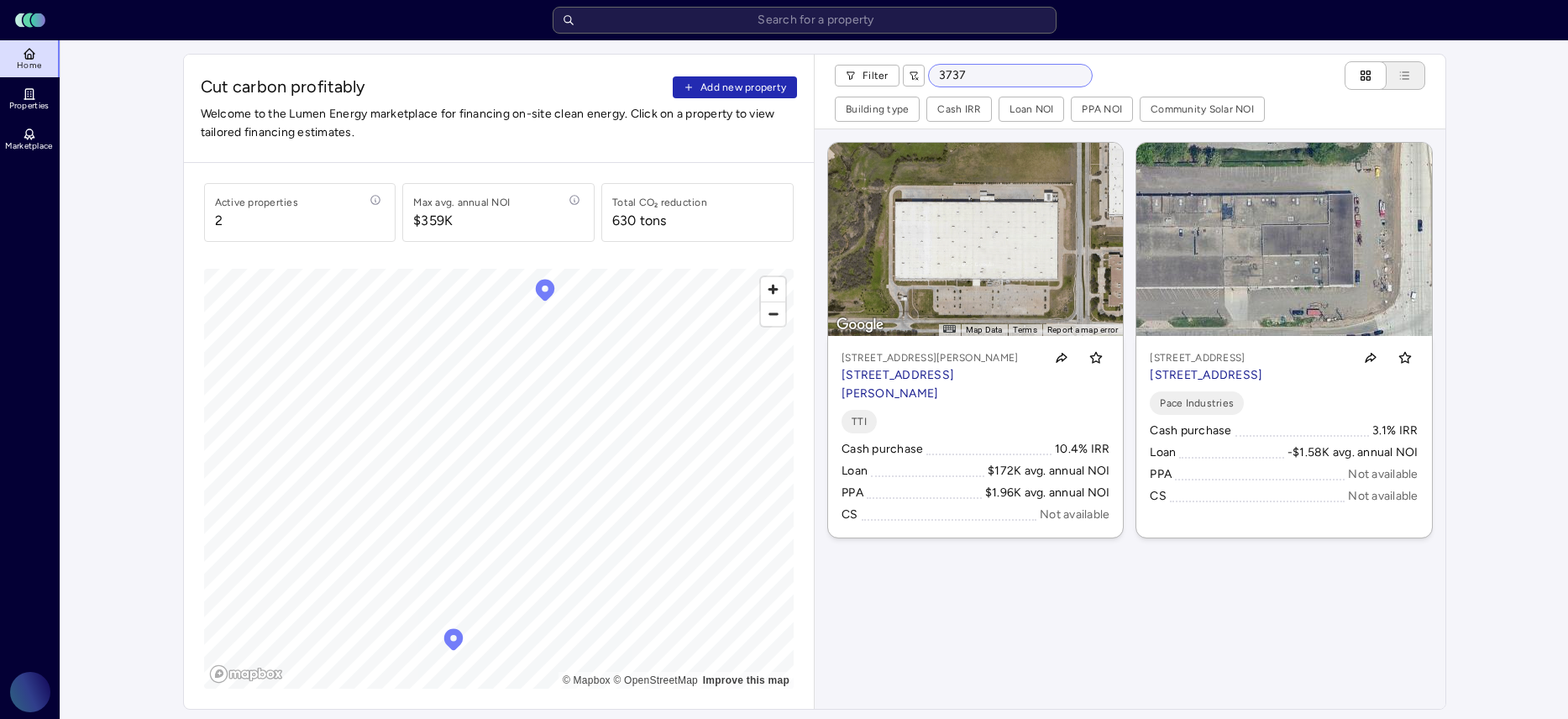 click on "3737" at bounding box center [1010, 76] 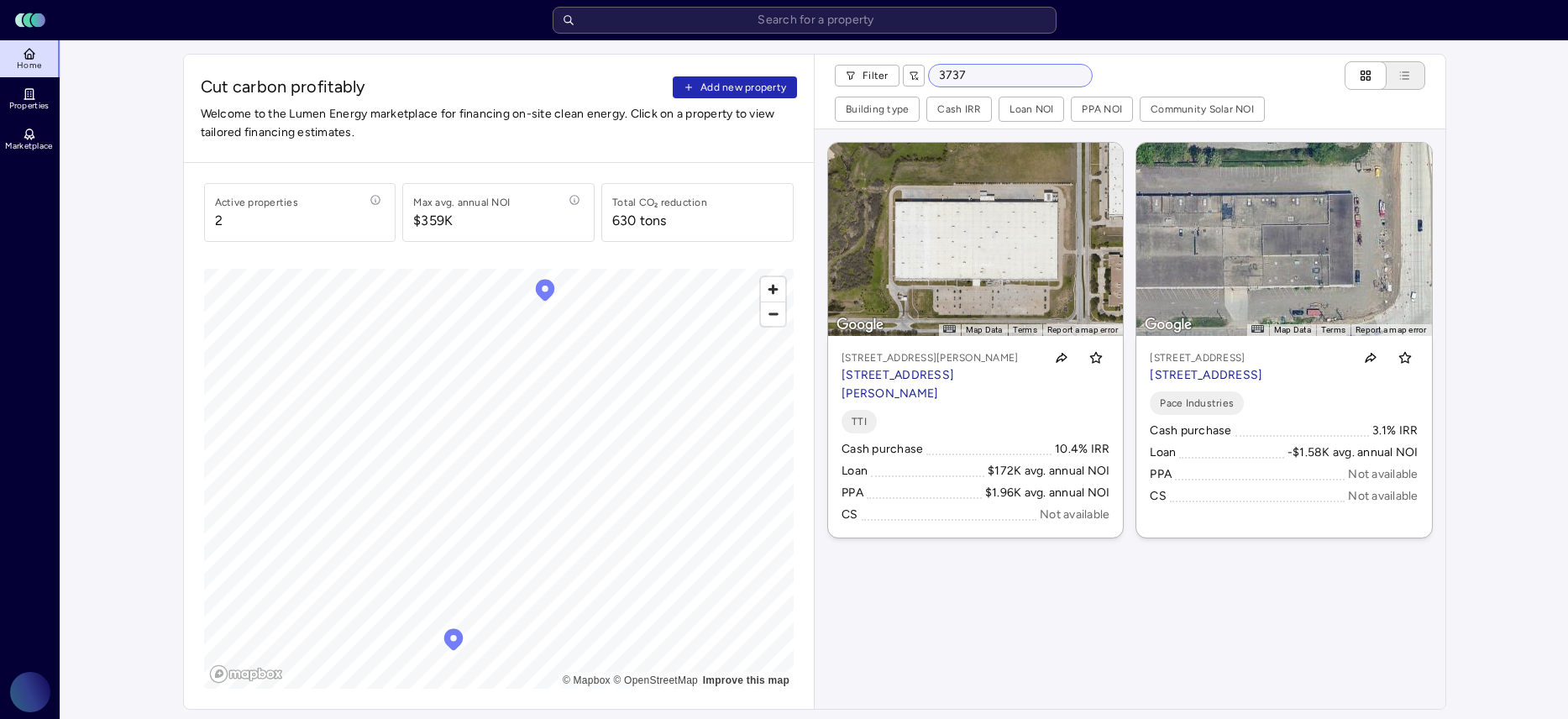 click on "3737" at bounding box center [1010, 76] 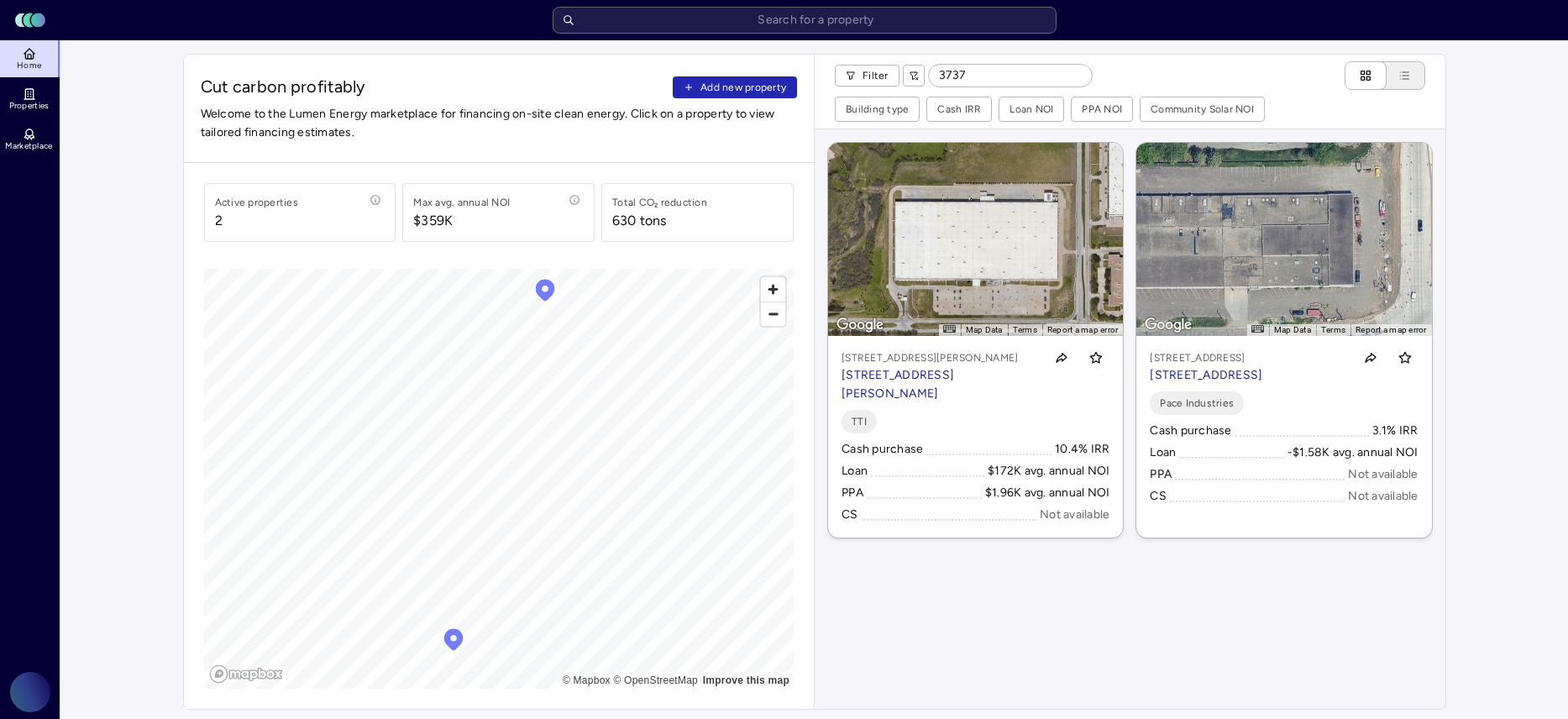 click on "Filter 3737" at bounding box center [1130, 76] 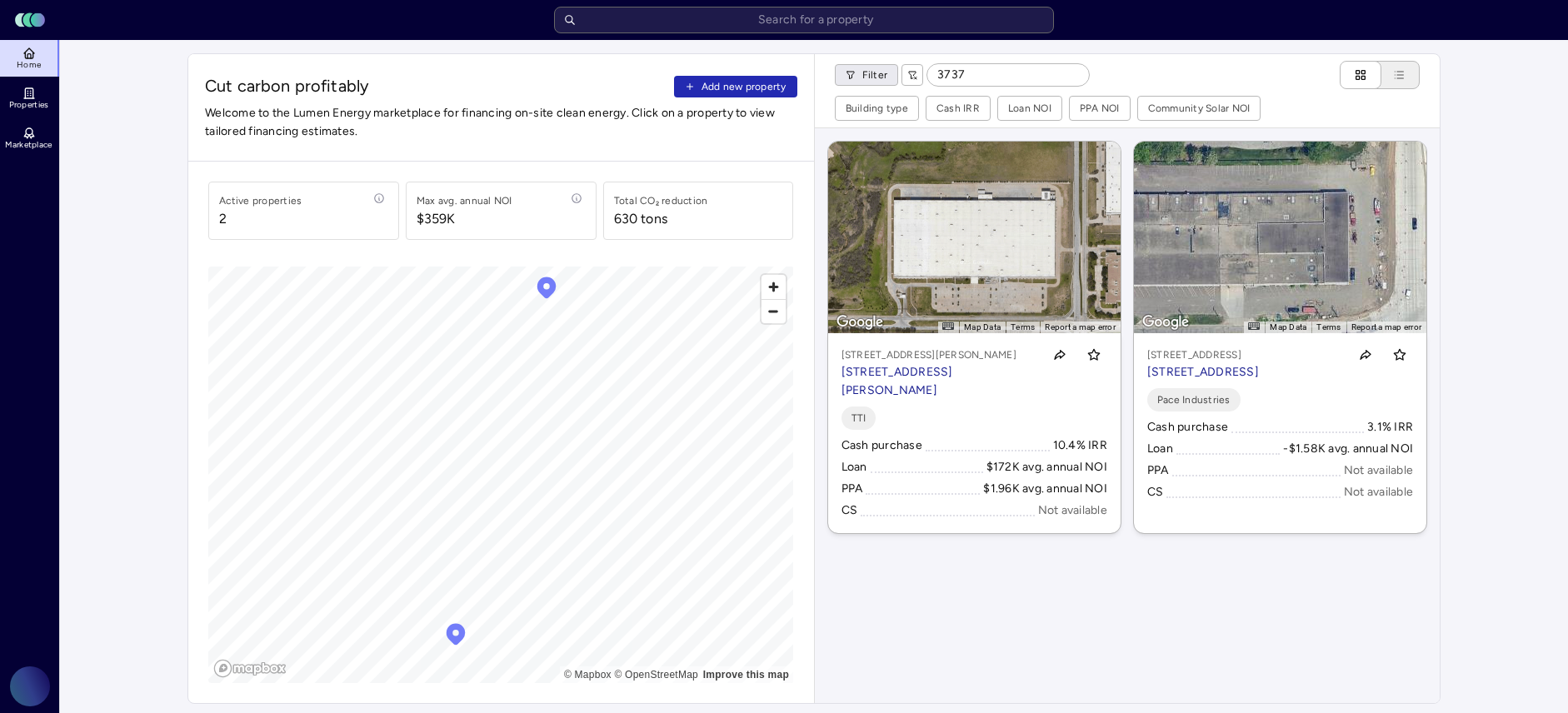 click on "Toggle Sidebar Lumen Energy Logo Home Properties Marketplace Gravity Climate [PERSON_NAME] Cut carbon profitably Add new property Welcome to the Lumen Energy marketplace for financing on-site clean energy. Click on a property to view tailored financing estimates. Active properties 2 Max avg. annual NOI $359K Total CO₂ reduction 630 tons © Mapbox   © OpenStreetMap   Improve this map Filter 3737 Building type Cash IRR Loan NOI PPA NOI Community Solar NOI ← Move left → Move right ↑ Move up ↓ Move down + Zoom in - Zoom out Home Jump left by 75% End Jump right by 75% Page Up Jump up by 75% Page Down Jump down by 75% To activate drag with keyboard, press Alt + Enter. Once in keyboard drag state, use the arrow keys to move the marker. To complete the drag, press the Enter key. To cancel, press Escape. Map Data Imagery ©2025 Airbus, Maxar Technologies Imagery ©2025 Airbus, Maxar Technologies 100 m  Click to toggle between metric and imperial units Terms Report a map error TTI Cash purchase +" at bounding box center (784, 775) 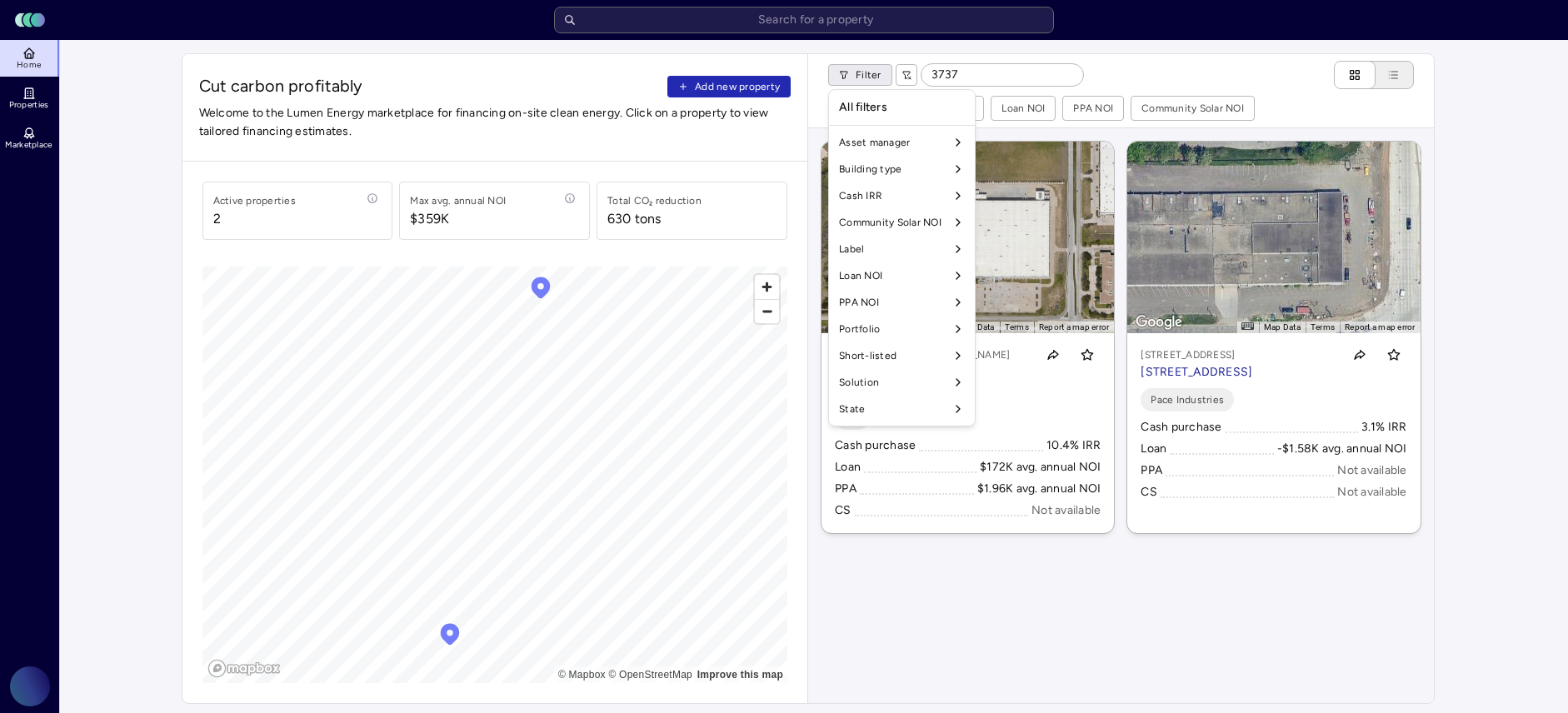 click on "Toggle Sidebar Lumen Energy Logo Home Properties Marketplace Gravity Climate [PERSON_NAME] Cut carbon profitably Add new property Welcome to the Lumen Energy marketplace for financing on-site clean energy. Click on a property to view tailored financing estimates. Active properties 2 Max avg. annual NOI $359K Total CO₂ reduction 630 tons © Mapbox   © OpenStreetMap   Improve this map Filter 3737 Building type Cash IRR Loan NOI PPA NOI Community Solar NOI ← Move left → Move right ↑ Move up ↓ Move down + Zoom in - Zoom out Home Jump left by 75% End Jump right by 75% Page Up Jump up by 75% Page Down Jump down by 75% To activate drag with keyboard, press Alt + Enter. Once in keyboard drag state, use the arrow keys to move the marker. To complete the drag, press the Enter key. To cancel, press Escape. Map Data Imagery ©2025 Airbus, Maxar Technologies Imagery ©2025 Airbus, Maxar Technologies 100 m  Click to toggle between metric and imperial units Terms Report a map error TTI Cash purchase +" at bounding box center (784, 775) 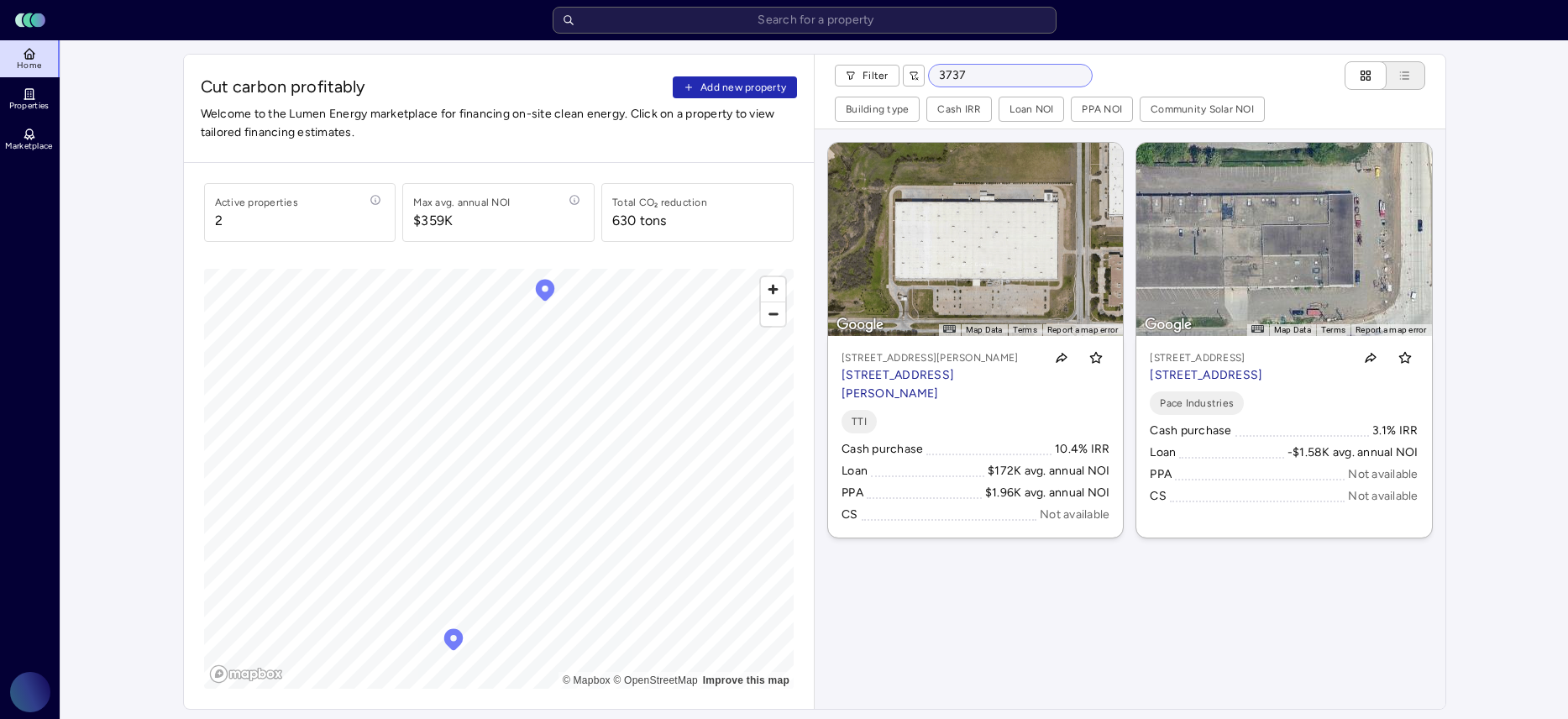 drag, startPoint x: 1002, startPoint y: 75, endPoint x: 939, endPoint y: 69, distance: 63.28507 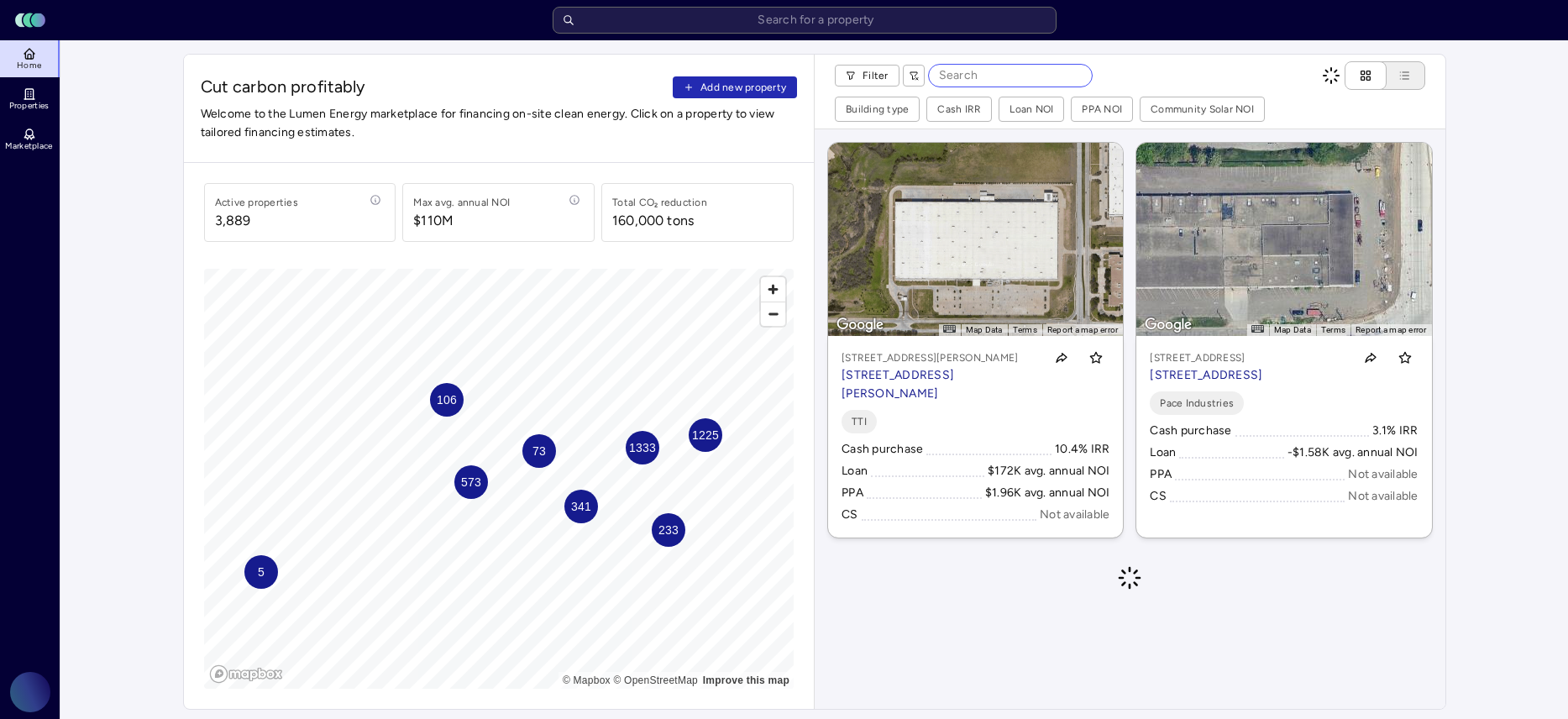 type 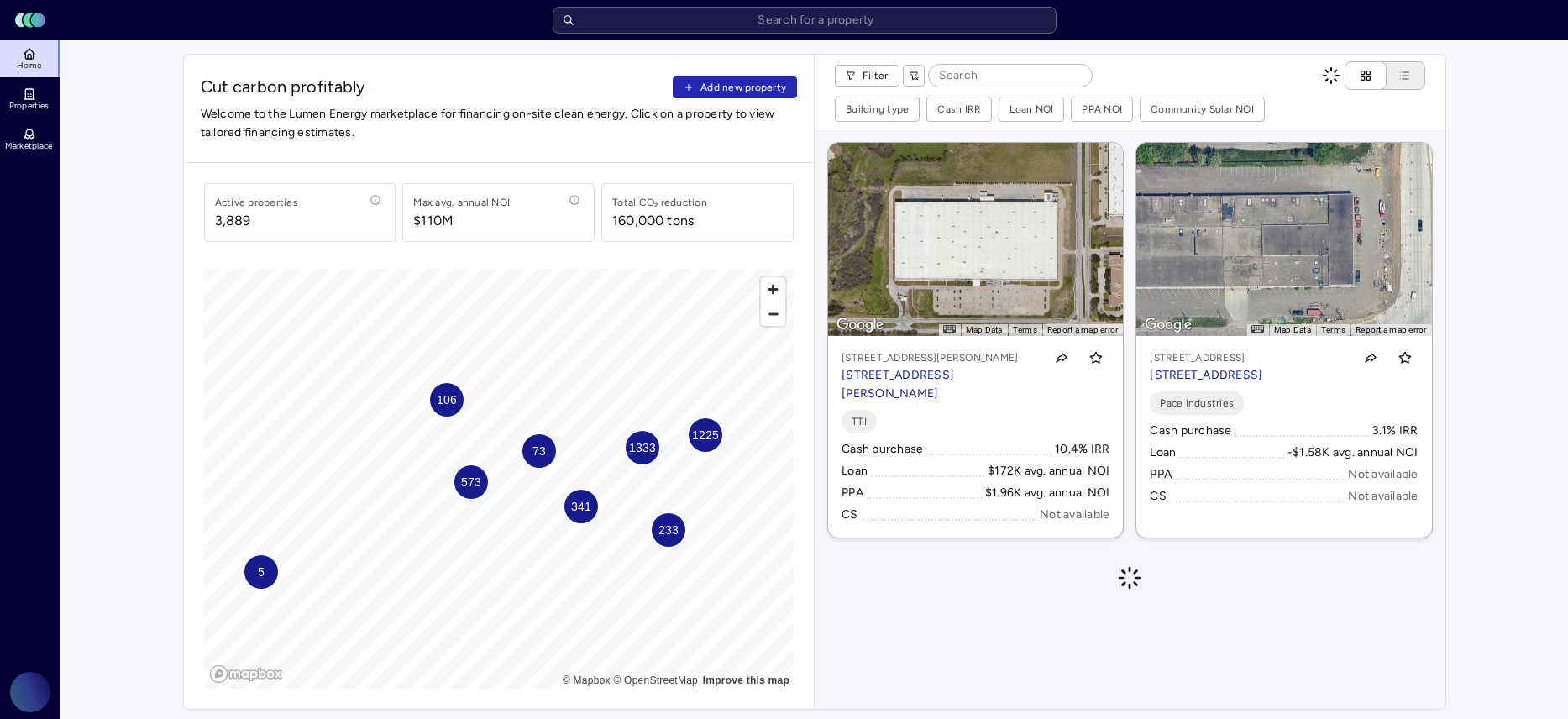 click on "Cut carbon profitably Add new property Welcome to the Lumen Energy marketplace for financing on-site clean energy. Click on a property to view tailored financing estimates. Active properties 3,889 Max avg. annual NOI $110M Total CO₂ reduction 160,000 tons 1225 341 1333 573 233 106 73 5 © Mapbox   © OpenStreetMap   Improve this map Filter Building type Cash IRR Loan NOI PPA NOI Community Solar NOI ← Move left → Move right ↑ Move up ↓ Move down + Zoom in - Zoom out Home Jump left by 75% End Jump right by 75% Page Up Jump up by 75% Page Down Jump down by 75% To activate drag with keyboard, press Alt + Enter. Once in keyboard drag state, use the arrow keys to move the marker. To complete the drag, press the Enter key. To cancel, press Escape. Map Data Imagery ©2025 Airbus, Maxar Technologies Imagery ©2025 Airbus, Maxar Technologies 100 m  Click to toggle between metric and imperial units Terms Report a map error [STREET_ADDRESS][PERSON_NAME] [STREET_ADDRESS][PERSON_NAME] TTI PPA" at bounding box center [814, 802] 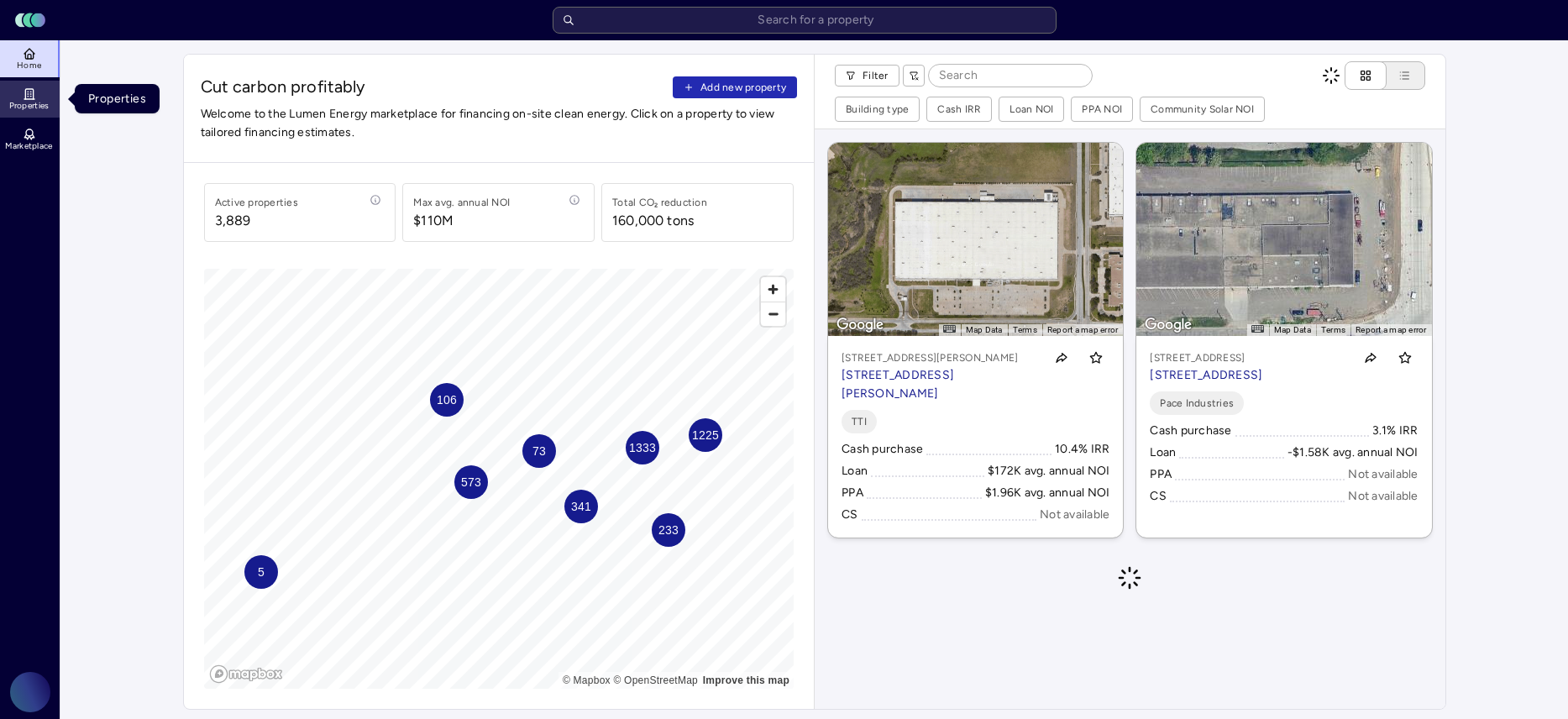 click on "Properties" at bounding box center [30, 99] 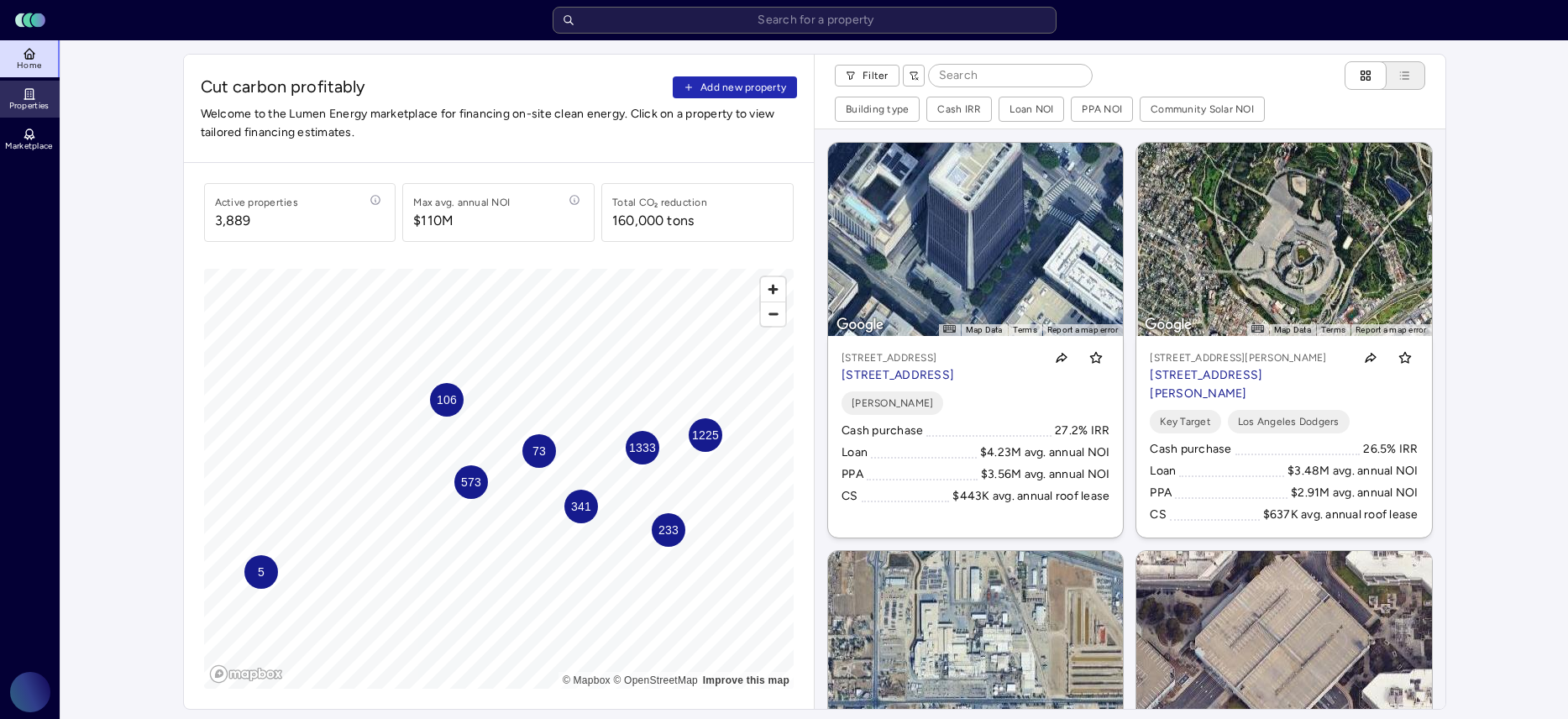 click on "Properties" at bounding box center [30, 99] 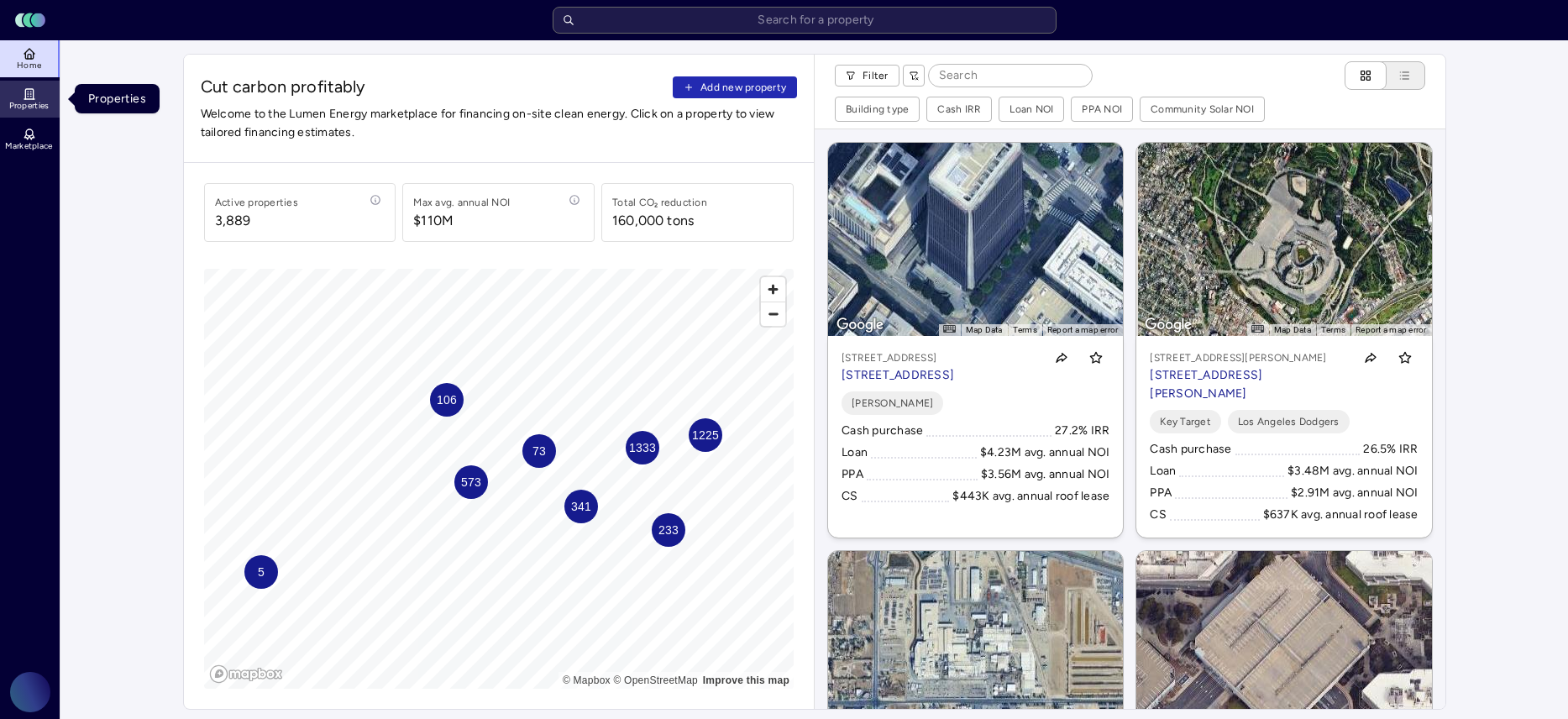 click 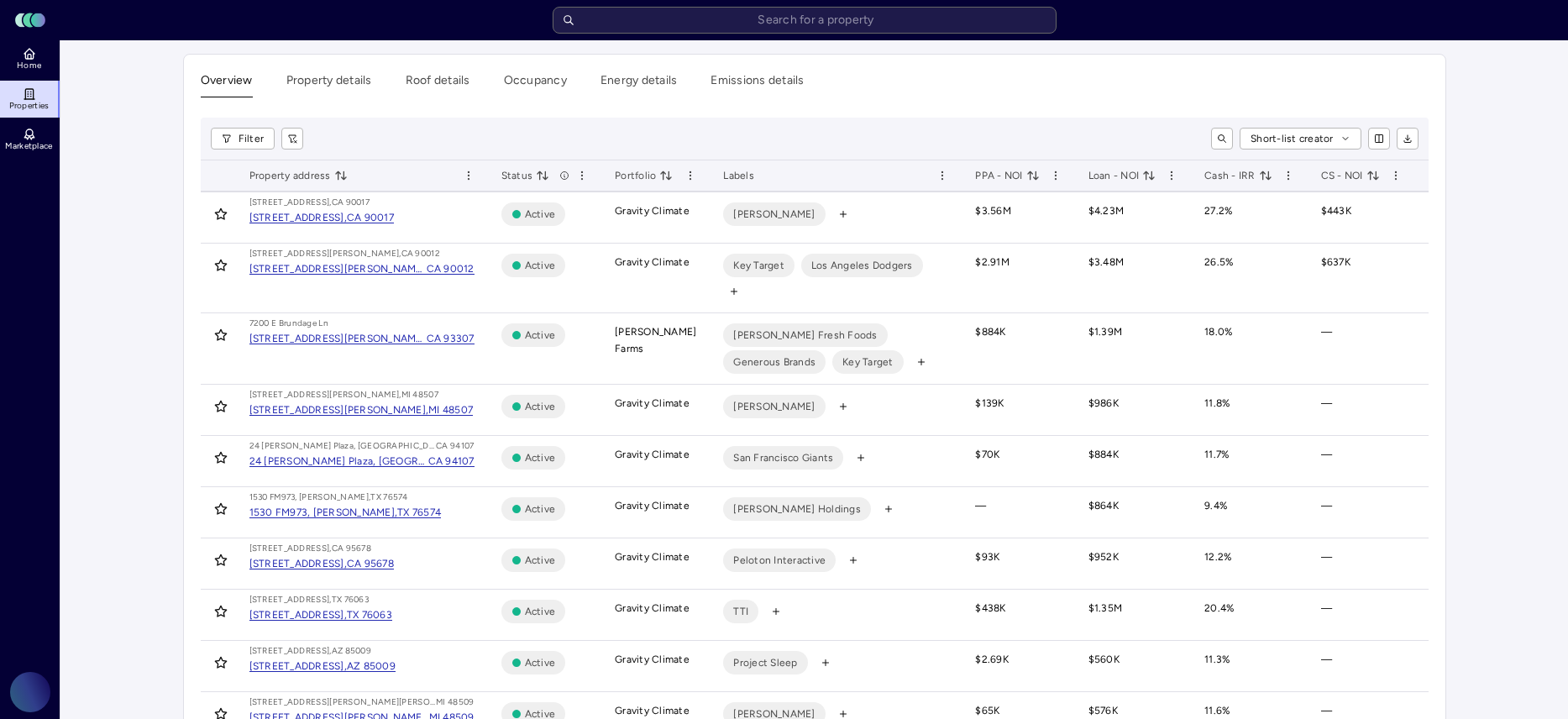 click on "Toggle Sidebar Lumen Energy Logo Home Properties Marketplace Gravity Climate [PERSON_NAME] Overview Property details Roof details Occupancy Energy details Emissions details Filter Short-list creator Short-listed Property address Status Portfolio Labels PPA - NOI Loan - NOI Cash - IRR CS - NOI Utility In marketplace? Customer ID [STREET_ADDRESS] [STREET_ADDRESS] Active Gravity Climate [PERSON_NAME] $3.56M $4.23M 27.2% $443K Los Angeles Department of Water & Power No — [STREET_ADDRESS][PERSON_NAME] [STREET_ADDRESS][PERSON_NAME] Active Gravity Climate Key Target Los Angeles Dodgers $2.91M $3.48M 26.5% $637K Los Angeles Department of Water & Power No — [STREET_ADDRESS] [STREET_ADDRESS][PERSON_NAME] Active [PERSON_NAME] Farms [PERSON_NAME] Fresh Foods Generous Brands Key Target $884K $1.39M 18.0% — Pacific Gas & Electric Co No — [STREET_ADDRESS] [STREET_ADDRESS] Active —" at bounding box center (784, 796) 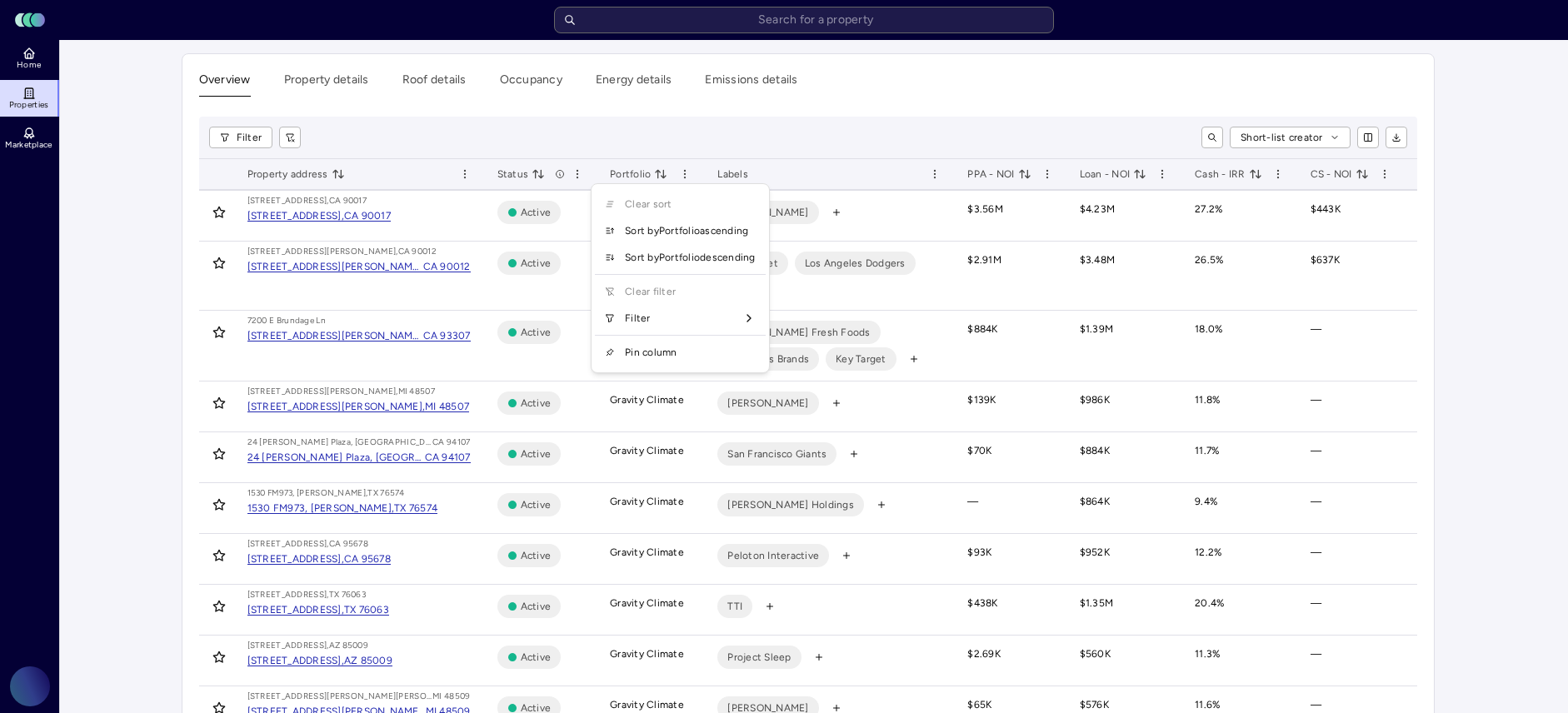 click on "Toggle Sidebar Lumen Energy Logo Home Properties Marketplace Gravity Climate [PERSON_NAME] Overview Property details Roof details Occupancy Energy details Emissions details Filter Short-list creator Short-listed Property address Status Portfolio Labels PPA - NOI Loan - NOI Cash - IRR CS - NOI Utility In marketplace? Customer ID [STREET_ADDRESS] [STREET_ADDRESS] Active Gravity Climate [PERSON_NAME] $3.56M $4.23M 27.2% $443K Los Angeles Department of Water & Power No — [STREET_ADDRESS][PERSON_NAME] [STREET_ADDRESS][PERSON_NAME] Active Gravity Climate Key Target Los Angeles Dodgers $2.91M $3.48M 26.5% $637K Los Angeles Department of Water & Power No — [STREET_ADDRESS] [STREET_ADDRESS][PERSON_NAME] Active [PERSON_NAME] Farms [PERSON_NAME] Fresh Foods Generous Brands Key Target $884K $1.39M 18.0% — Pacific Gas & Electric Co No — [STREET_ADDRESS] [STREET_ADDRESS] Active —" at bounding box center [784, 790] 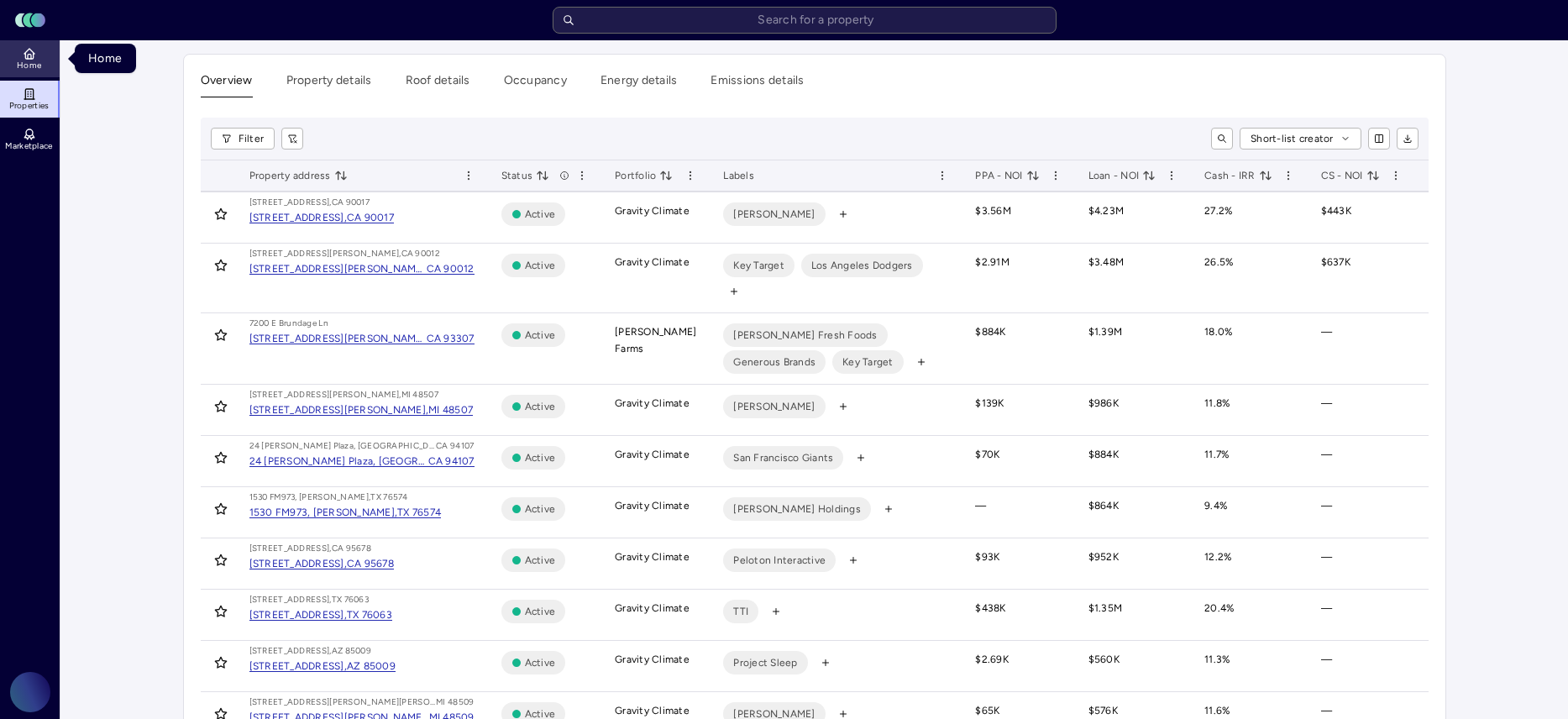 click on "Home" at bounding box center [30, 59] 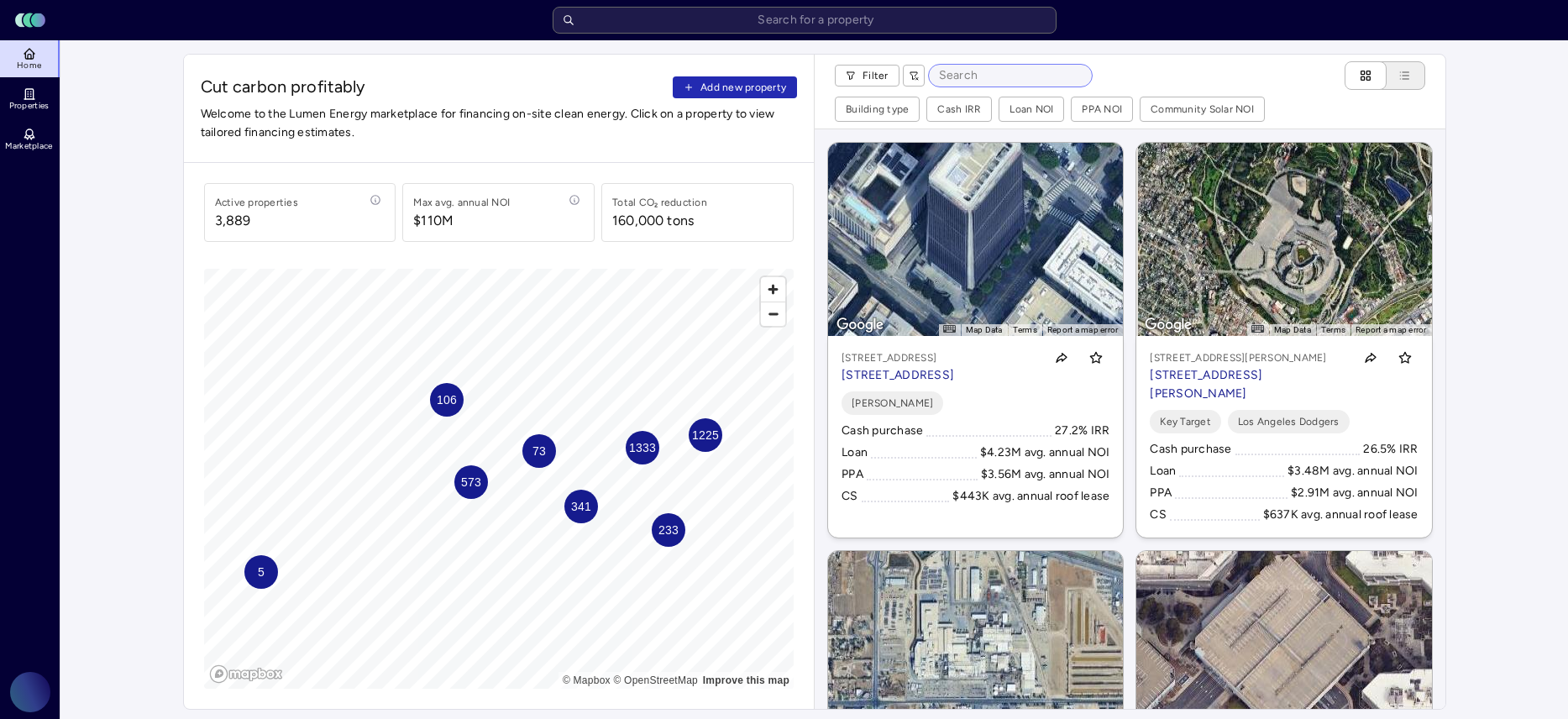 click at bounding box center [1010, 76] 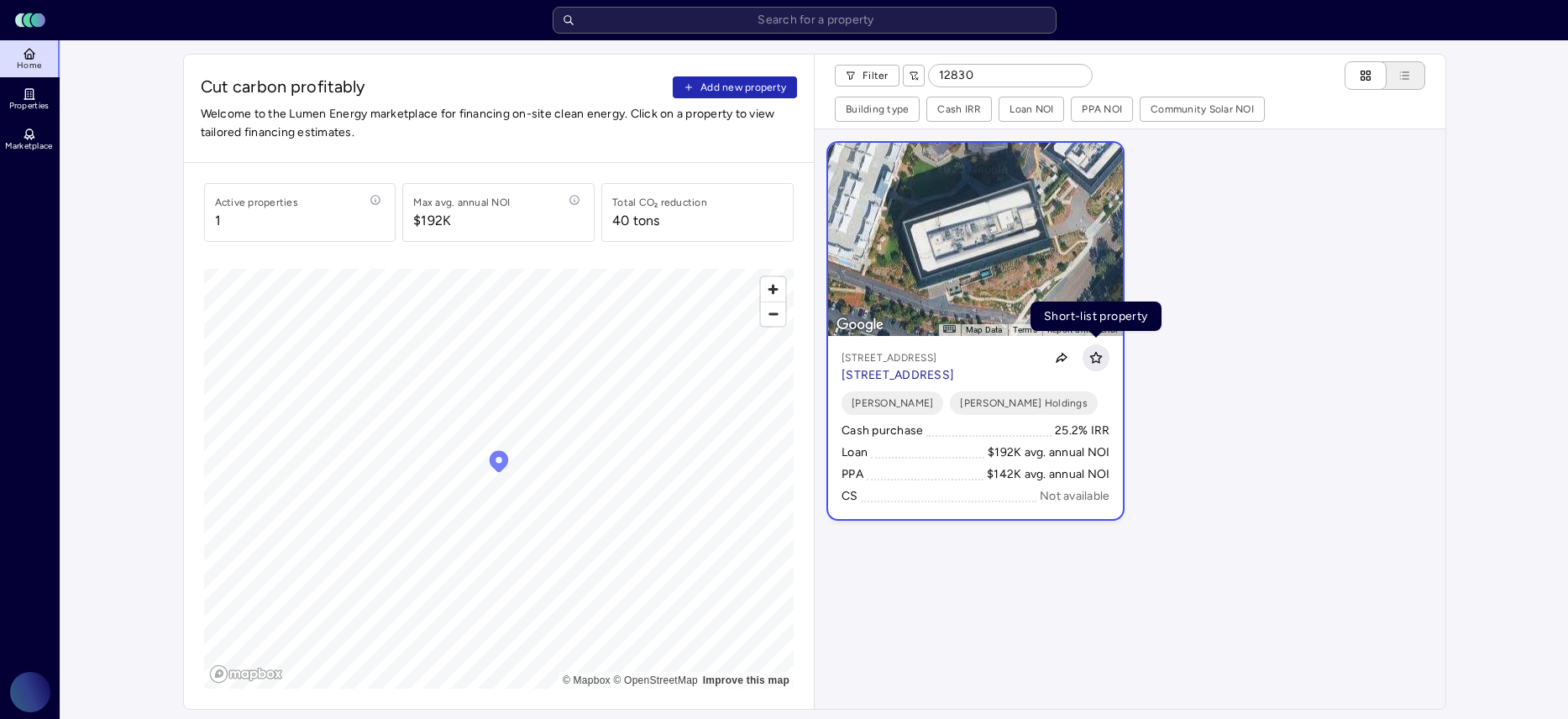 click 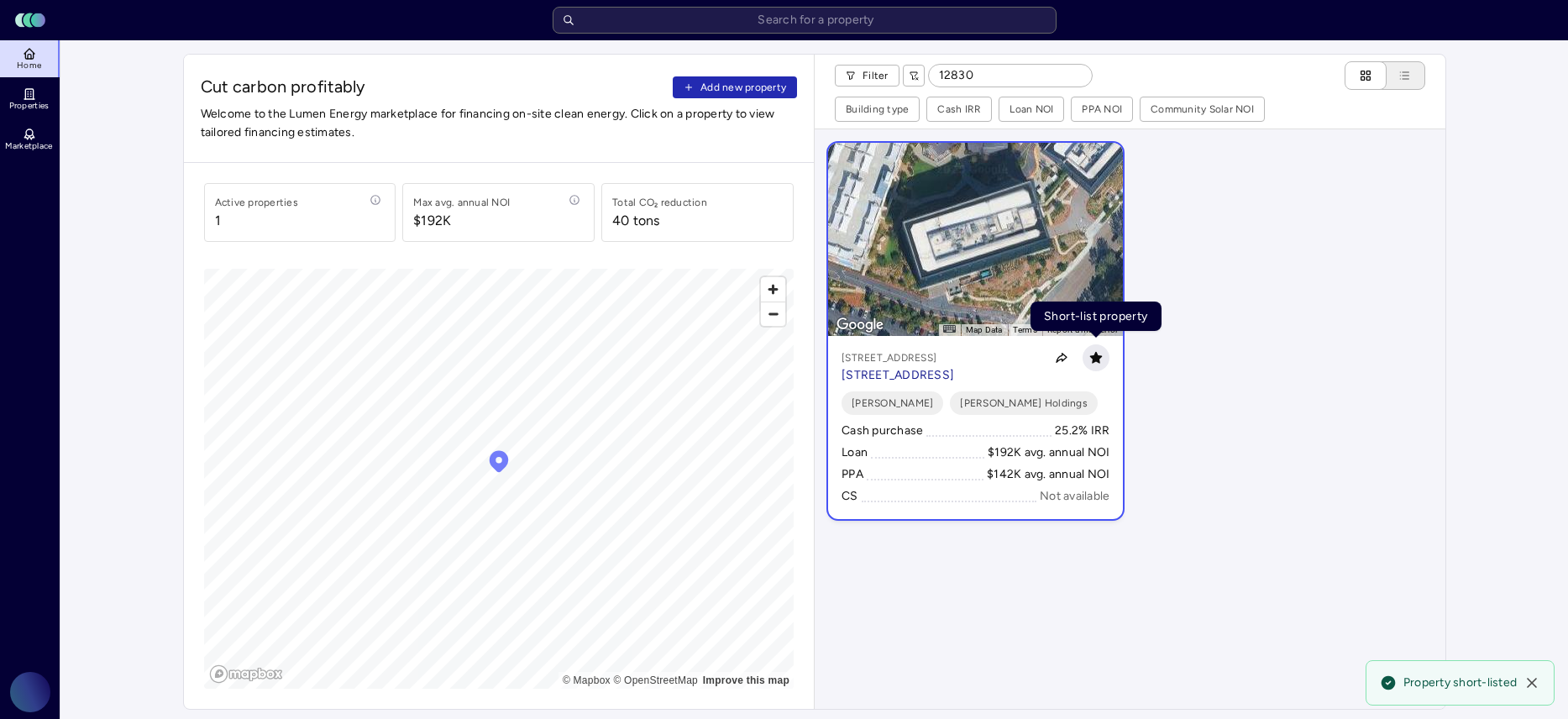 click 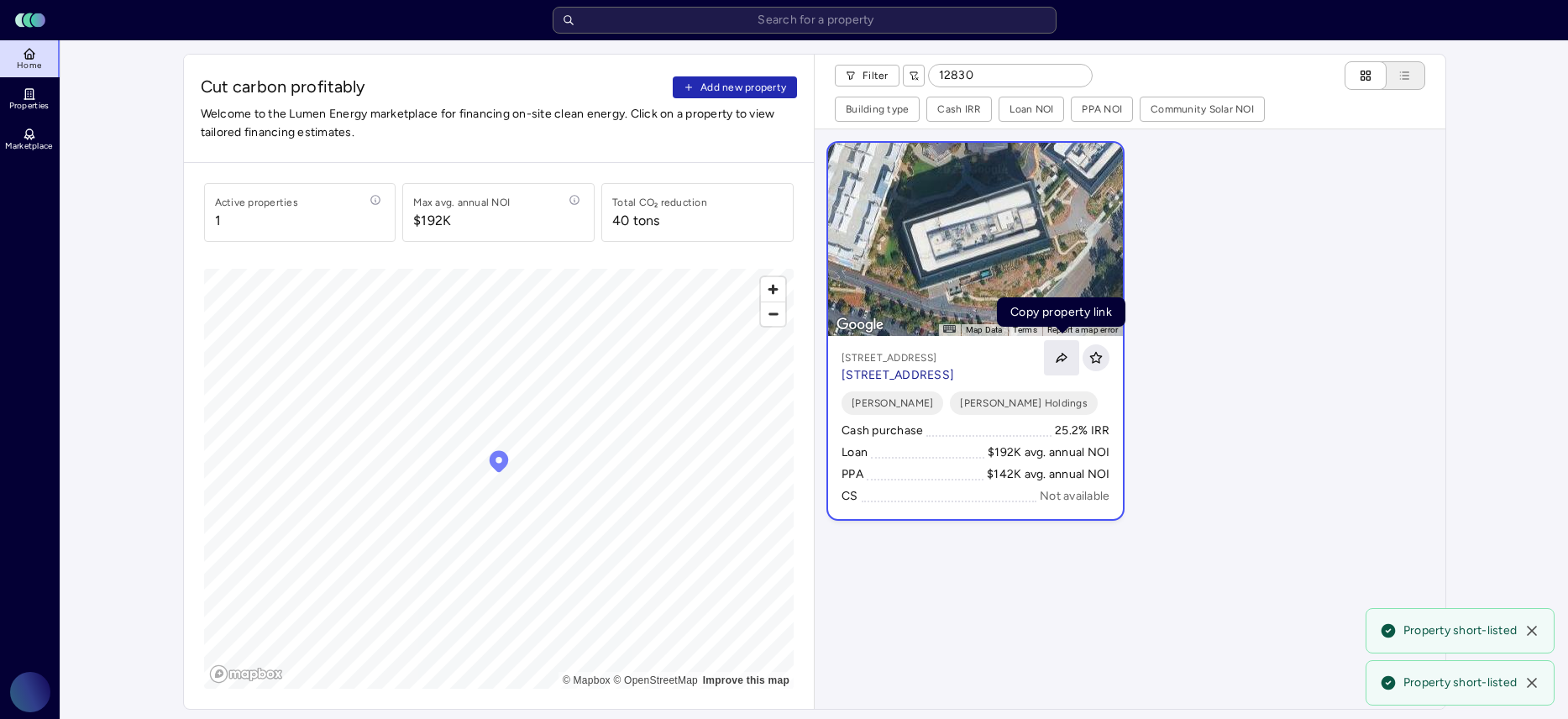 click at bounding box center (1062, 358) 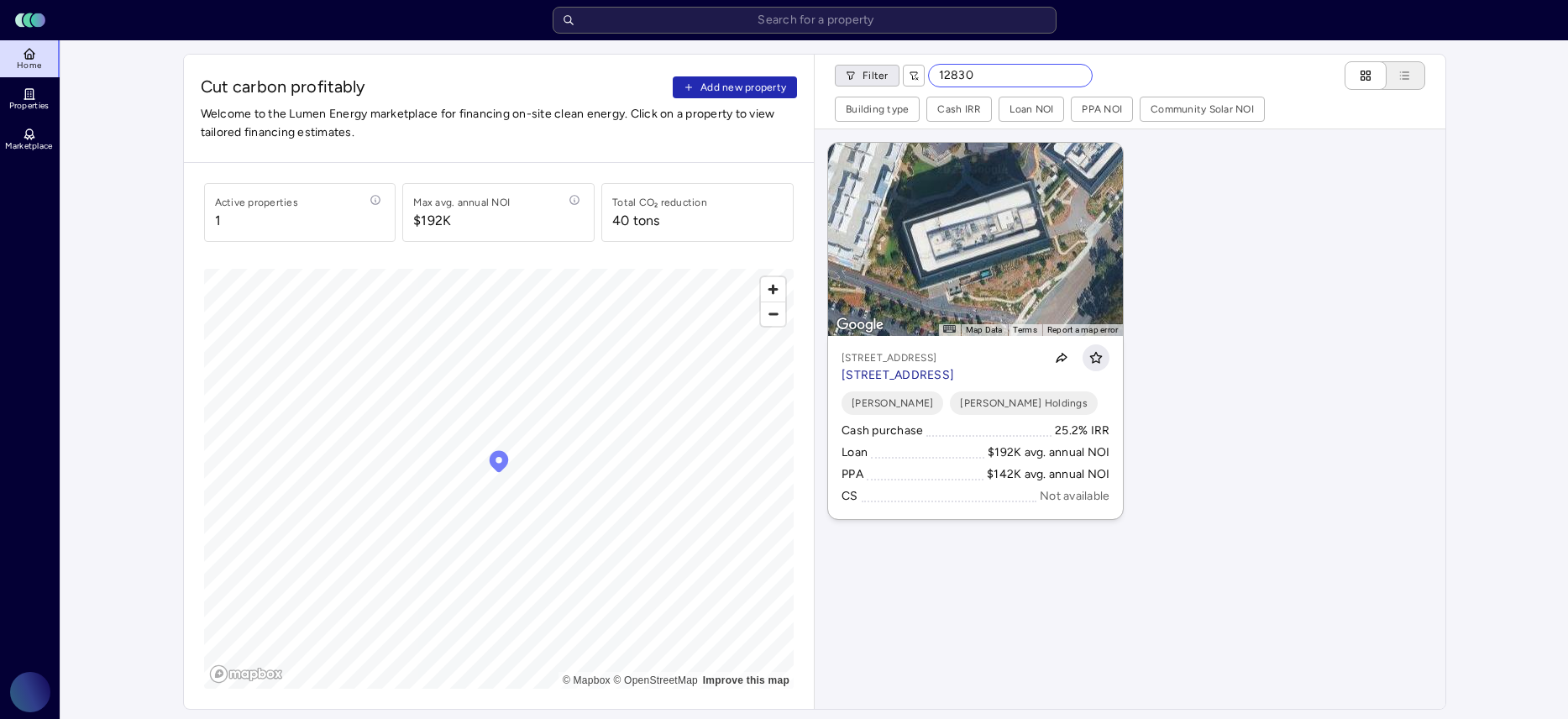 drag, startPoint x: 973, startPoint y: 75, endPoint x: 882, endPoint y: 67, distance: 91.35097 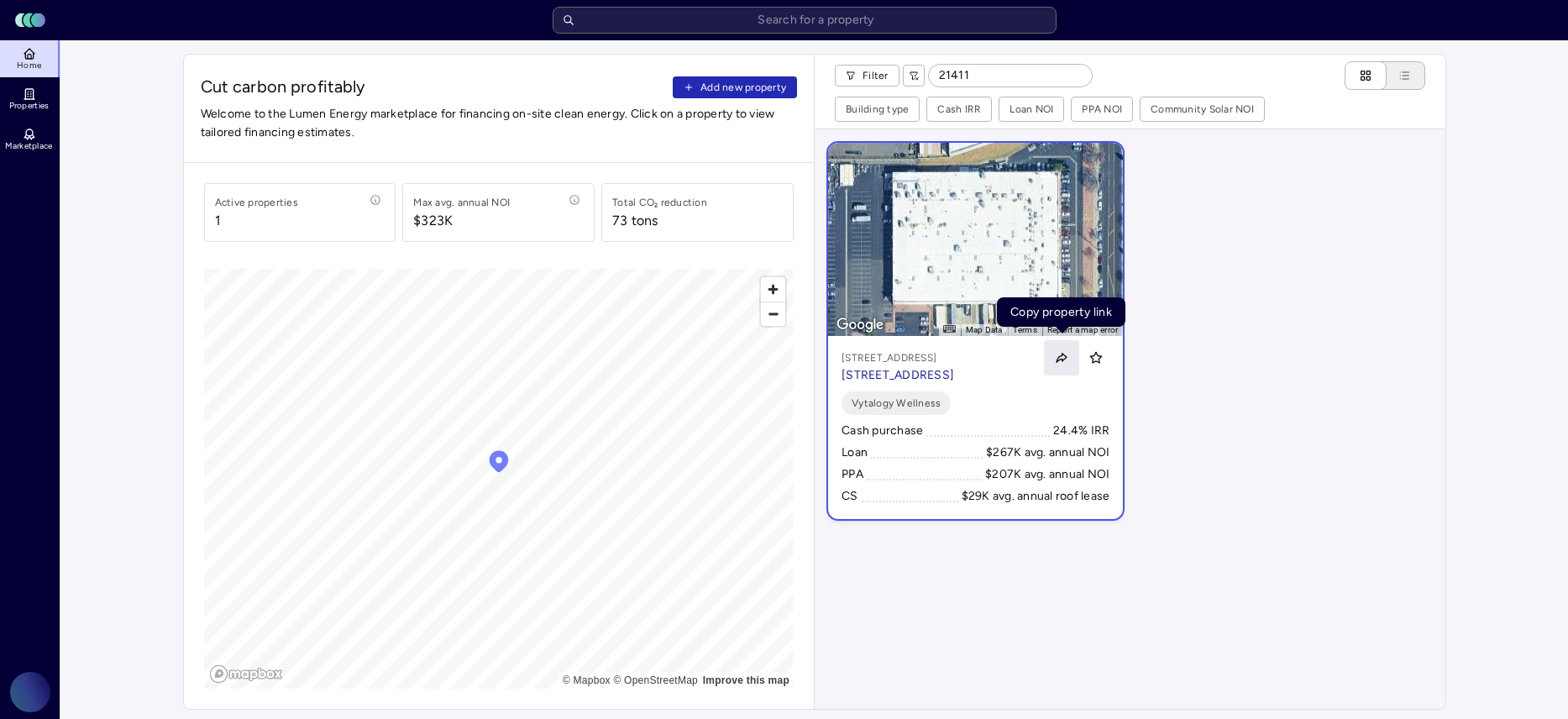click 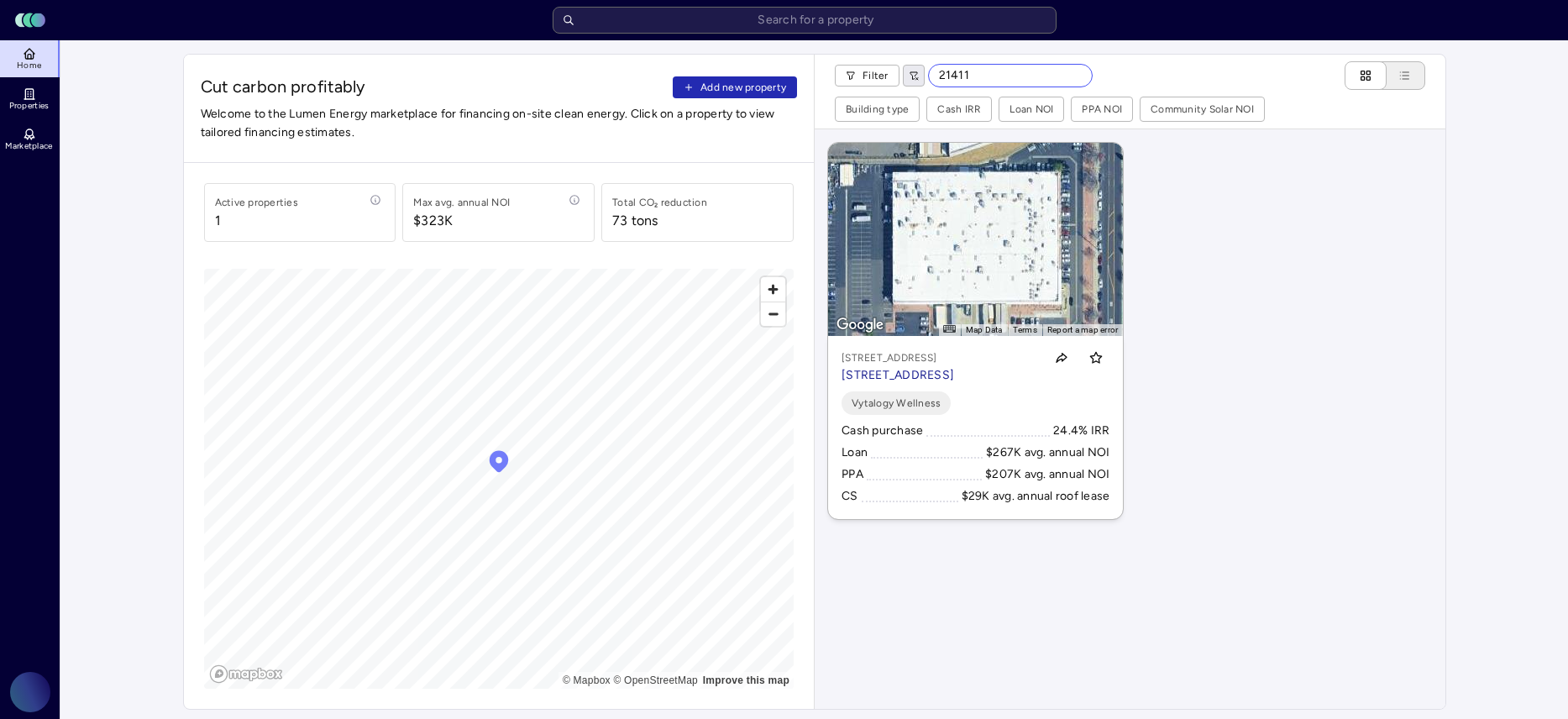 drag, startPoint x: 999, startPoint y: 77, endPoint x: 910, endPoint y: 66, distance: 89.6772 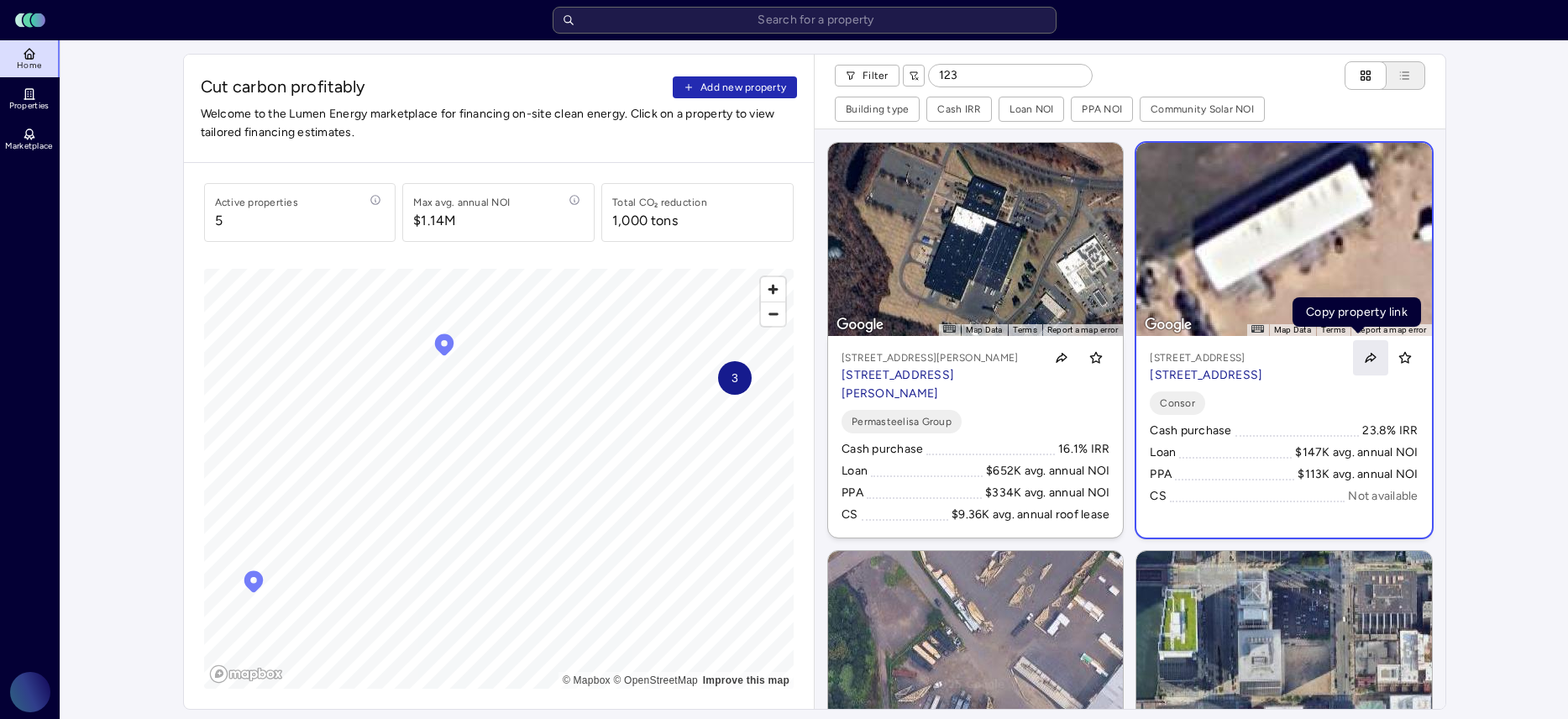 click at bounding box center (1371, 358) 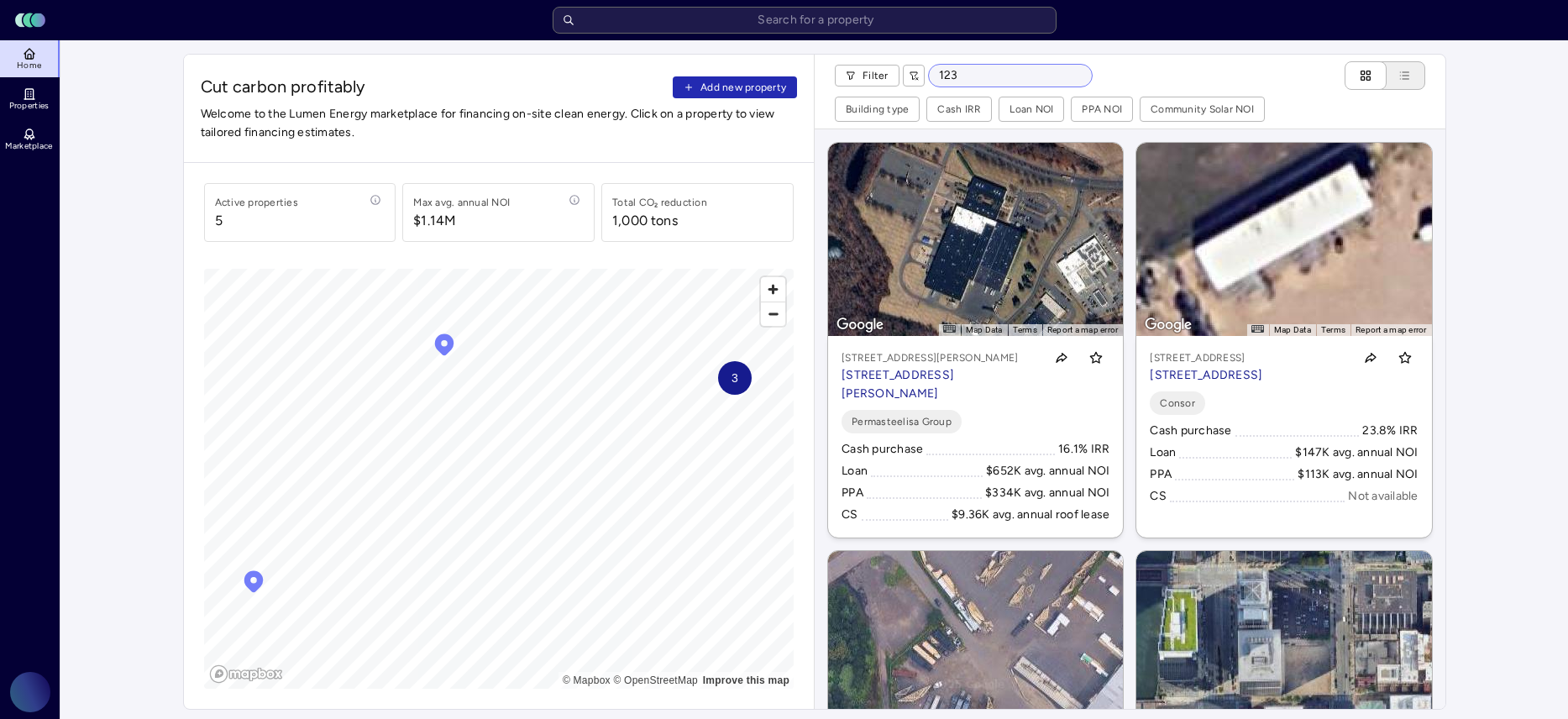 drag, startPoint x: 960, startPoint y: 78, endPoint x: 935, endPoint y: 77, distance: 25.019992 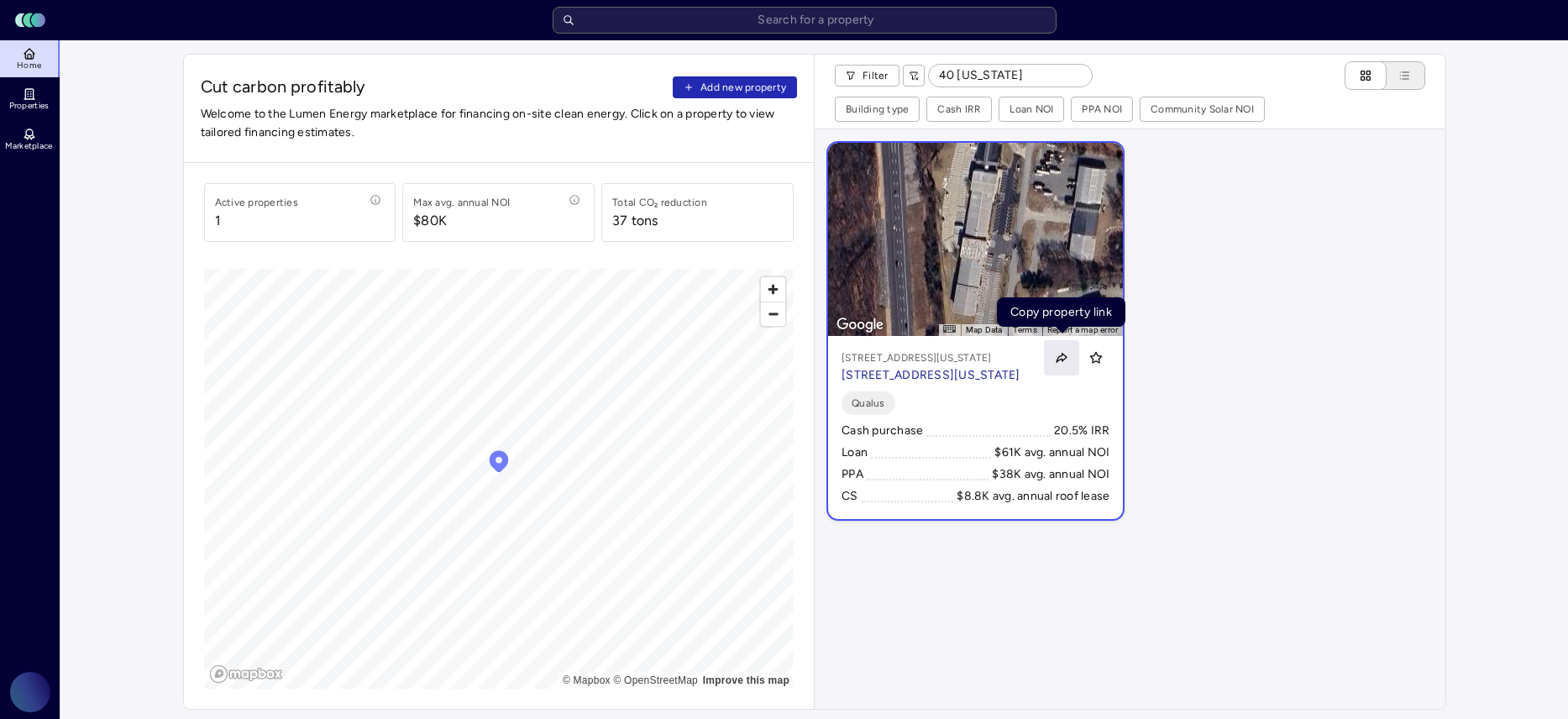 click 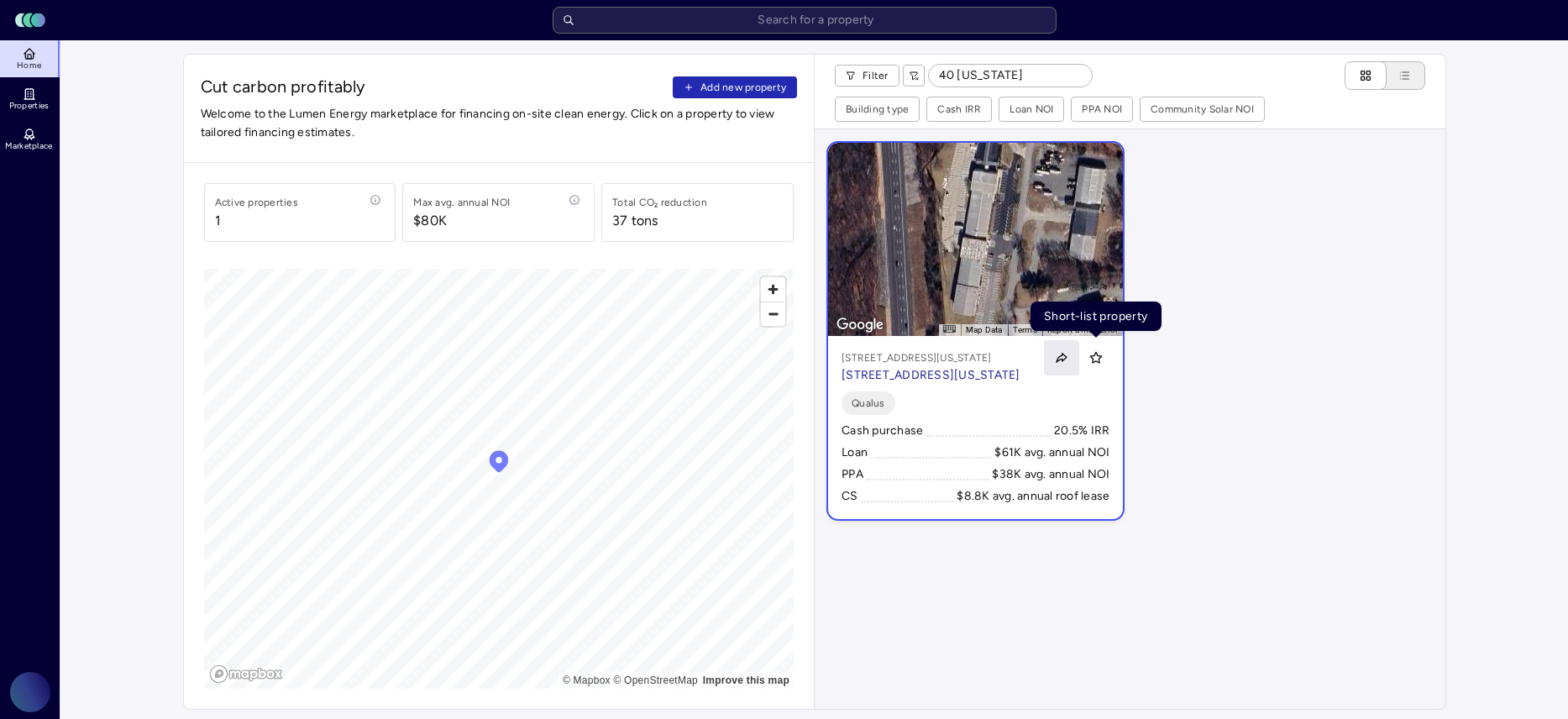click 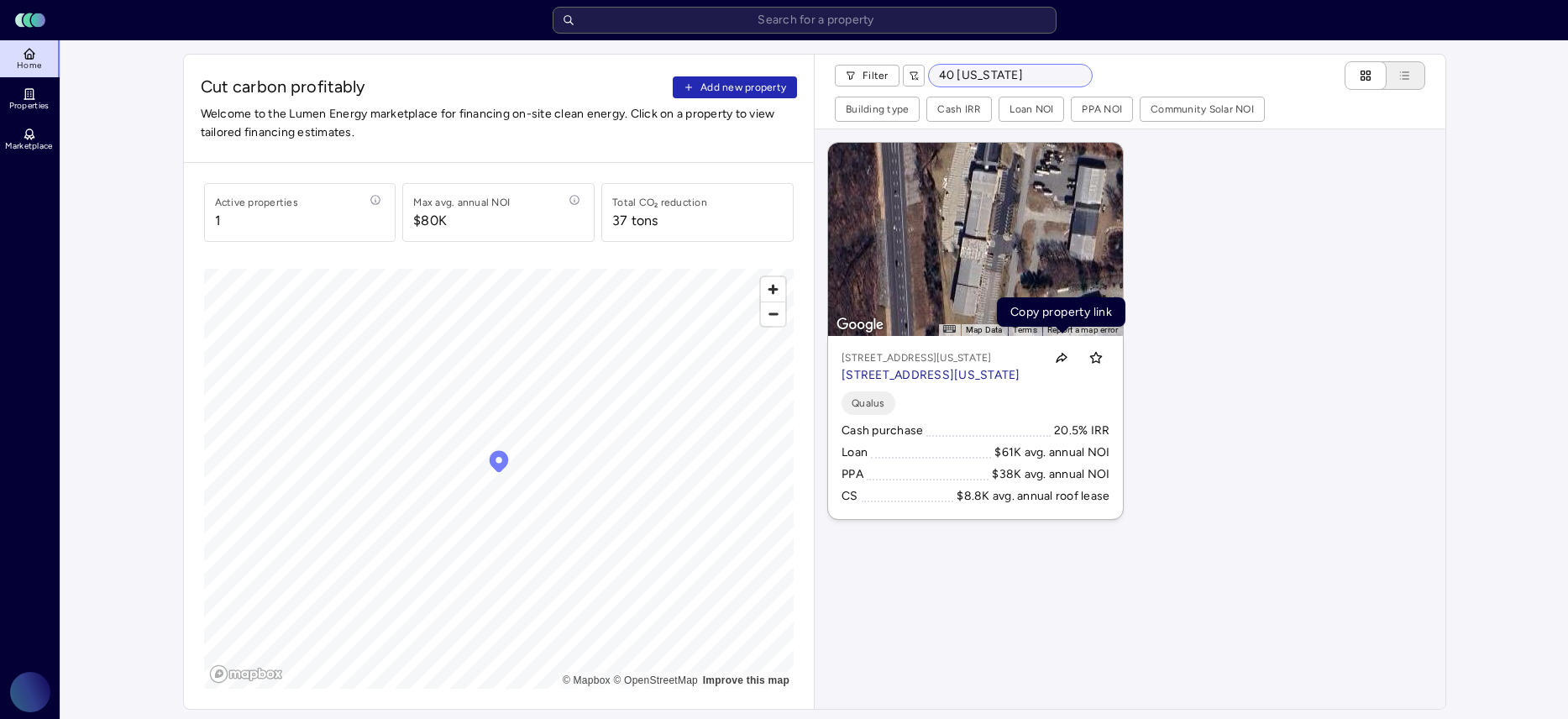 click on "40 [US_STATE]" at bounding box center [1010, 76] 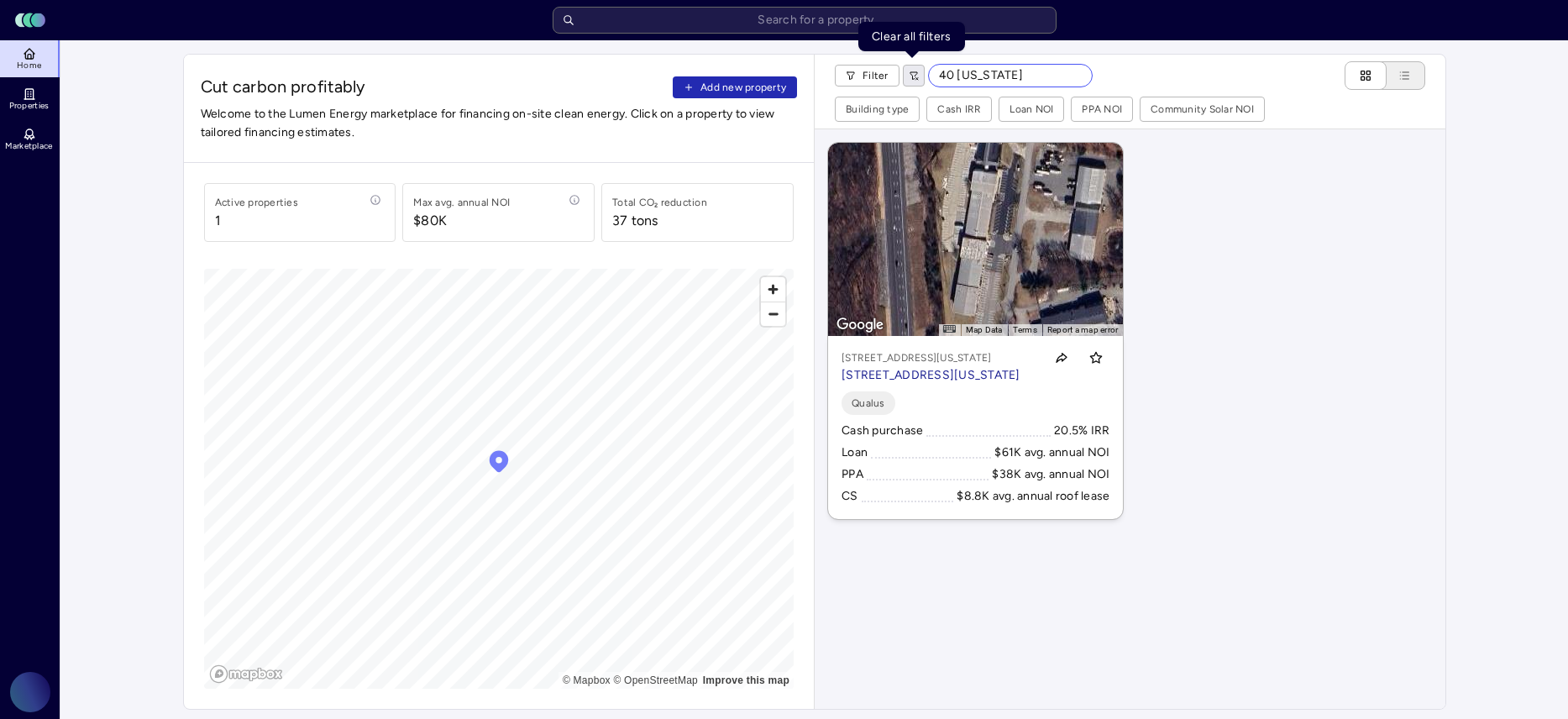 drag, startPoint x: 951, startPoint y: 73, endPoint x: 903, endPoint y: 75, distance: 48.041649 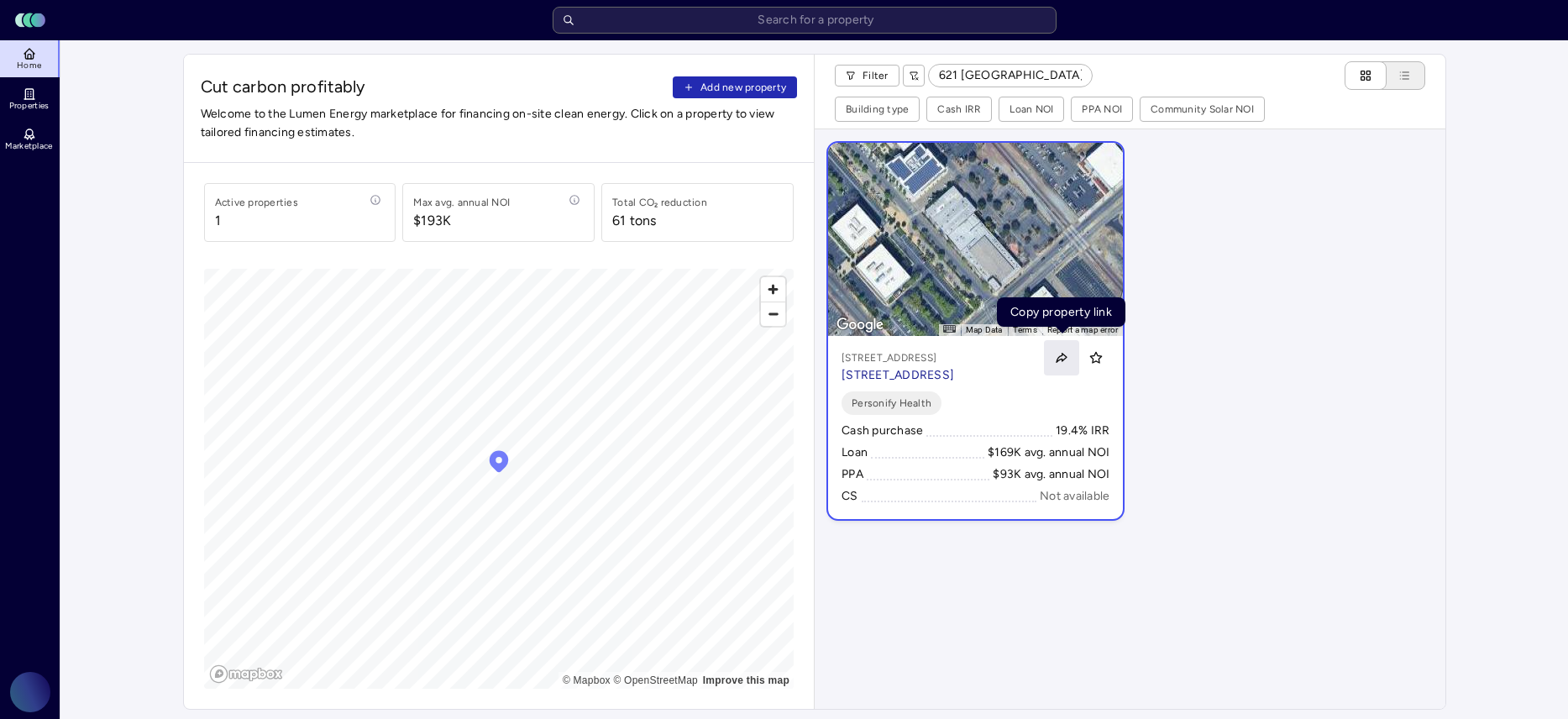 click 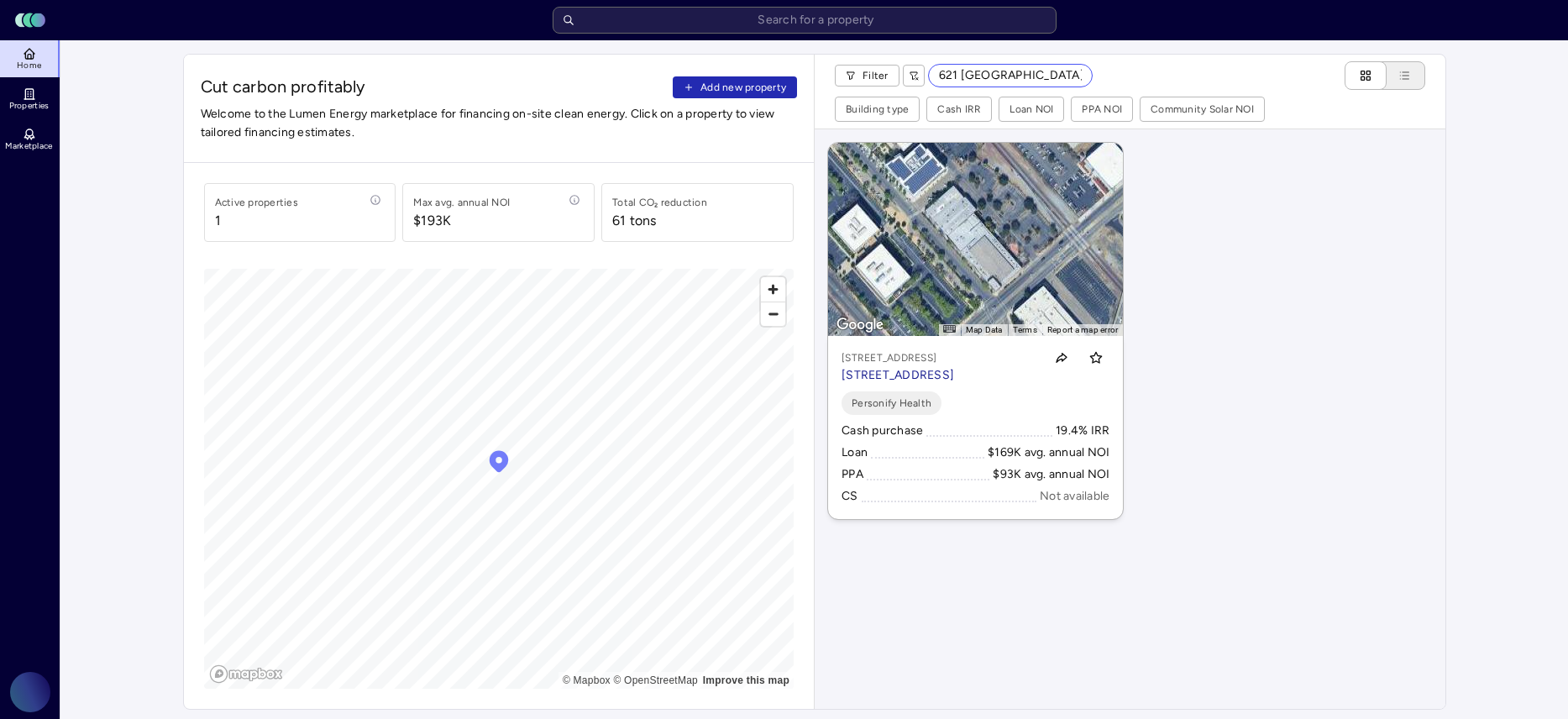 drag, startPoint x: 1029, startPoint y: 76, endPoint x: 933, endPoint y: 63, distance: 96.87621 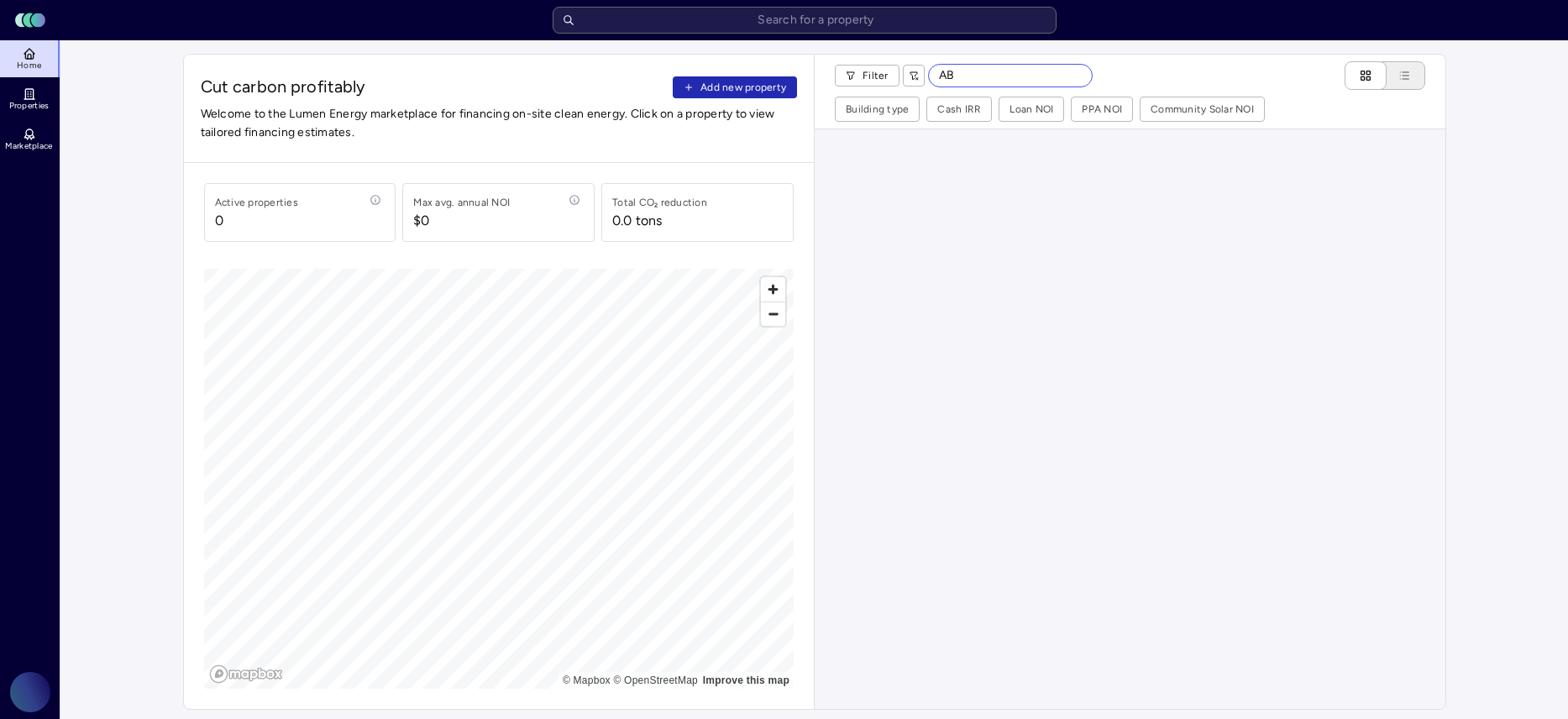 type on "A" 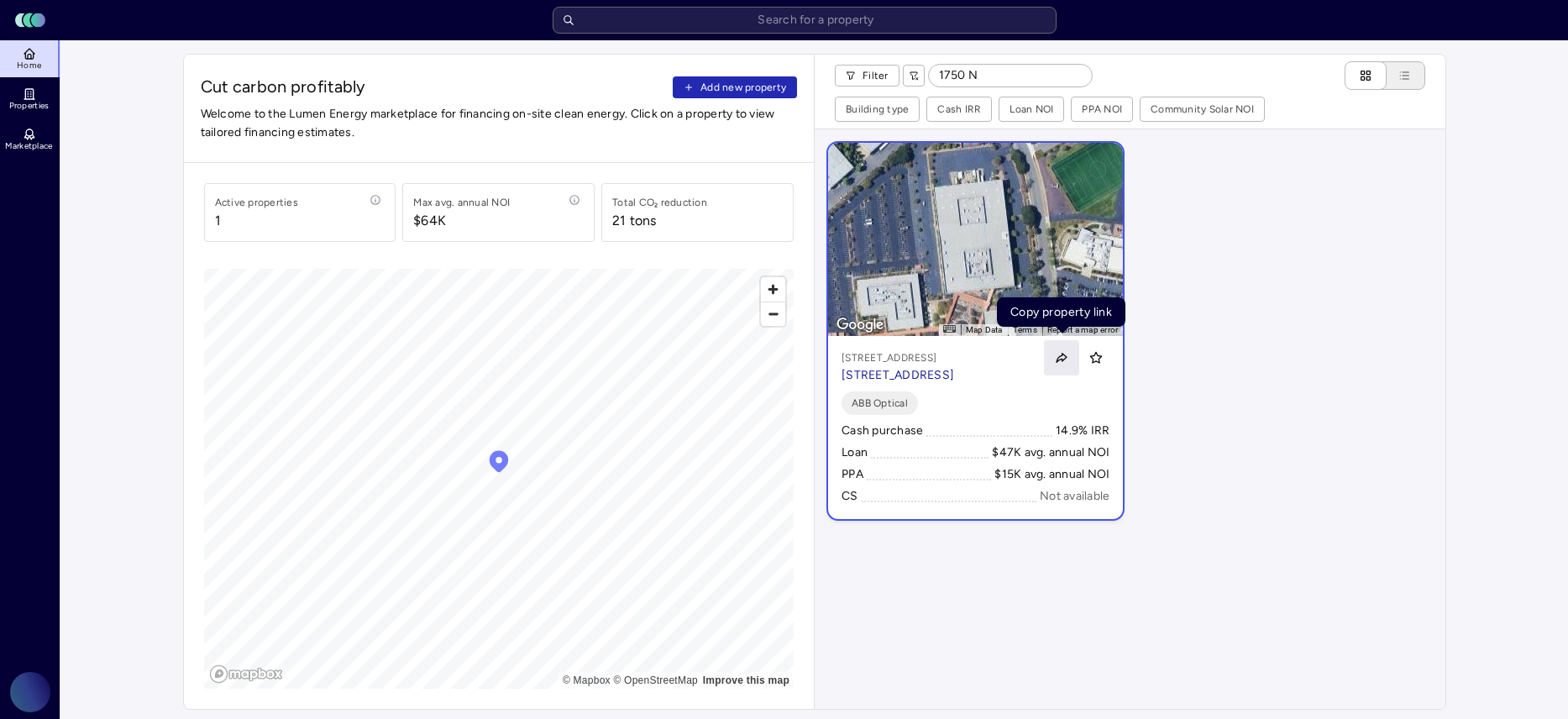 click 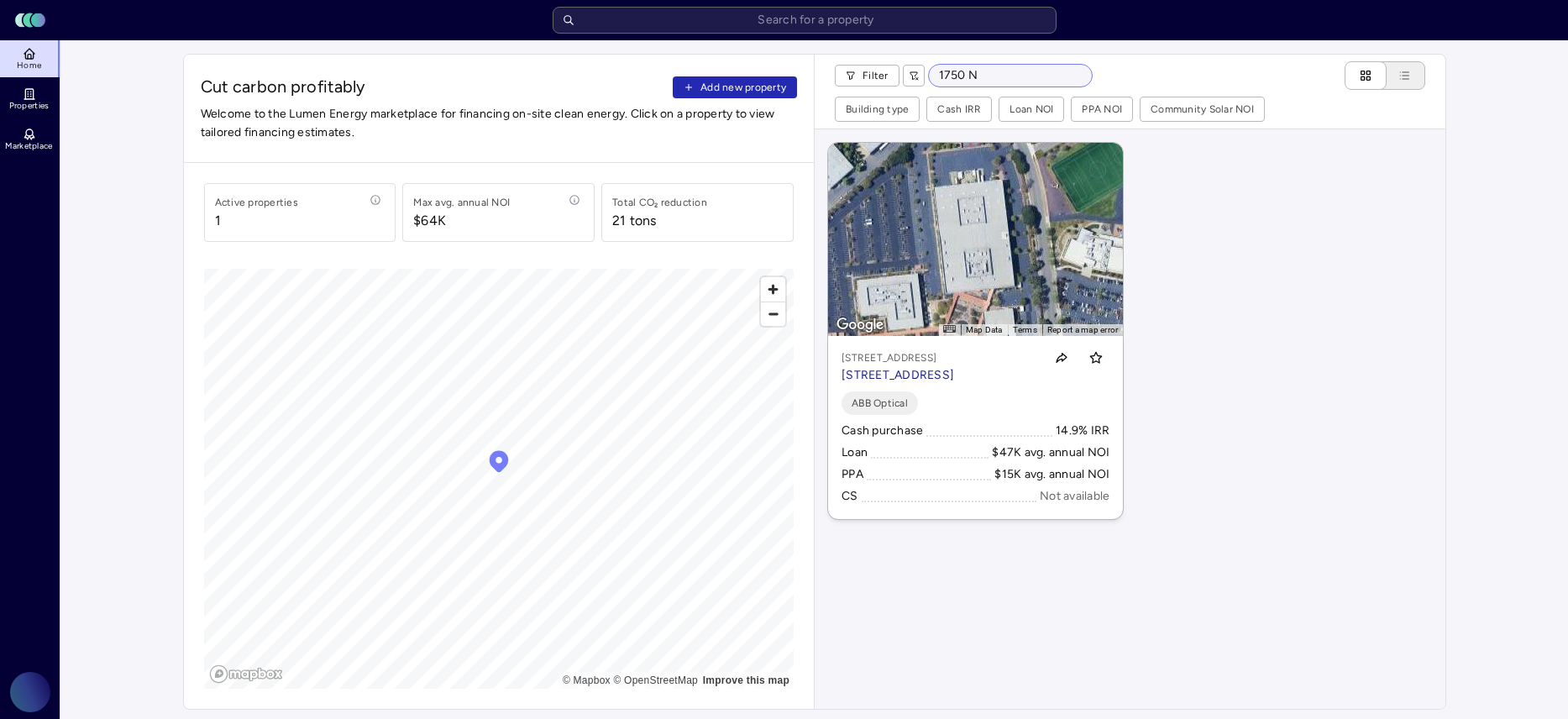 drag, startPoint x: 995, startPoint y: 73, endPoint x: 926, endPoint y: 71, distance: 69.029 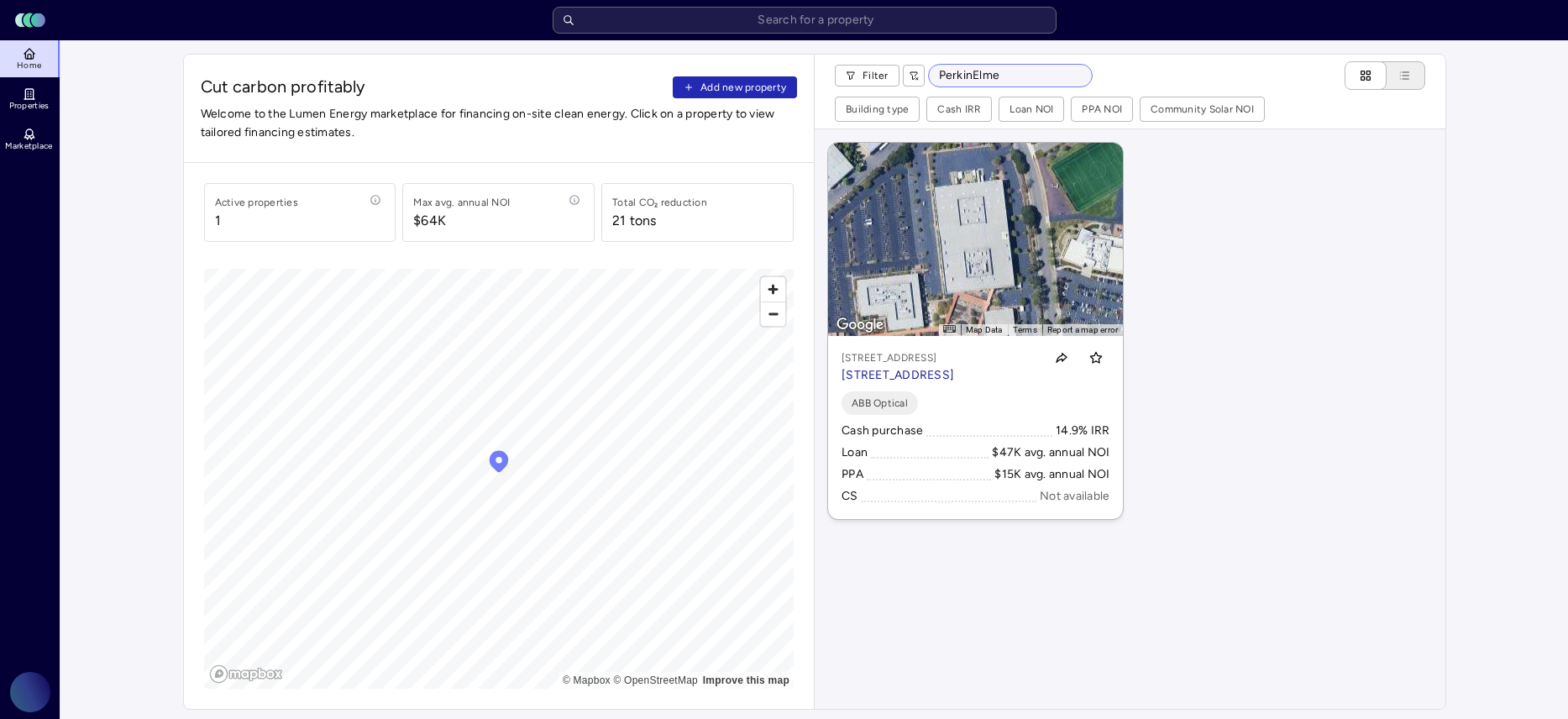 type on "PerkinElmer" 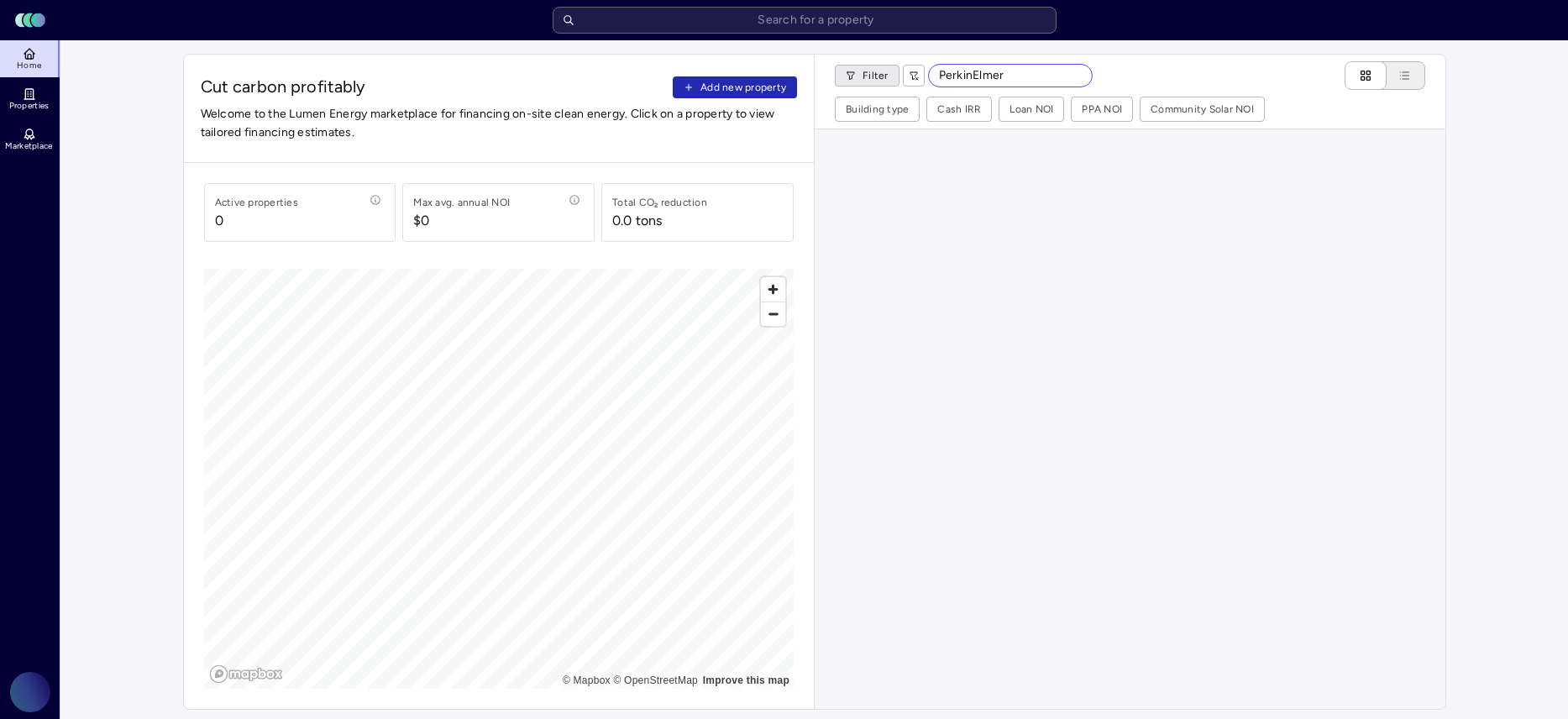 drag, startPoint x: 1033, startPoint y: 71, endPoint x: 887, endPoint y: 67, distance: 146.05478 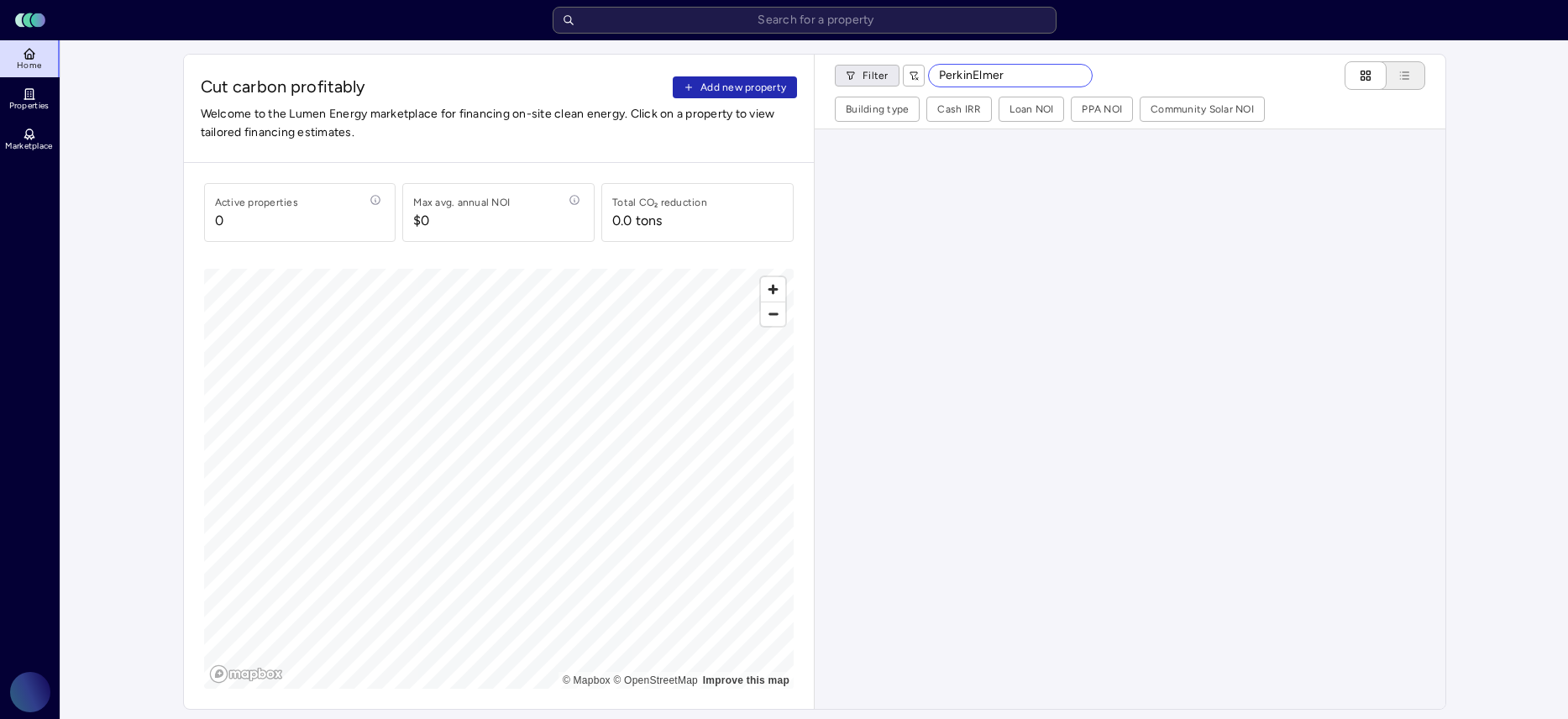 click on "Filter PerkinElmer" at bounding box center [963, 76] 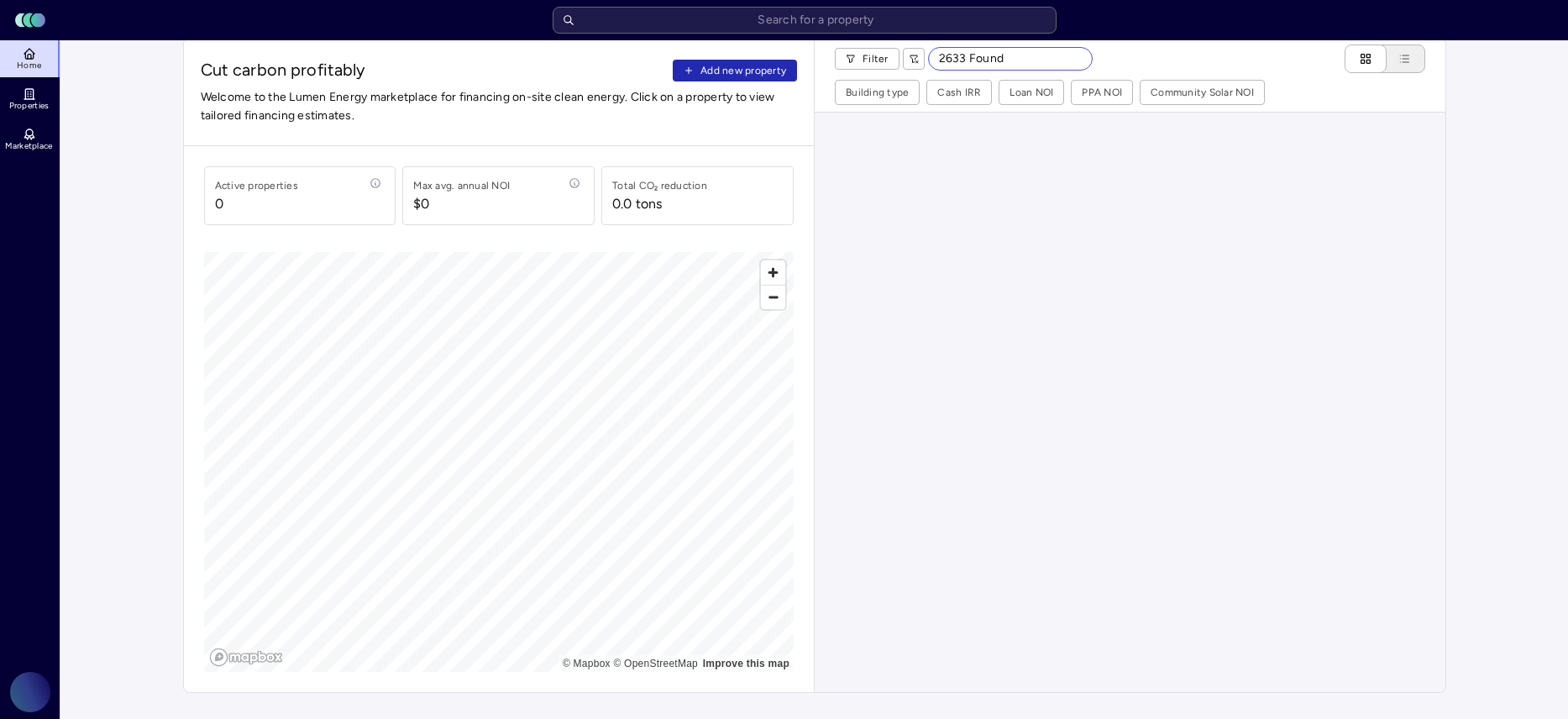 scroll, scrollTop: 14, scrollLeft: 0, axis: vertical 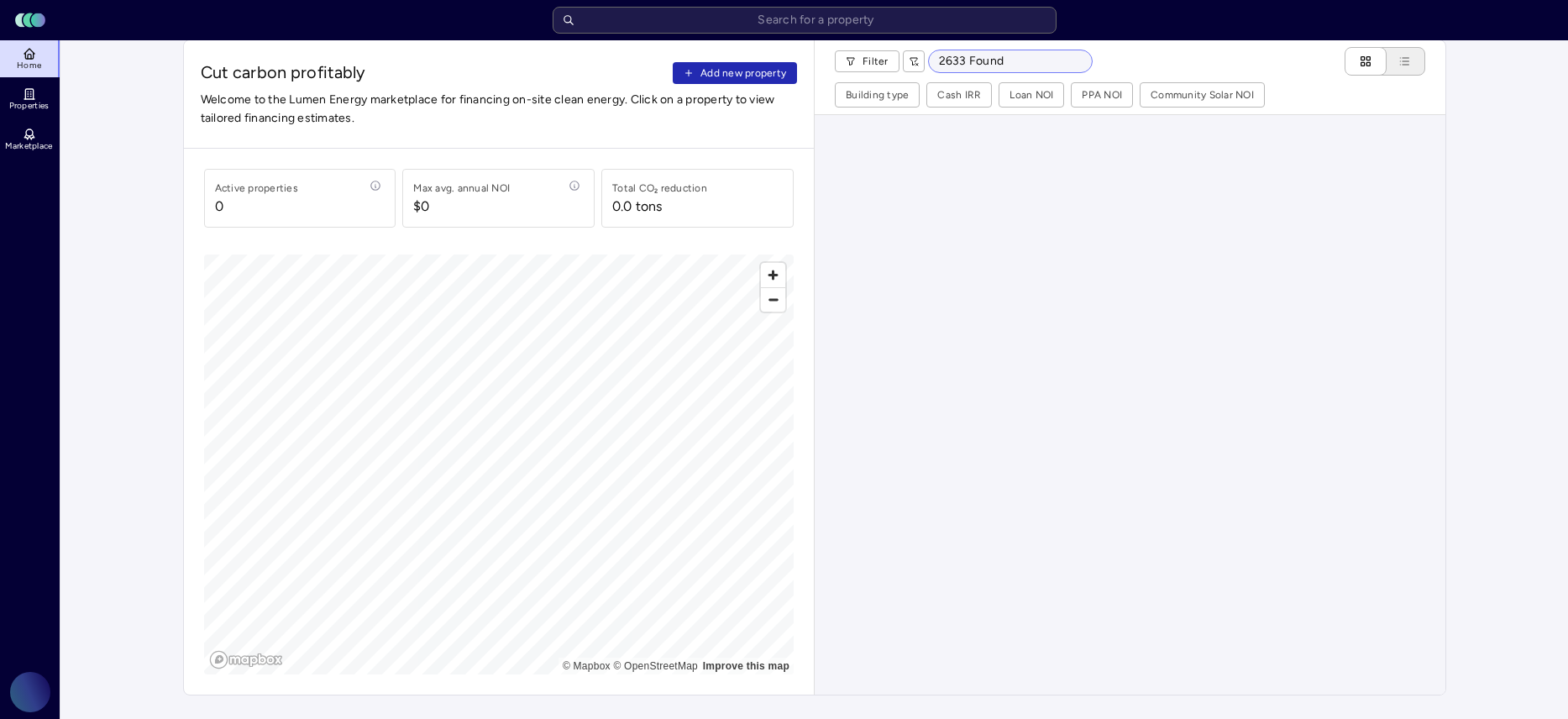 drag, startPoint x: 1009, startPoint y: 65, endPoint x: 962, endPoint y: 64, distance: 47.01064 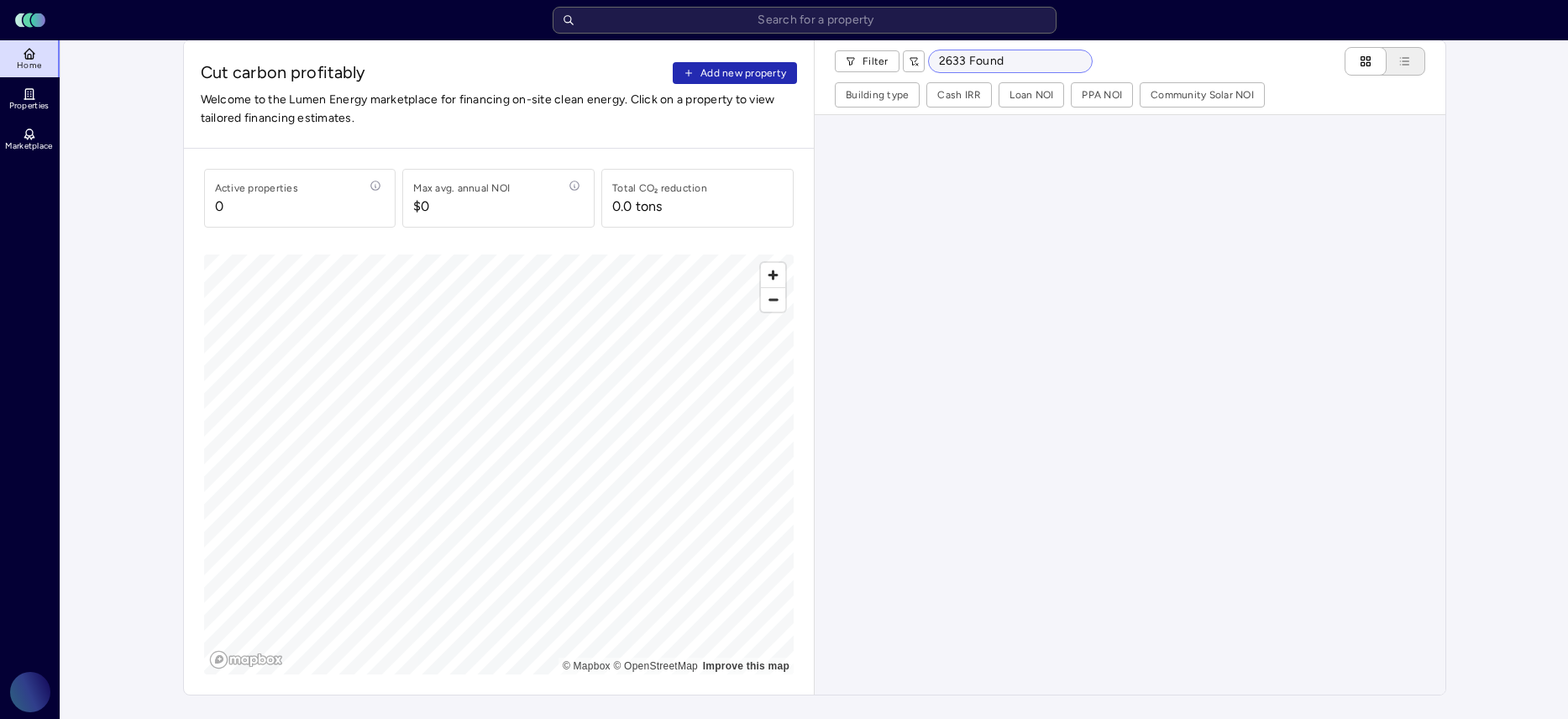 click on "2633 Found" at bounding box center [1010, 61] 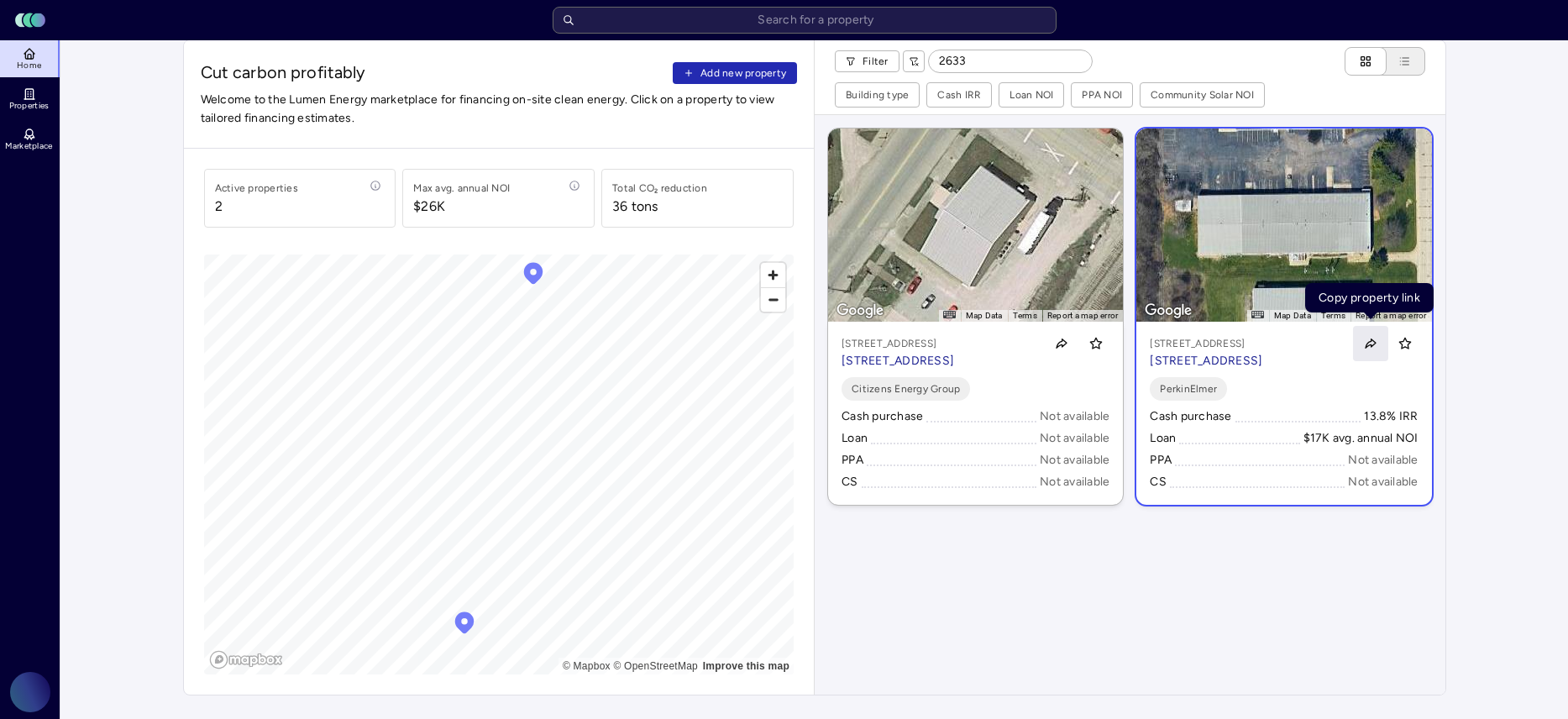 click 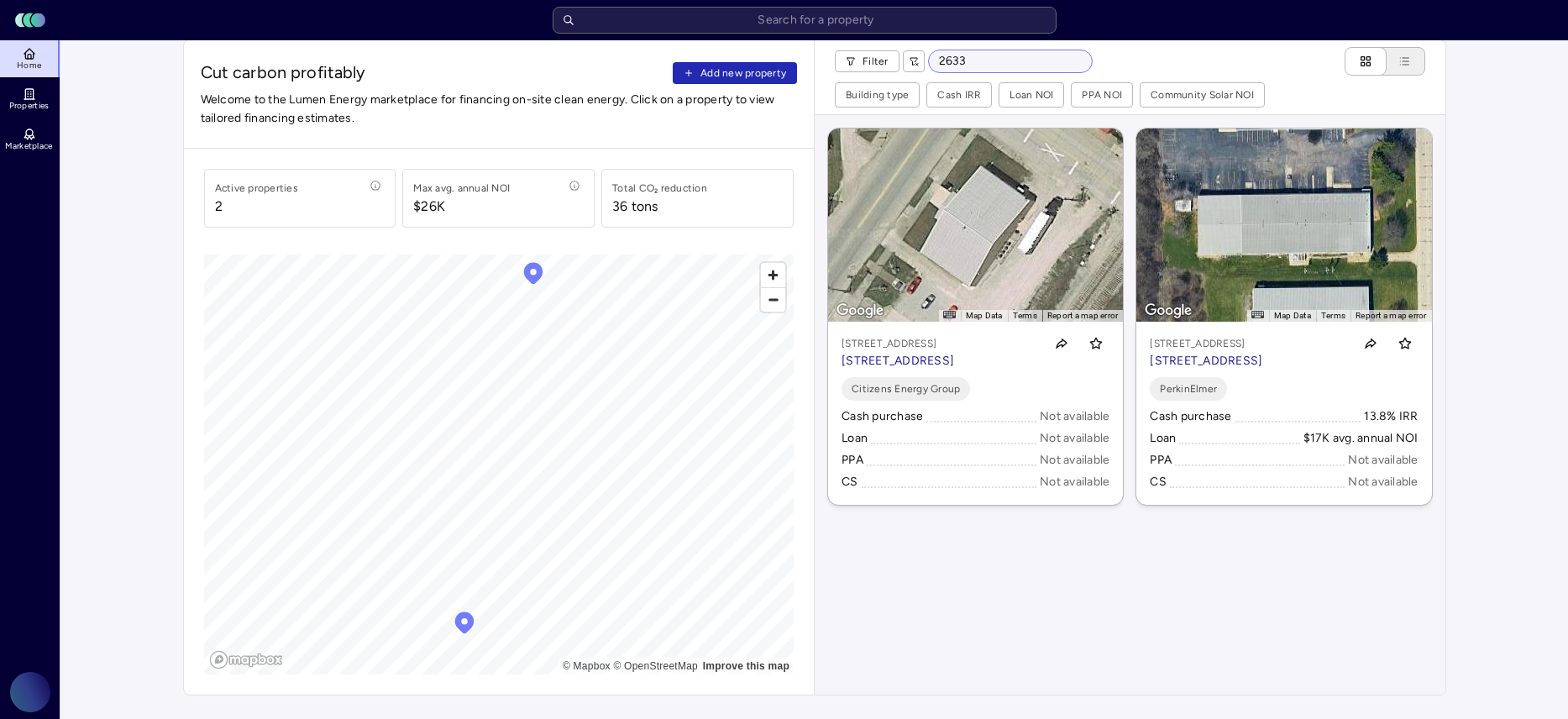 drag, startPoint x: 978, startPoint y: 67, endPoint x: 927, endPoint y: 59, distance: 51.62364 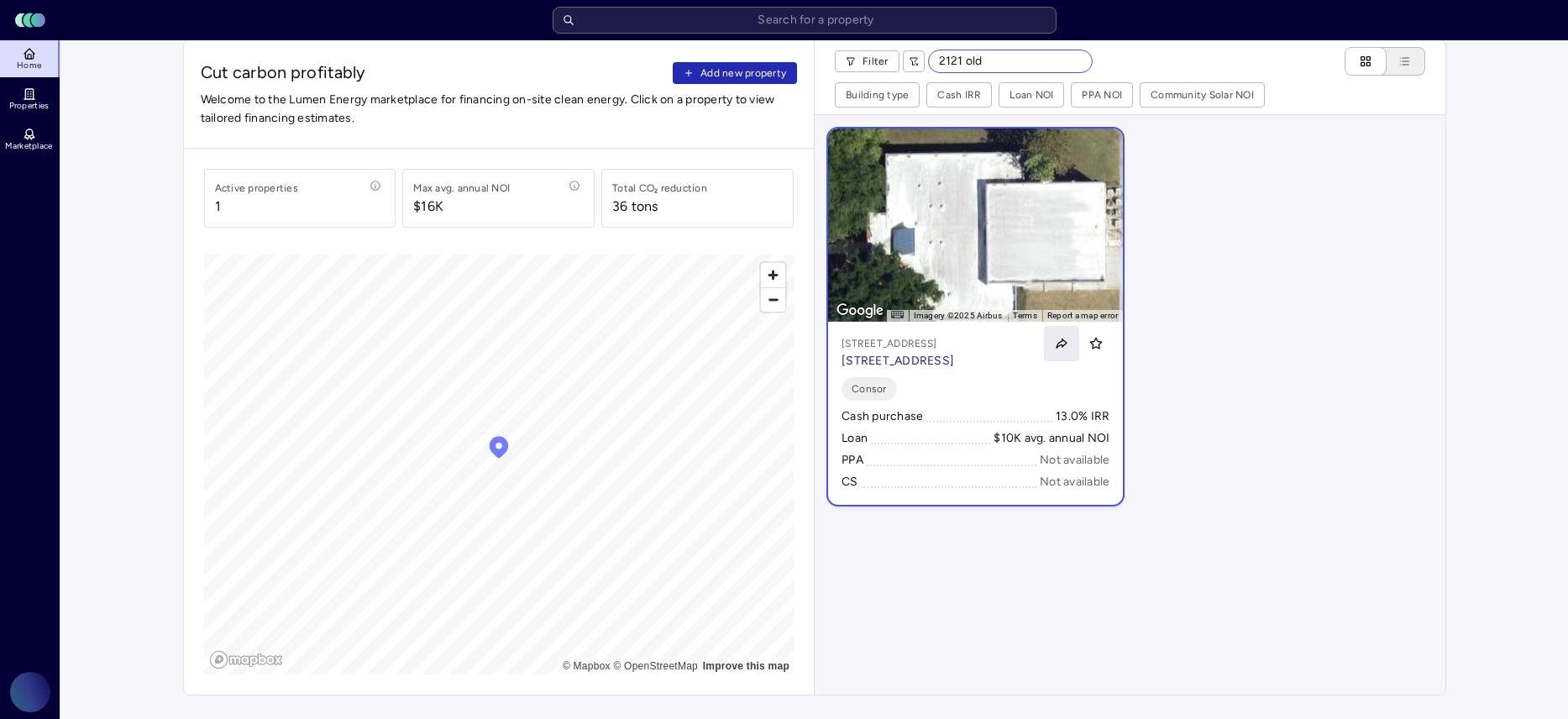 type on "2121 old" 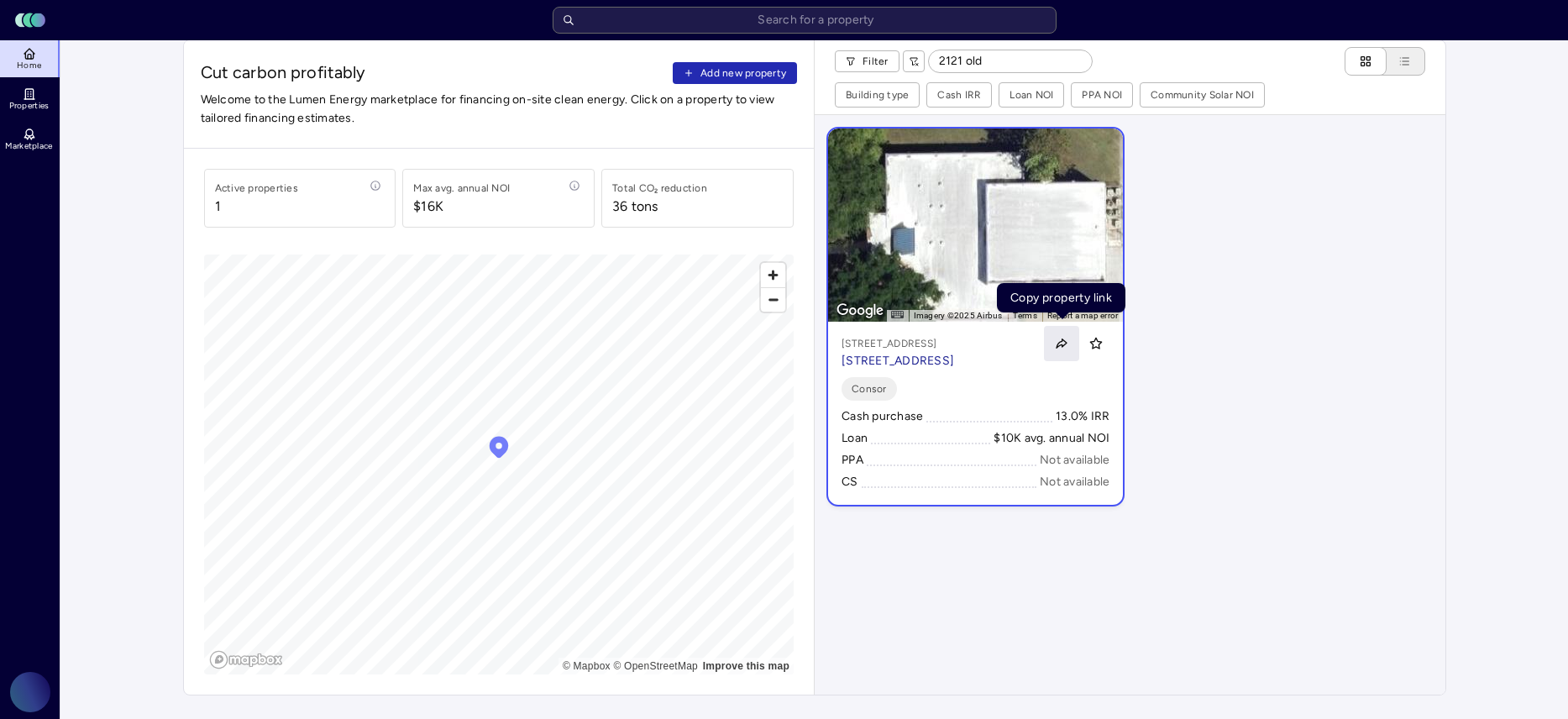 click 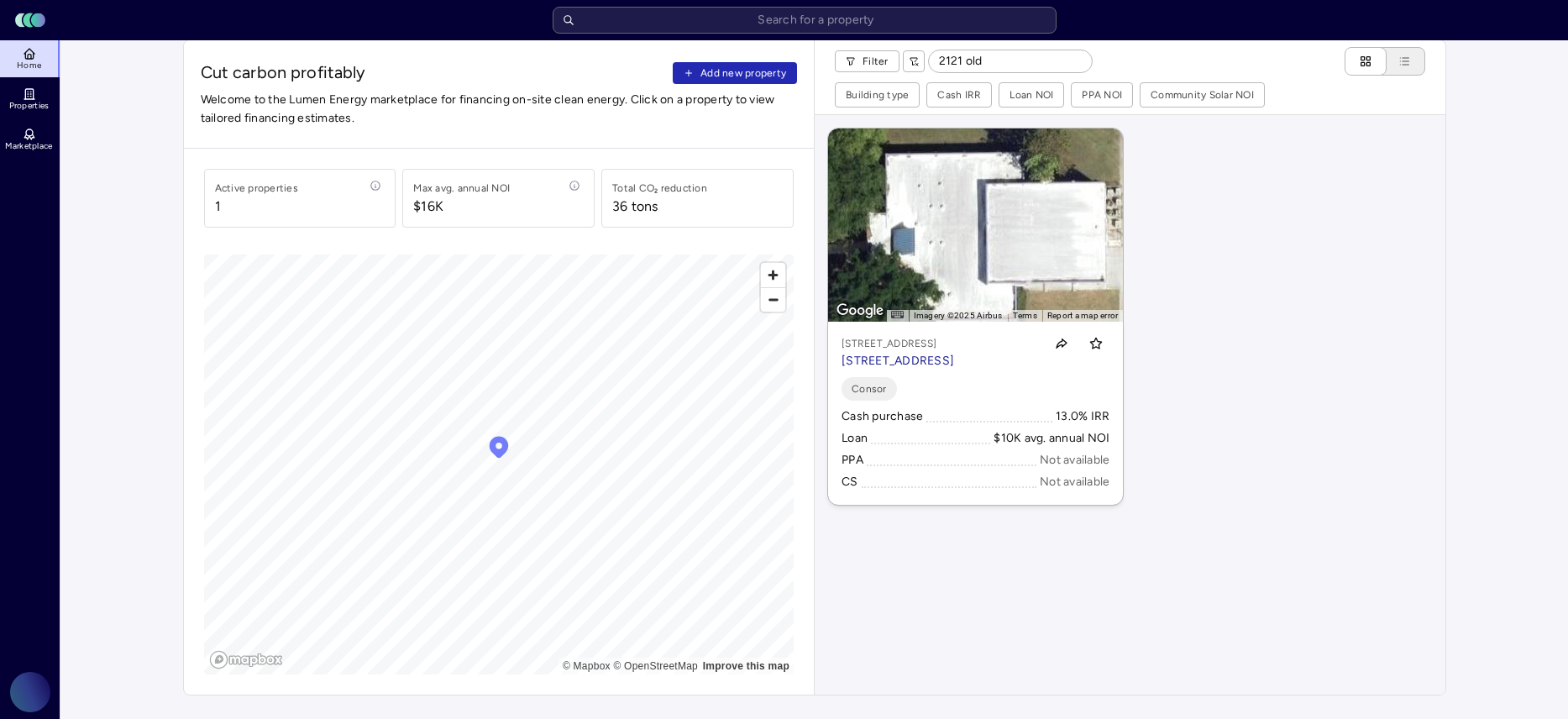 scroll, scrollTop: 0, scrollLeft: 0, axis: both 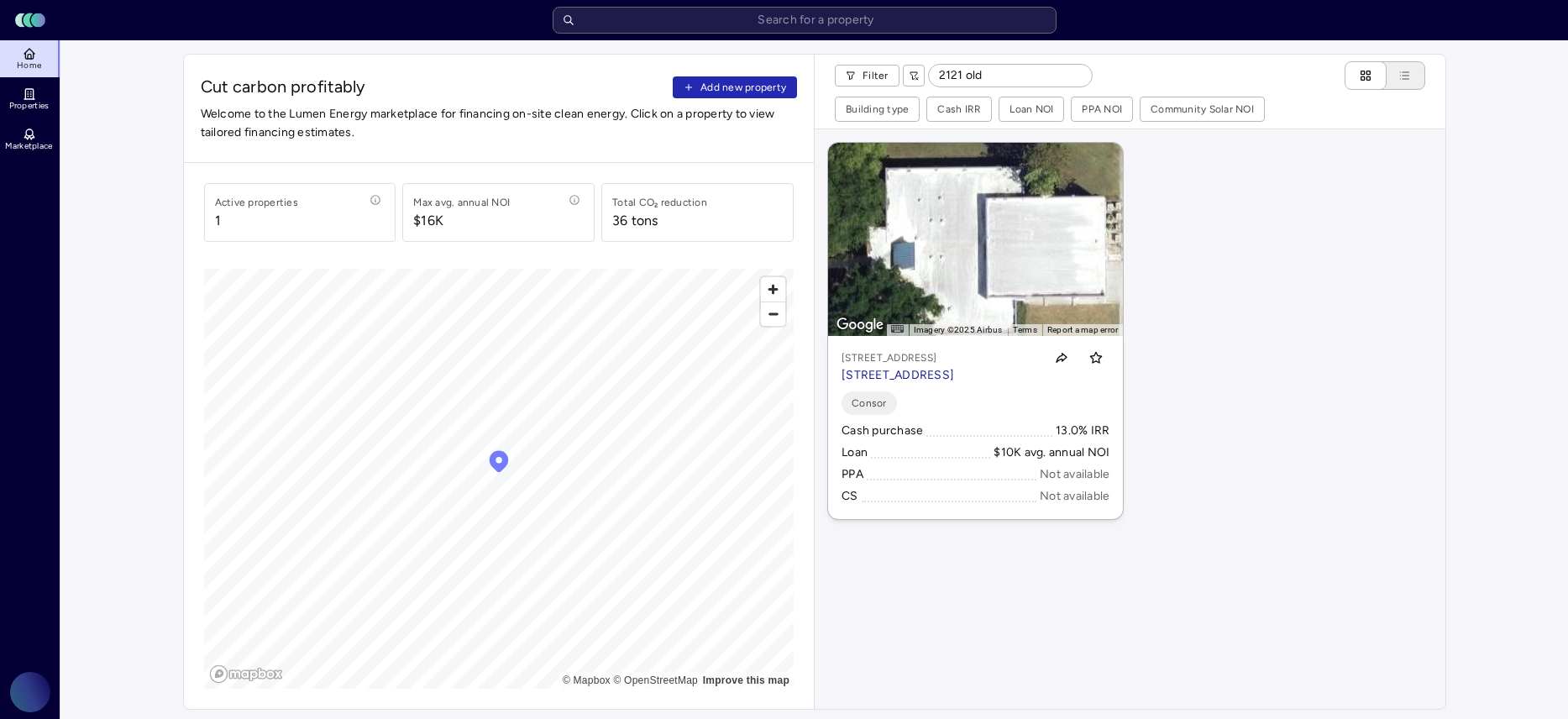 click on "← Move left → Move right ↑ Move up ↓ Move down + Zoom in - Zoom out Home Jump left by 75% End Jump right by 75% Page Up Jump up by 75% Page Down Jump down by 75% To activate drag with keyboard, press Alt + Enter. Once in keyboard drag state, use the arrow keys to move the marker. To complete the drag, press the Enter key. To cancel, press Escape. Map Data Imagery ©2025 Airbus Imagery ©2025 Airbus 10 m  Click to toggle between metric and imperial units Terms Report a map error [STREET_ADDRESS] [STREET_ADDRESS] Consor Cash purchase 13.0% IRR Loan $10K avg. annual NOI PPA Not available CS Not available" at bounding box center [1130, 419] 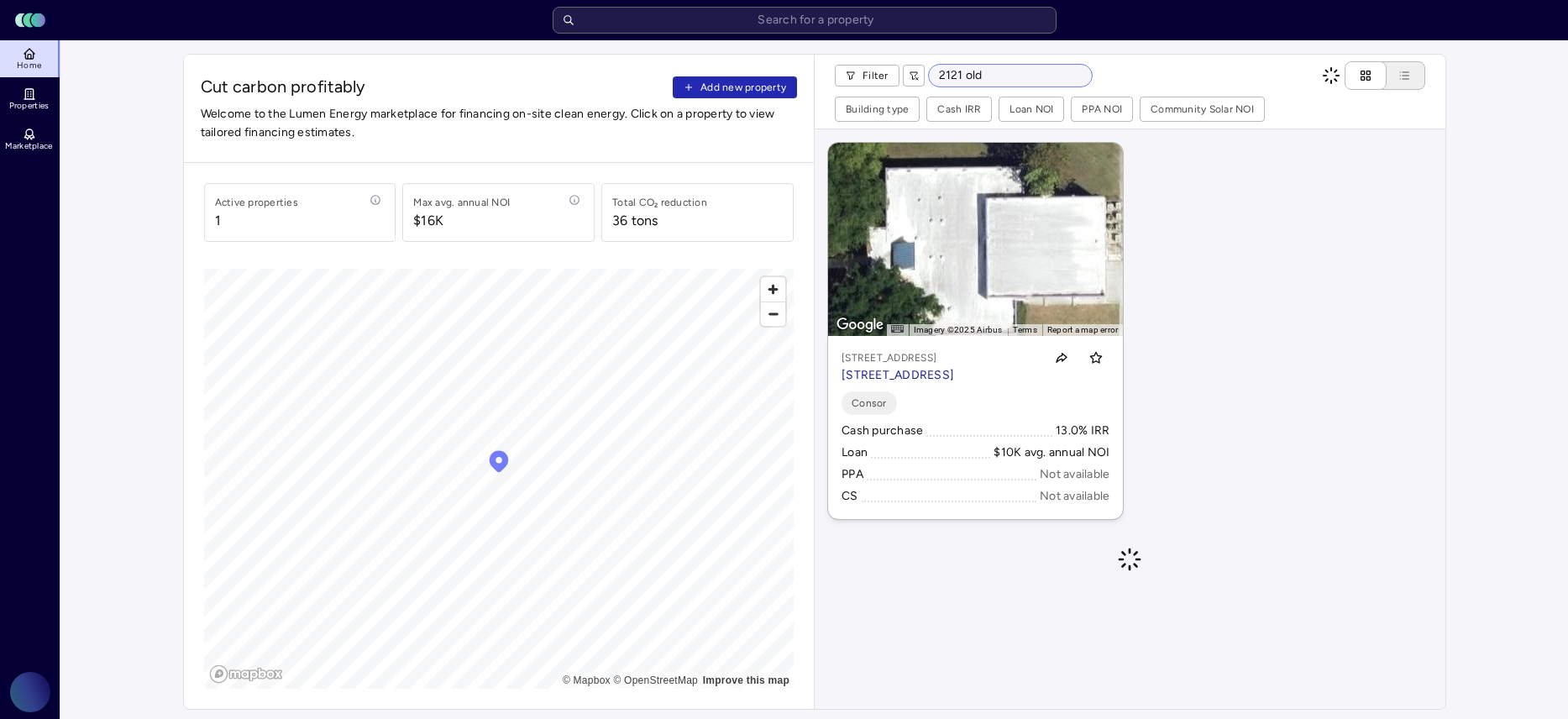 drag, startPoint x: 1019, startPoint y: 66, endPoint x: 999, endPoint y: 81, distance: 25 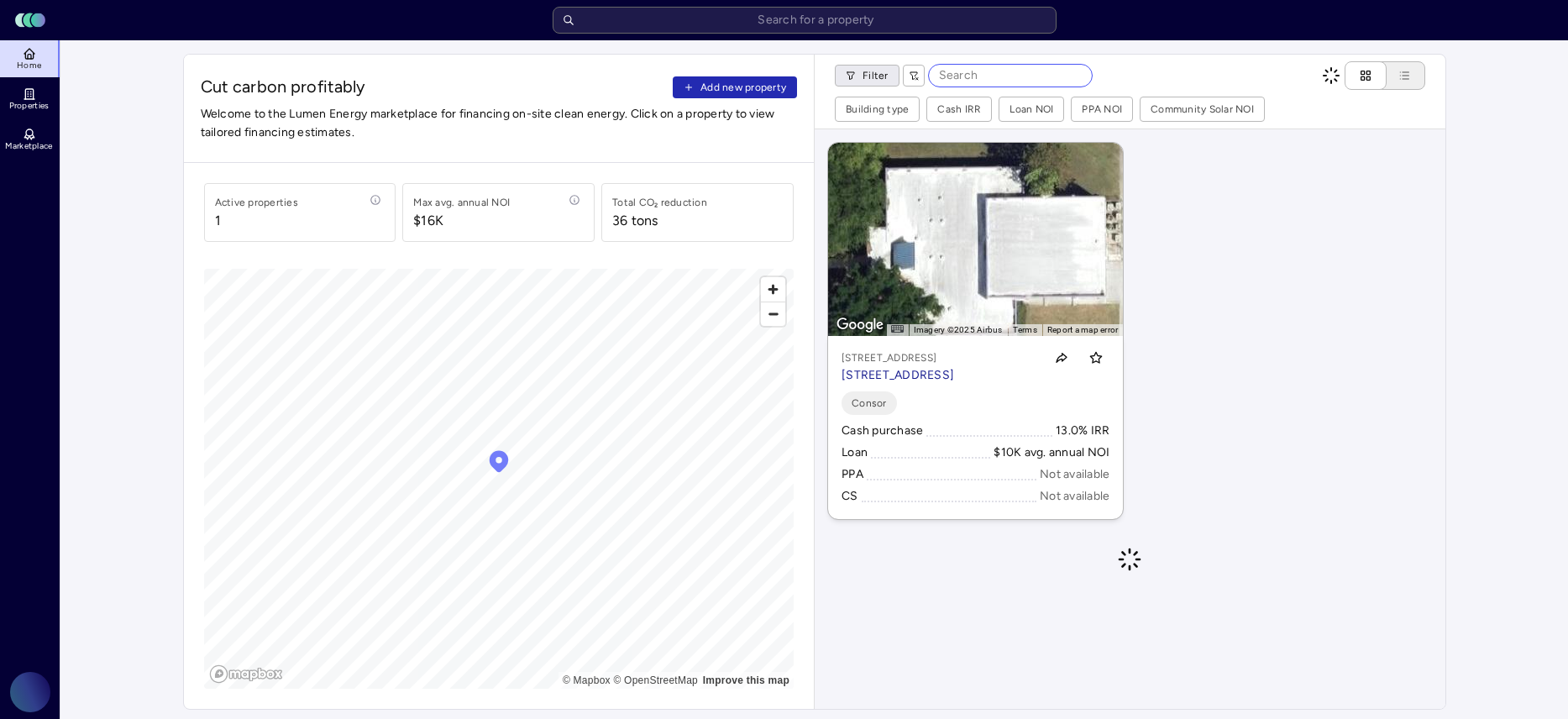 type 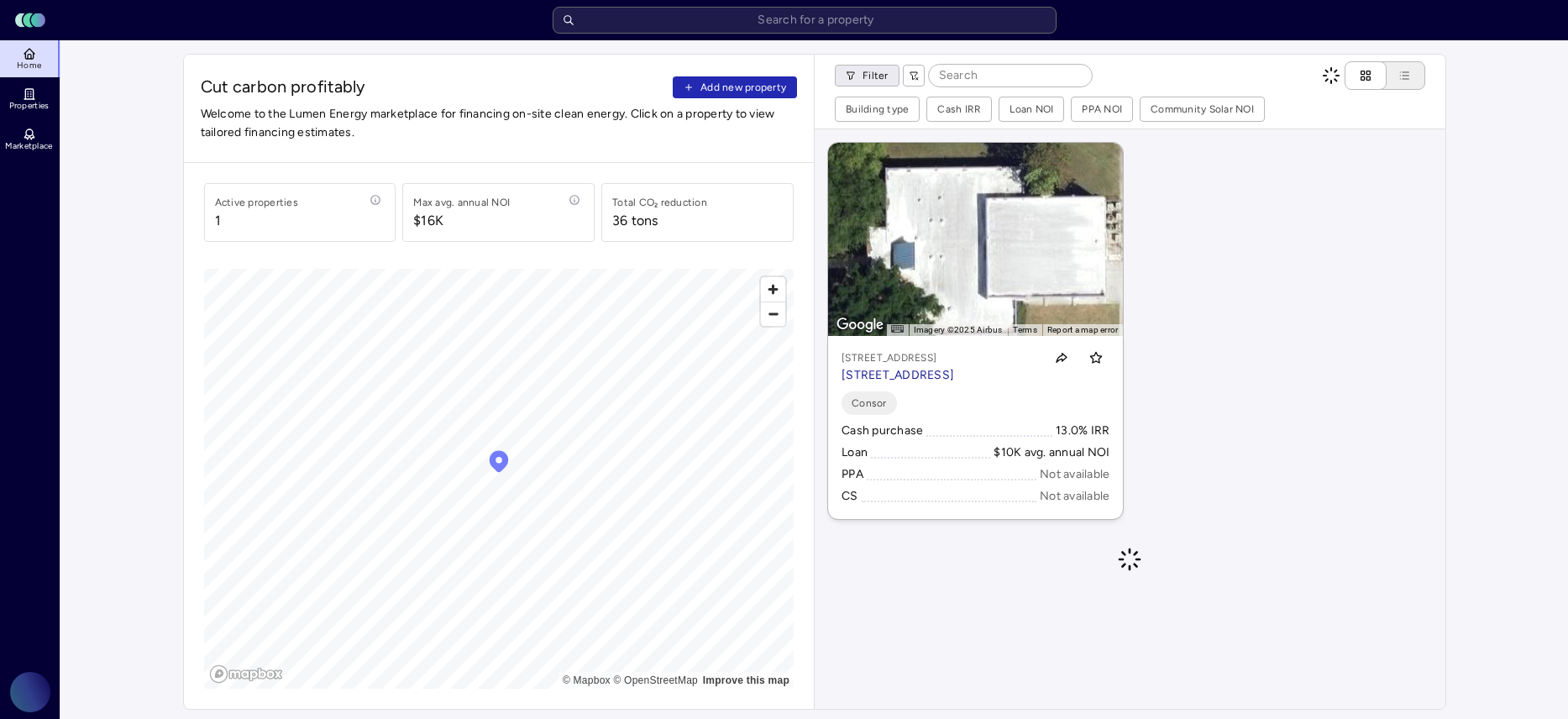 click on "Toggle Sidebar Lumen Energy Logo Home Properties Marketplace Gravity Climate [PERSON_NAME] Cut carbon profitably Add new property Welcome to the Lumen Energy marketplace for financing on-site clean energy. Click on a property to view tailored financing estimates. Active properties [STREET_ADDRESS] annual NOI $16K Total CO₂ reduction 36 tons © Mapbox   © OpenStreetMap   Improve this map Filter Building type Cash IRR Loan NOI PPA NOI Community Solar NOI ← Move left → Move right ↑ Move up ↓ Move down + Zoom in - Zoom out Home Jump left by 75% End Jump right by 75% Page Up Jump up by 75% Page Down Jump down by 75% To activate drag with keyboard, press Alt + Enter. Once in keyboard drag state, use the arrow keys to move the marker. To complete the drag, press the Enter key. To cancel, press Escape. Map Data Imagery ©2025 Airbus Imagery ©2025 Airbus 10 m  Click to toggle between metric and imperial units Terms Report a map error [STREET_ADDRESS] Consor Cash purchase" at bounding box center [784, 782] 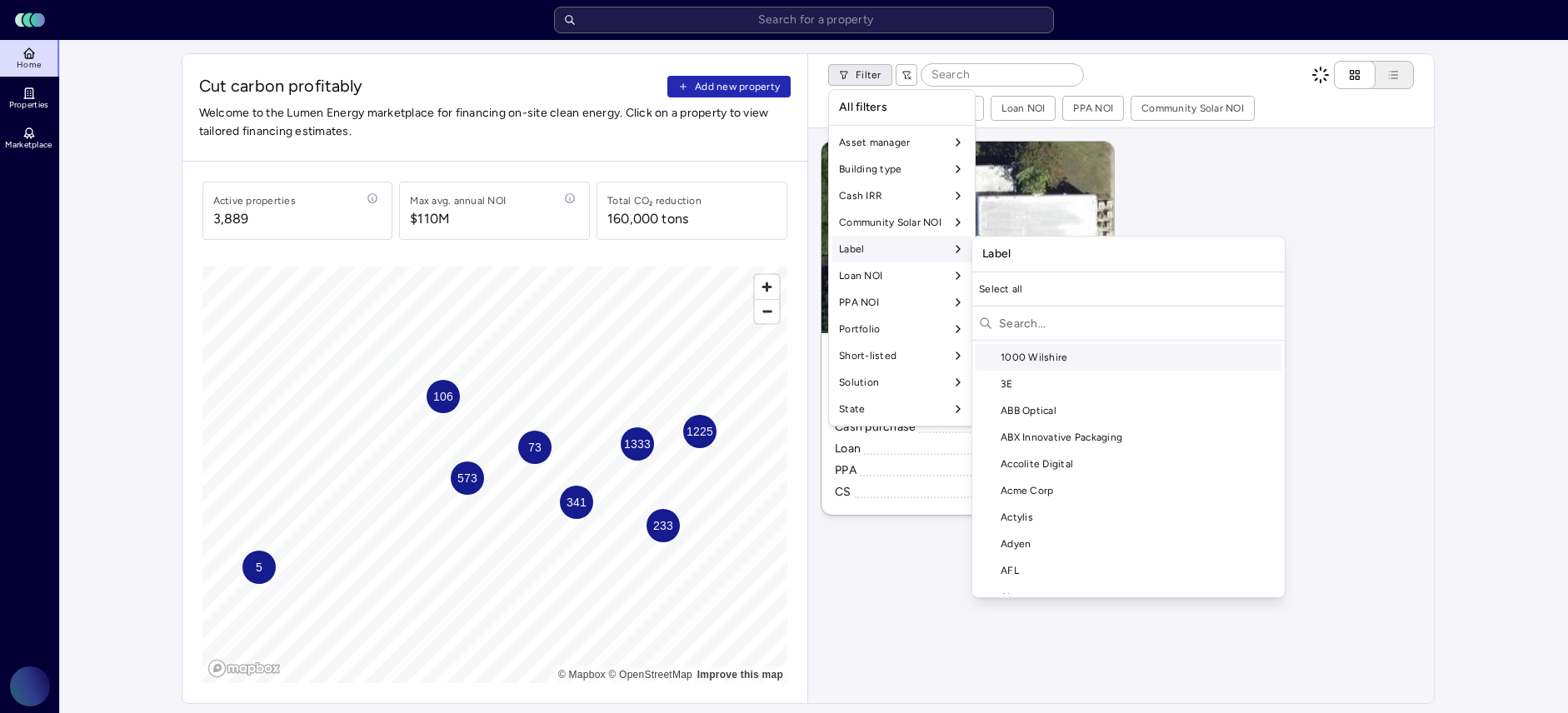 click at bounding box center (1138, 323) 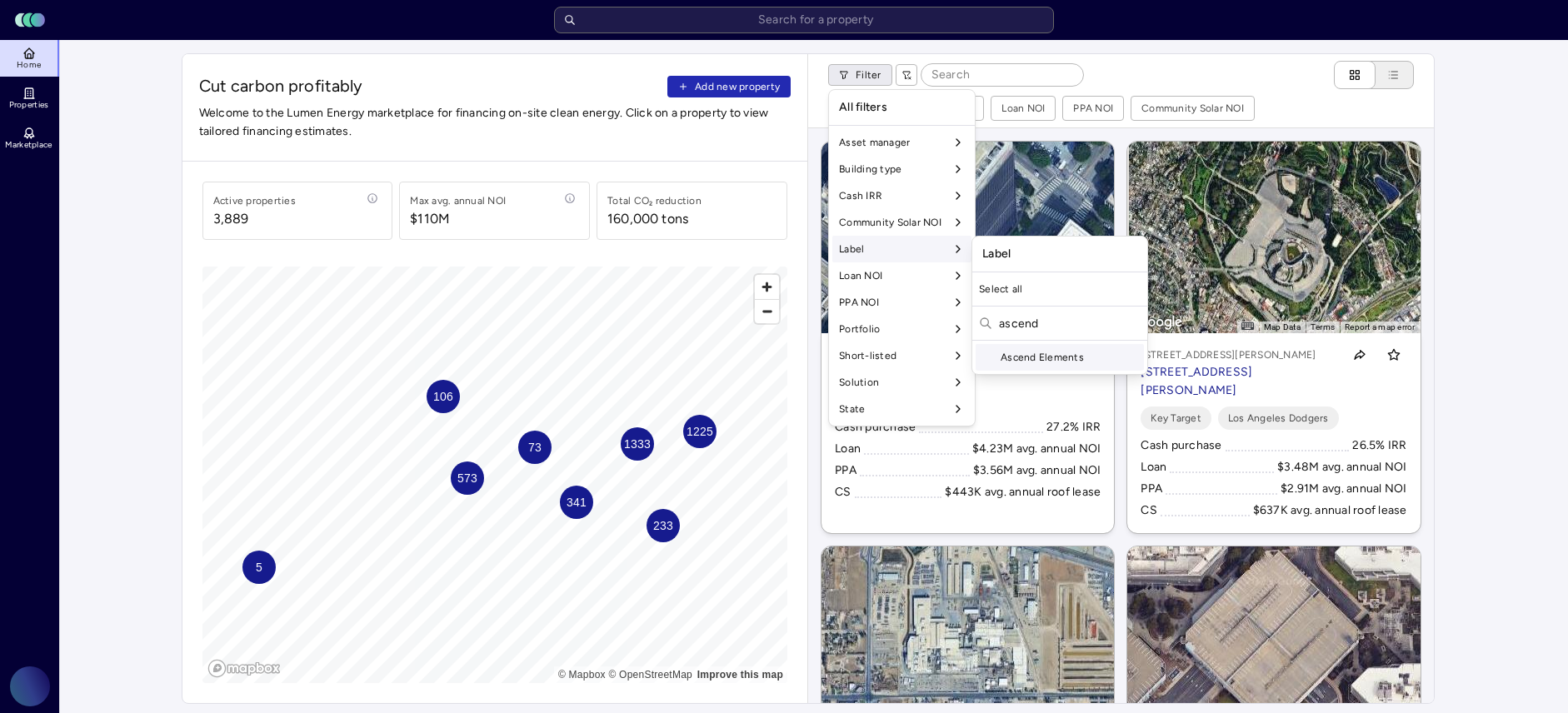 type on "ascend" 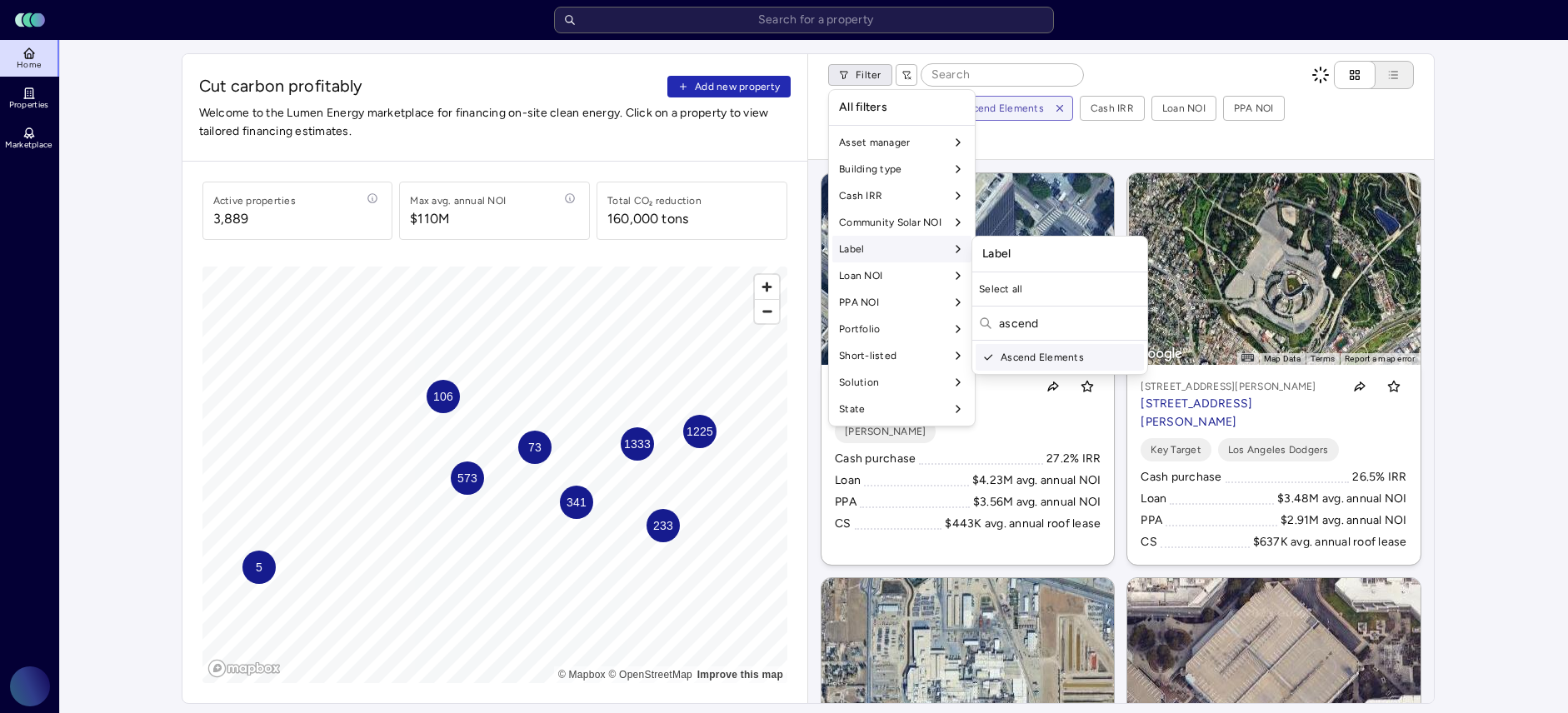 click on "Toggle Sidebar Lumen Energy Logo Home Properties Marketplace Gravity Climate [PERSON_NAME] Cut carbon profitably Add new property Welcome to the Lumen Energy marketplace for financing on-site clean energy. Click on a property to view tailored financing estimates. Active properties 3,889 Max avg. annual NOI $110M Total CO₂ reduction 160,000 tons 1225 341 1333 573 233 106 73 5 © Mapbox   © OpenStreetMap   Improve this map Filter Building type Label: Ascend Elements Cash IRR Loan NOI PPA NOI Community Solar NOI ← Move left → Move right ↑ Move up ↓ Move down + Zoom in - Zoom out Home Jump left by 75% End Jump right by 75% Page Up Jump up by 75% Page Down Jump down by 75% To activate drag with keyboard, press Alt + Enter. Once in keyboard drag state, use the arrow keys to move the marker. To complete the drag, press the Enter key. To cancel, press Escape. Map Data Imagery ©2025 Airbus, Maxar Technologies Imagery ©2025 Airbus, Maxar Technologies 20 m  Terms Report a map error [PERSON_NAME]" at bounding box center [784, 775] 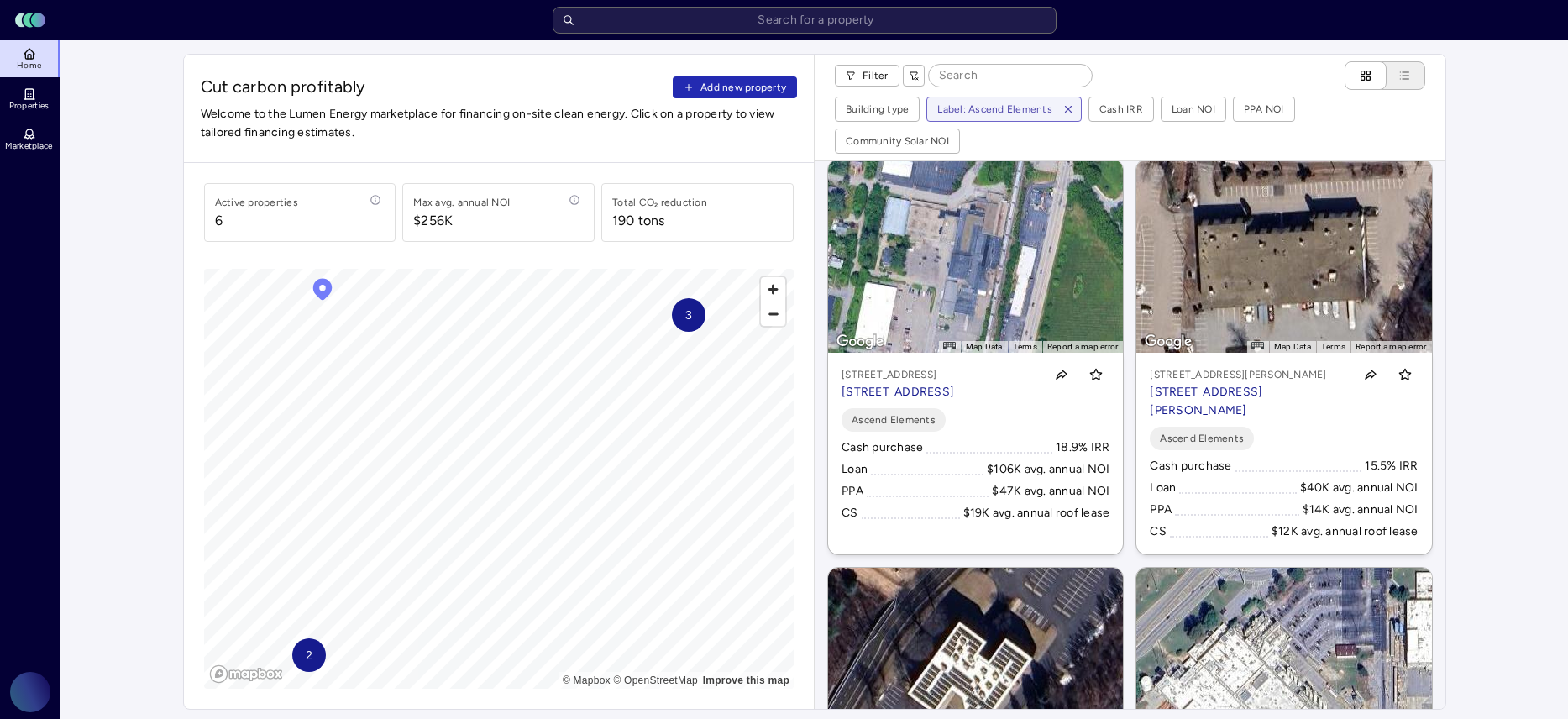 scroll, scrollTop: 0, scrollLeft: 0, axis: both 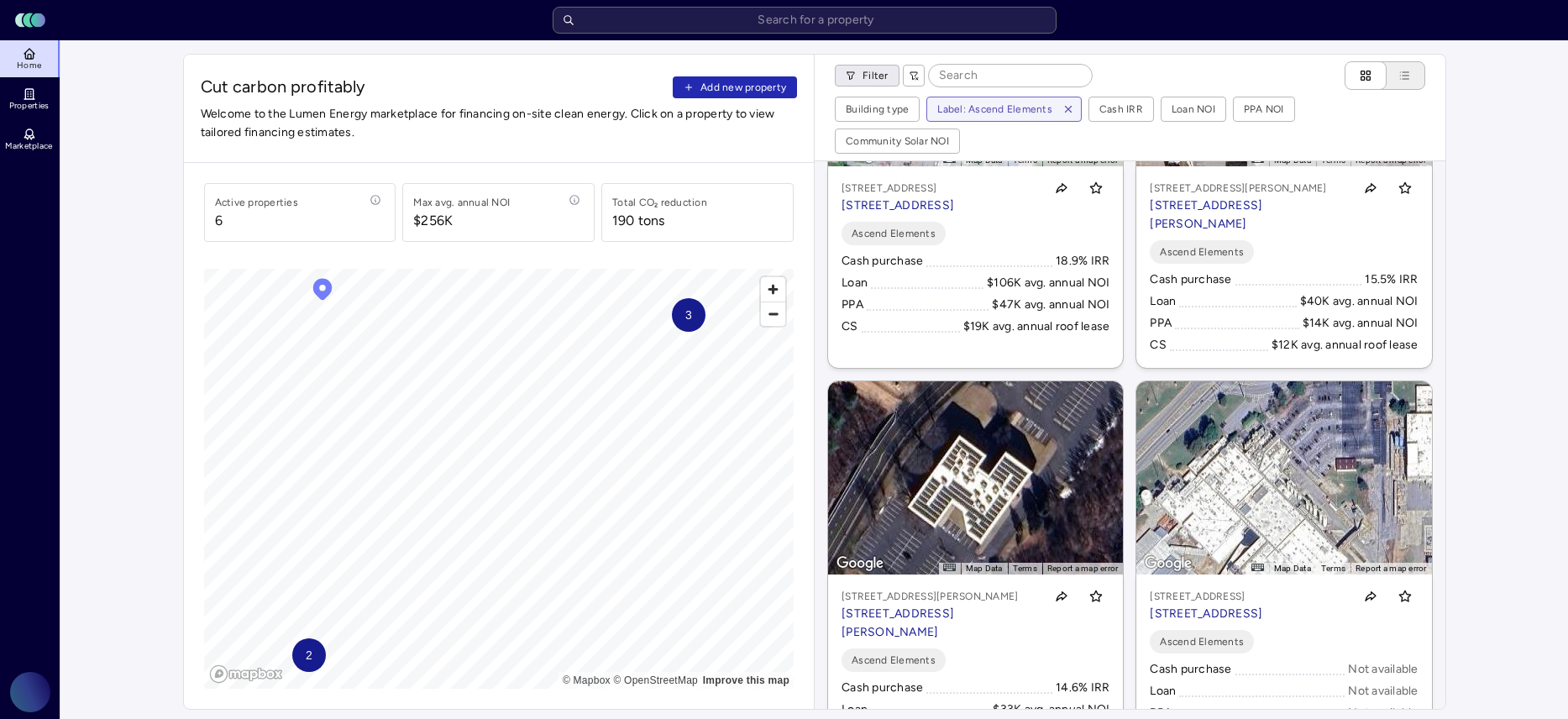 click on "Toggle Sidebar Lumen Energy Logo Home Properties Marketplace Gravity Climate [PERSON_NAME] Cut carbon profitably Add new property Welcome to the Lumen Energy marketplace for financing on-site clean energy. Click on a property to view tailored financing estimates. Active properties [STREET_ADDRESS] annual NOI $256K Total CO₂ reduction 190 tons 2 3 © Mapbox   © OpenStreetMap   Improve this map Filter Building type Label: Ascend Elements Cash IRR Loan NOI PPA NOI Community Solar NOI ← Move left → Move right ↑ Move up ↓ Move down + Zoom in - Zoom out Home Jump left by 75% End Jump right by 75% Page Up Jump up by 75% Page Down Jump down by 75% To activate drag with keyboard, press Alt + Enter. Once in keyboard drag state, use the arrow keys to move the marker. To complete the drag, press the Enter key. To cancel, press Escape. Map Data Imagery ©2025 Airbus, Maxar Technologies Imagery ©2025 Airbus, Maxar Technologies 50 m  Click to toggle between metric and imperial units Terms Ascend Elements +" at bounding box center (784, 782) 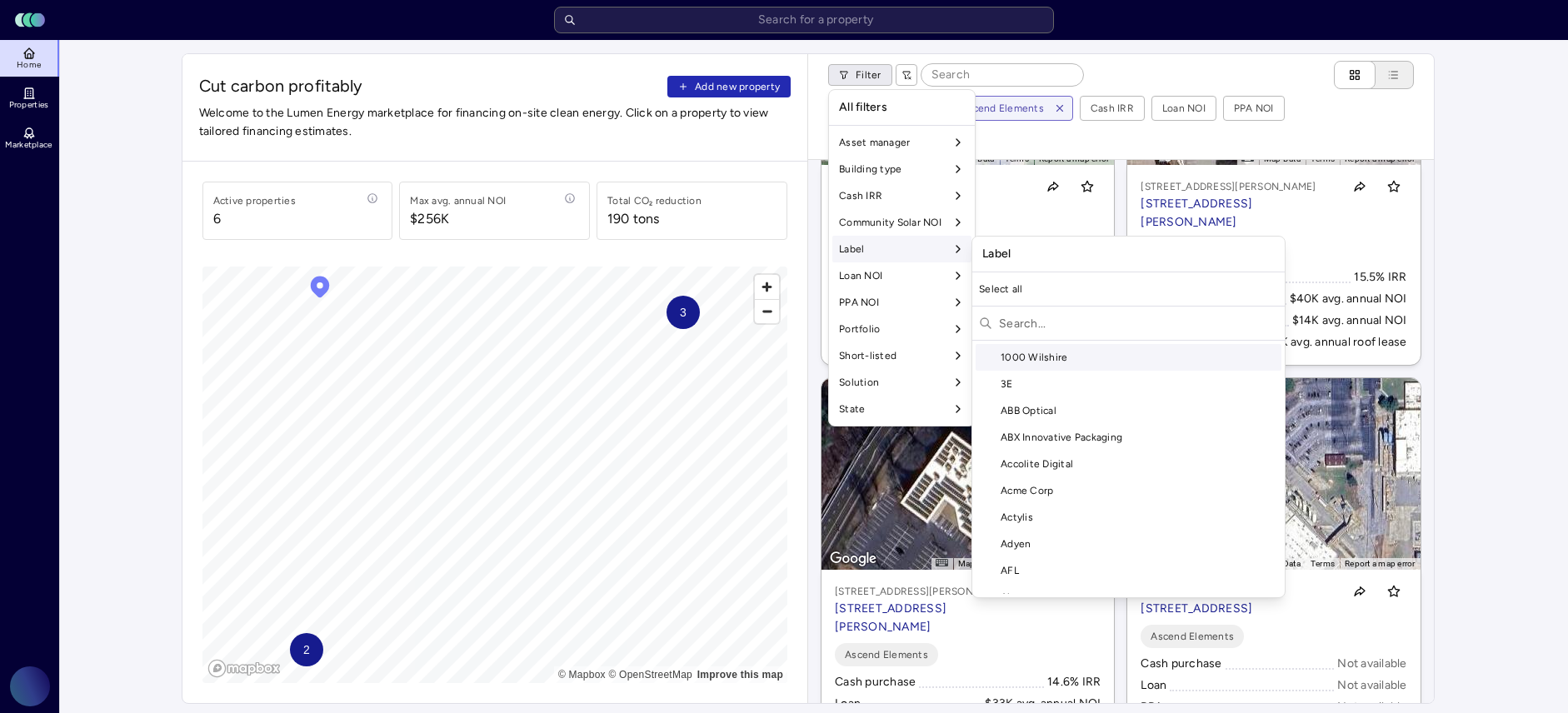 click at bounding box center (1138, 323) 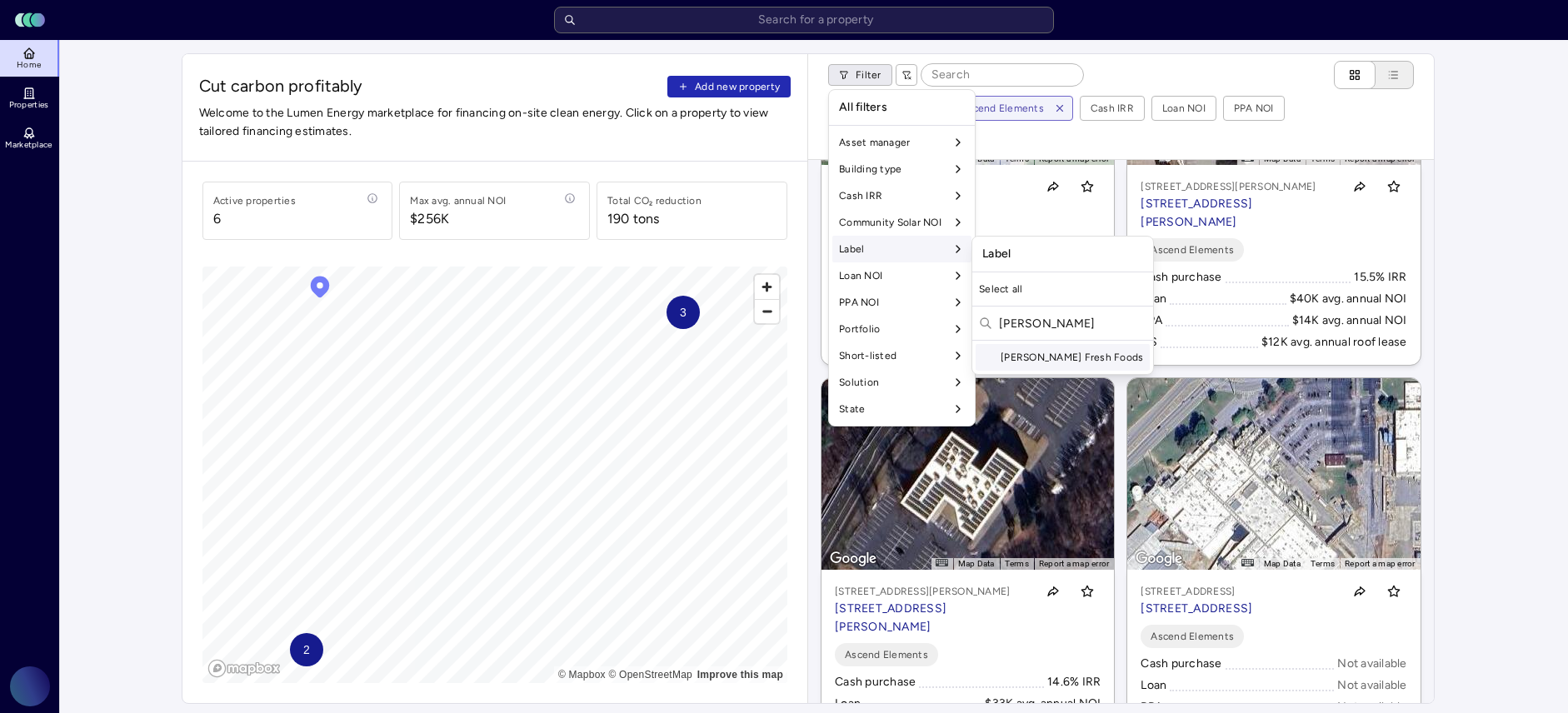 type on "[PERSON_NAME]" 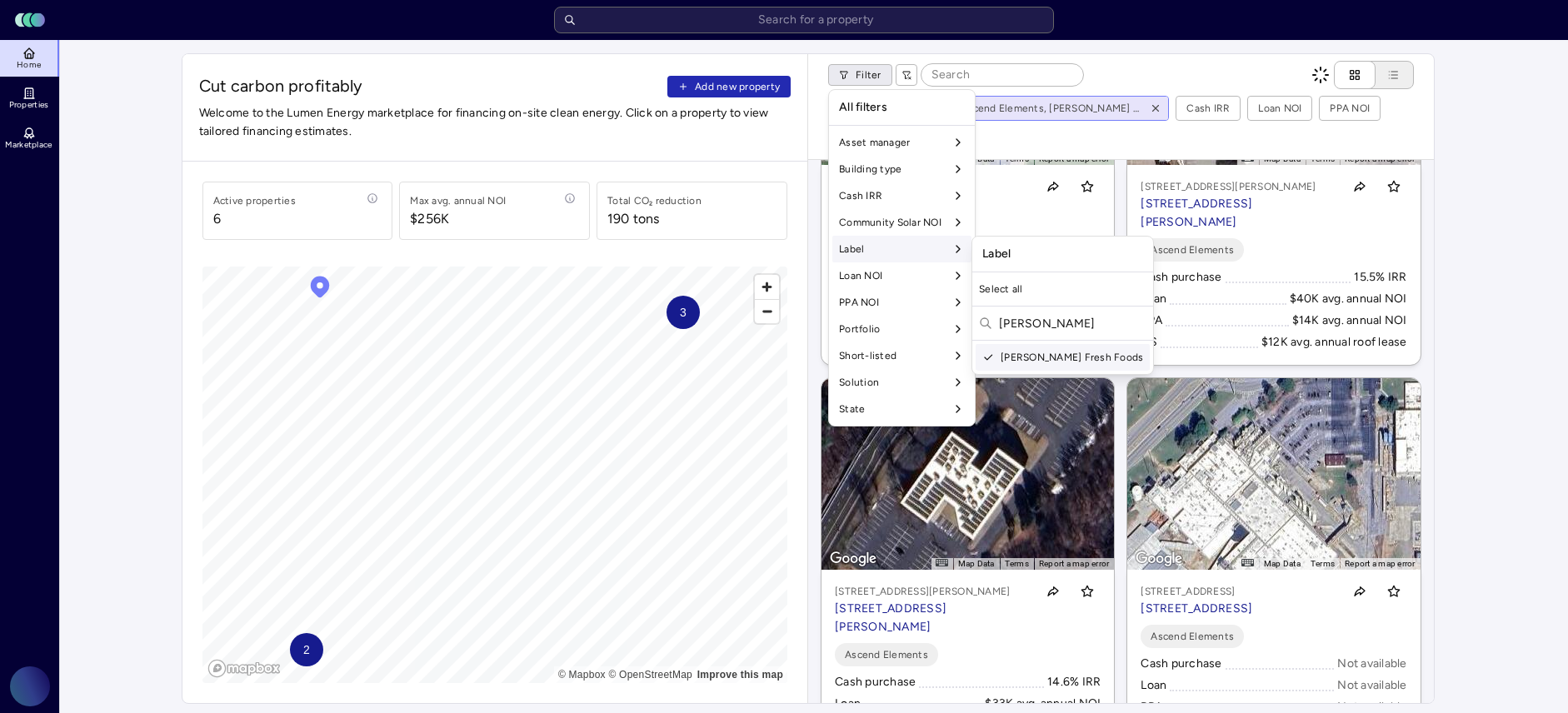 click on "Toggle Sidebar Lumen Energy Logo Home Properties Marketplace Gravity Climate [PERSON_NAME] Cut carbon profitably Add new property Welcome to the Lumen Energy marketplace for financing on-site clean energy. Click on a property to view tailored financing estimates. Active properties [STREET_ADDRESS] annual NOI $256K Total CO₂ reduction 190 tons 2 3 © Mapbox   © OpenStreetMap   Improve this map Filter Building type Label: Ascend Elements, [PERSON_NAME] Fresh Foods Cash IRR Loan NOI PPA NOI Community Solar NOI ← Move left → Move right ↑ Move up ↓ Move down + Zoom in - Zoom out Home Jump left by 75% End Jump right by 75% Page Up Jump up by 75% Page Down Jump down by 75% To activate drag with keyboard, press Alt + Enter. Once in keyboard drag state, use the arrow keys to move the marker. To complete the drag, press the Enter key. To cancel, press Escape. Map Data Imagery ©2025 Airbus, Maxar Technologies Imagery ©2025 Airbus, Maxar Technologies 50 m  Click to toggle between metric and imperial units" at bounding box center [784, 775] 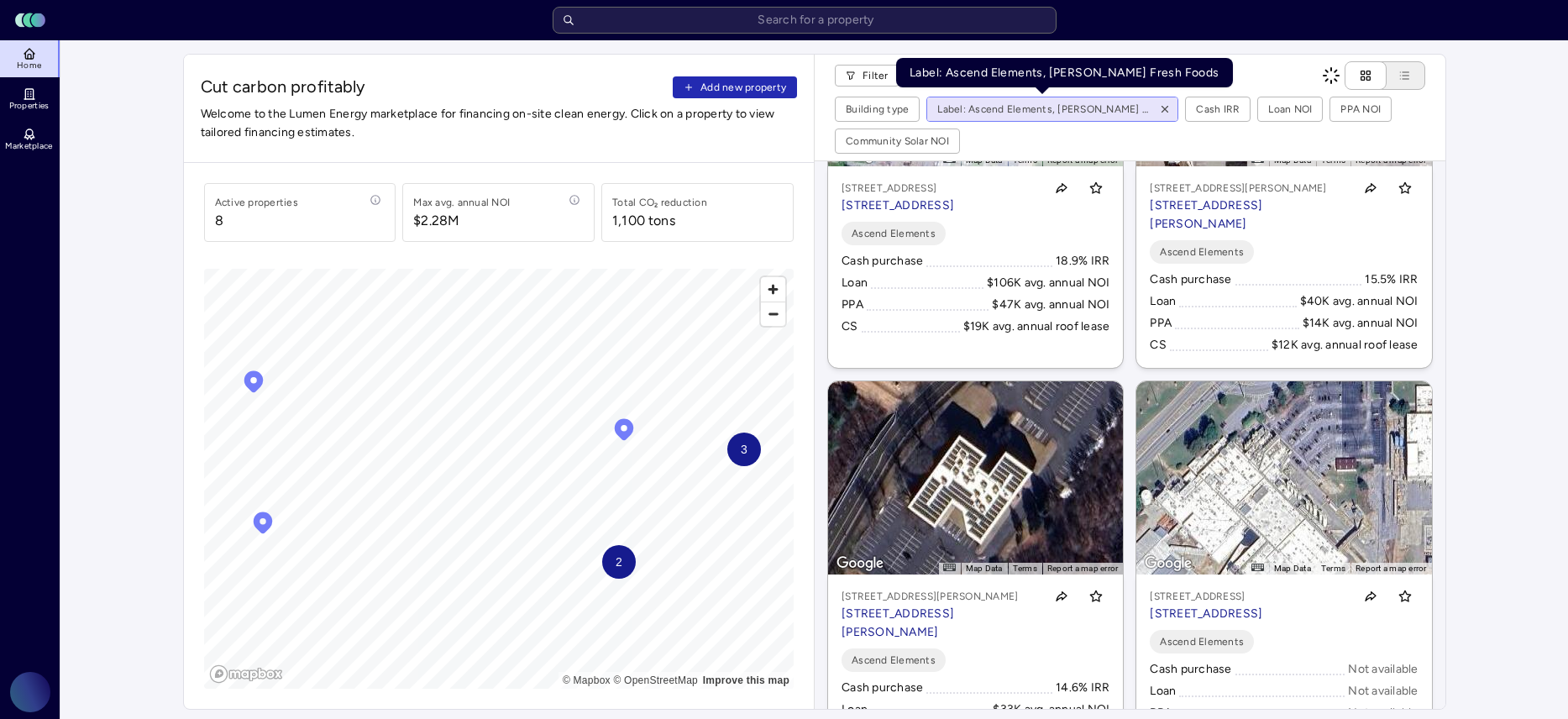 click on "Toggle Sidebar Lumen Energy Logo Home Properties Marketplace Gravity Climate [PERSON_NAME] Cut carbon profitably Add new property Welcome to the Lumen Energy marketplace for financing on-site clean energy. Click on a property to view tailored financing estimates. Active properties [STREET_ADDRESS] annual NOI $2.28M Total CO₂ reduction 1,100 tons 2 3 © Mapbox   © OpenStreetMap   Improve this map Filter Building type Label: Ascend Elements, [PERSON_NAME] Fresh Foods Cash IRR Loan NOI PPA NOI Community Solar NOI ← Move left → Move right ↑ Move up ↓ Move down + Zoom in - Zoom out Home Jump left by 75% End Jump right by 75% Page Up Jump up by 75% Page Down Jump down by 75% To activate drag with keyboard, press Alt + Enter. Once in keyboard drag state, use the arrow keys to move the marker. To complete the drag, press the Enter key. To cancel, press Escape. Map Data Imagery ©2025 Airbus, Maxar Technologies Imagery ©2025 Airbus, Maxar Technologies 50 m  Terms Report a map error Ascend Elements Loan +" at bounding box center (784, 782) 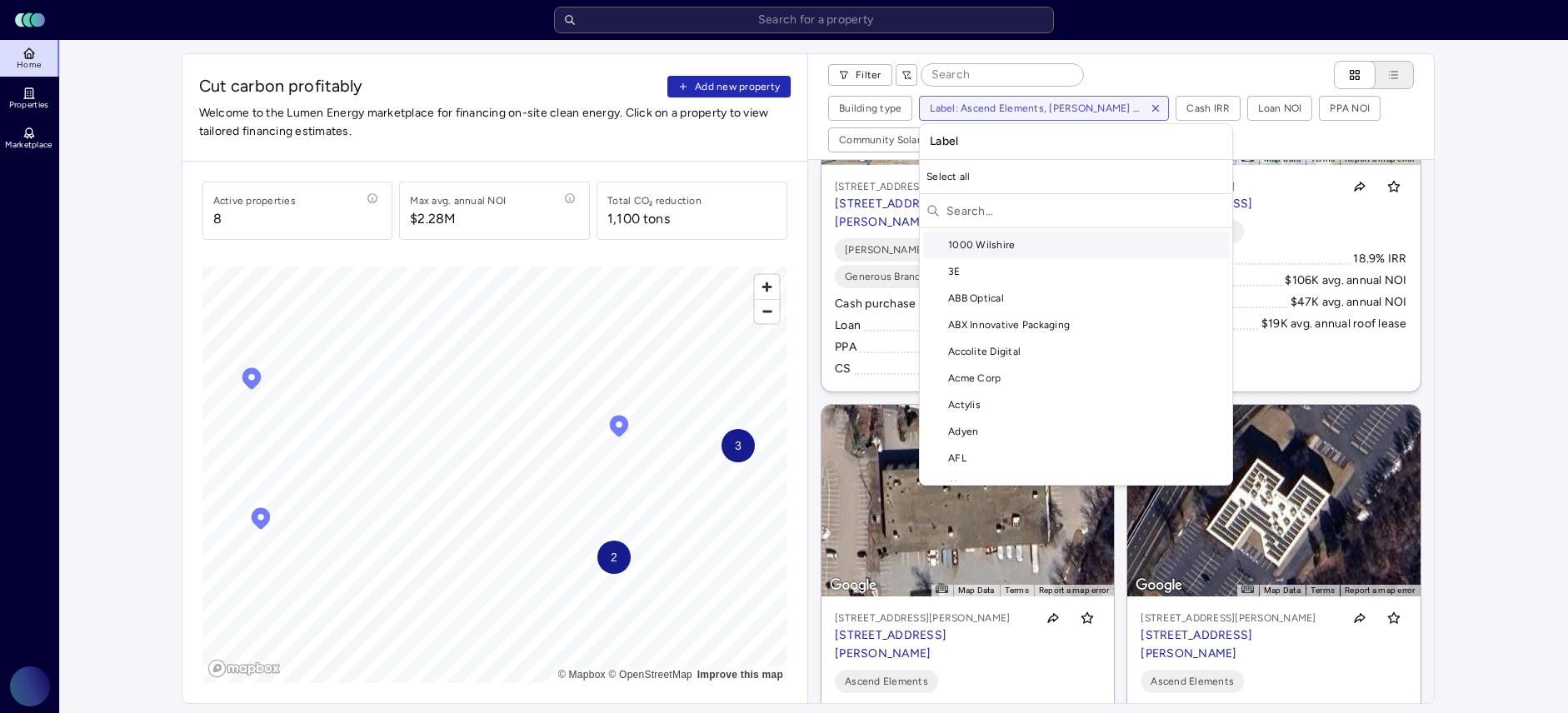 click at bounding box center [1086, 211] 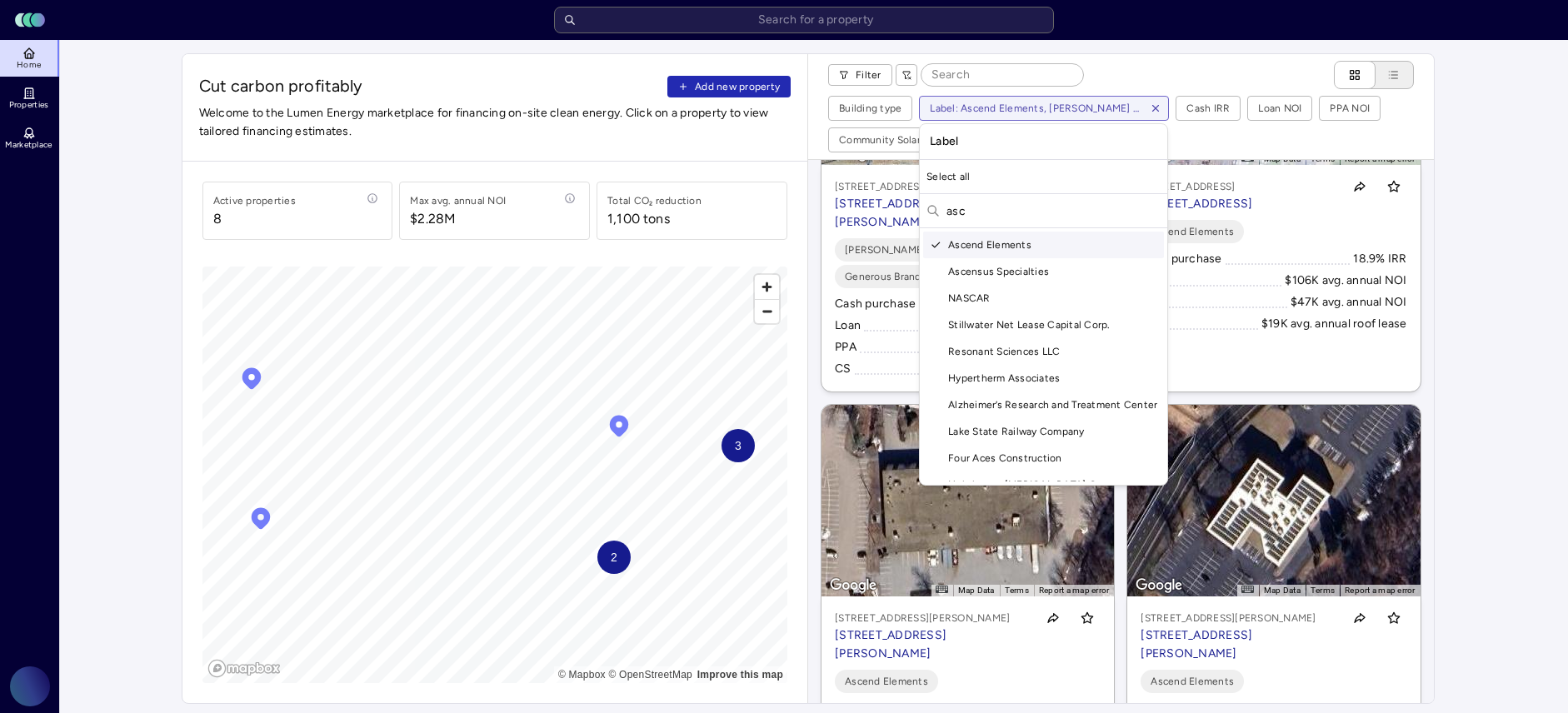 type on "asc" 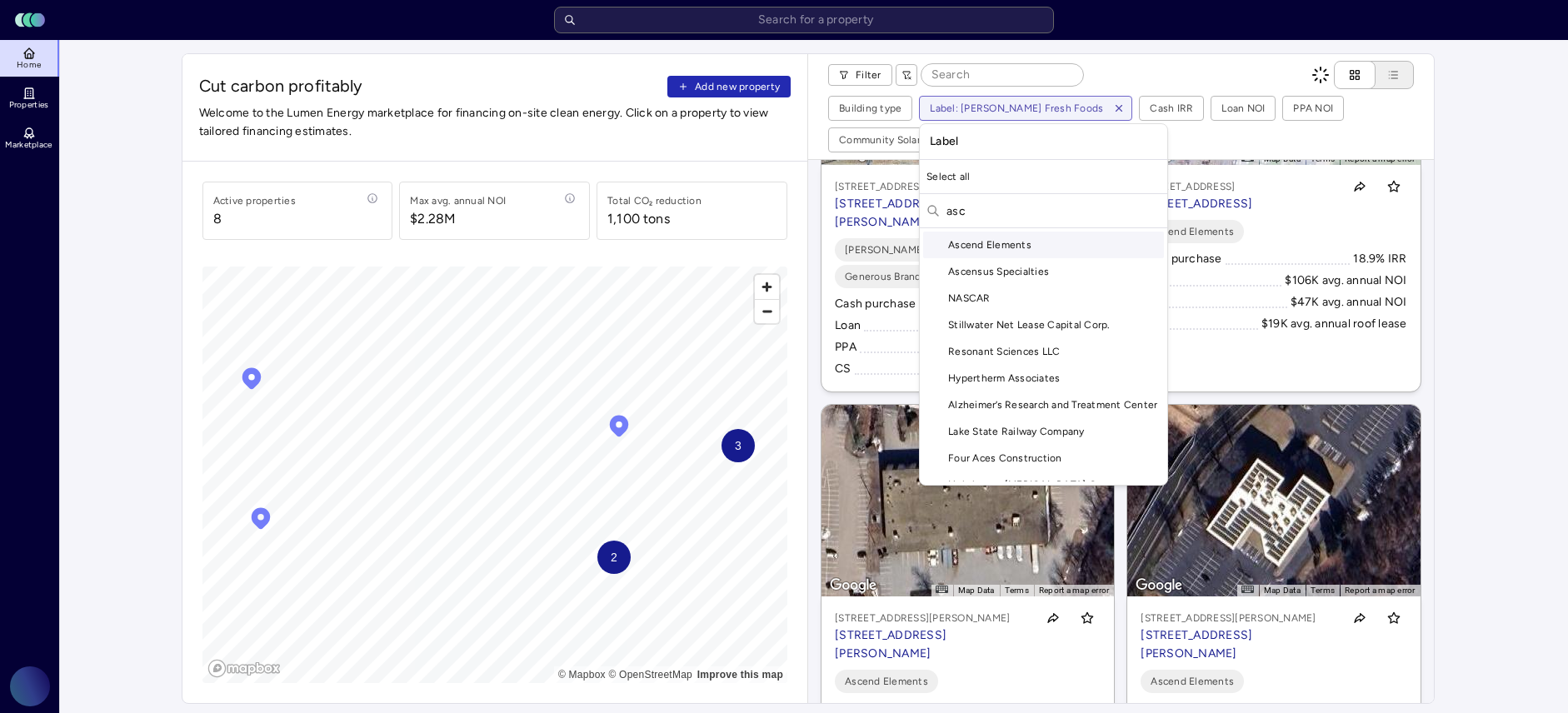 click on "Toggle Sidebar Lumen Energy Logo Home Properties Marketplace Gravity Climate [PERSON_NAME] Cut carbon profitably Add new property Welcome to the Lumen Energy marketplace for financing on-site clean energy. Click on a property to view tailored financing estimates. Active properties [STREET_ADDRESS] annual NOI $2.28M Total CO₂ reduction 1,100 tons 2 3 © Mapbox   © OpenStreetMap   Improve this map Filter Building type Label: [PERSON_NAME] Fresh Foods Cash IRR Loan NOI PPA NOI Community Solar NOI ← Move left → Move right ↑ Move up ↓ Move down + Zoom in - Zoom out Home Jump left by 75% End Jump right by 75% Page Up Jump up by 75% Page Down Jump down by 75% To activate drag with keyboard, press Alt + Enter. Once in keyboard drag state, use the arrow keys to move the marker. To complete the drag, press the Enter key. To cancel, press Escape. Map Data Imagery ©2025 Airbus, CNES / Airbus, Maxar Technologies Imagery ©2025 Airbus, CNES / Airbus, Maxar Technologies 200 m  Terms Report a map error Loan PPA" at bounding box center (784, 775) 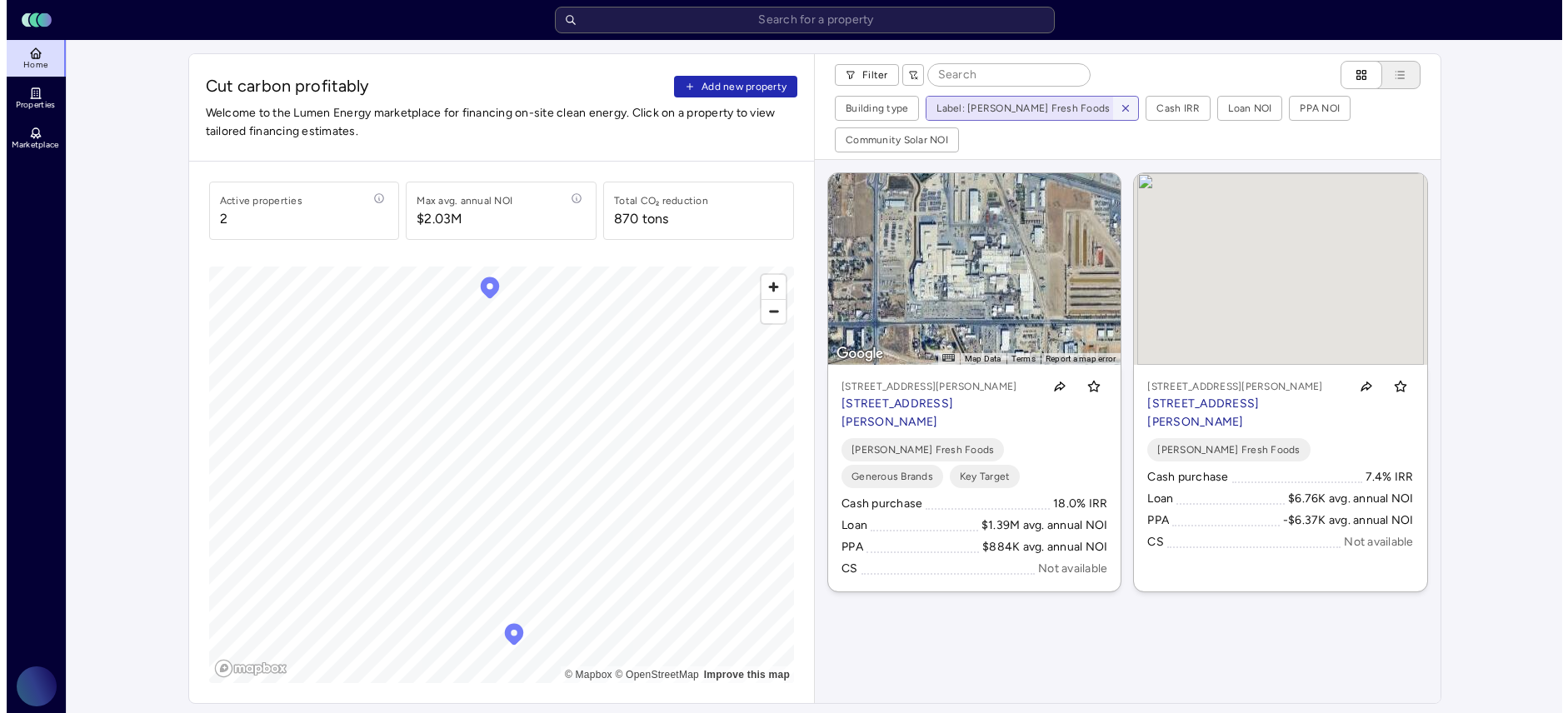 scroll, scrollTop: 0, scrollLeft: 0, axis: both 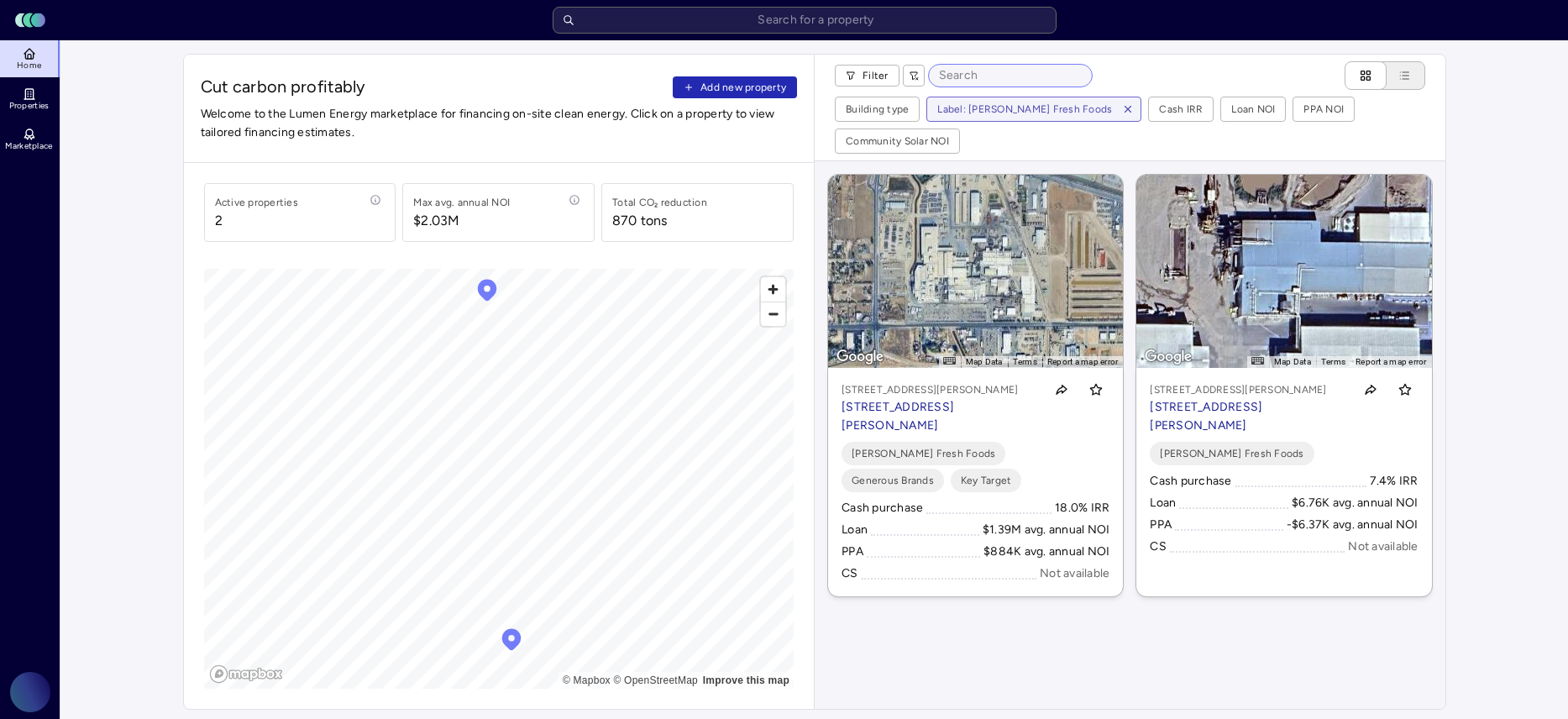 click at bounding box center (1010, 76) 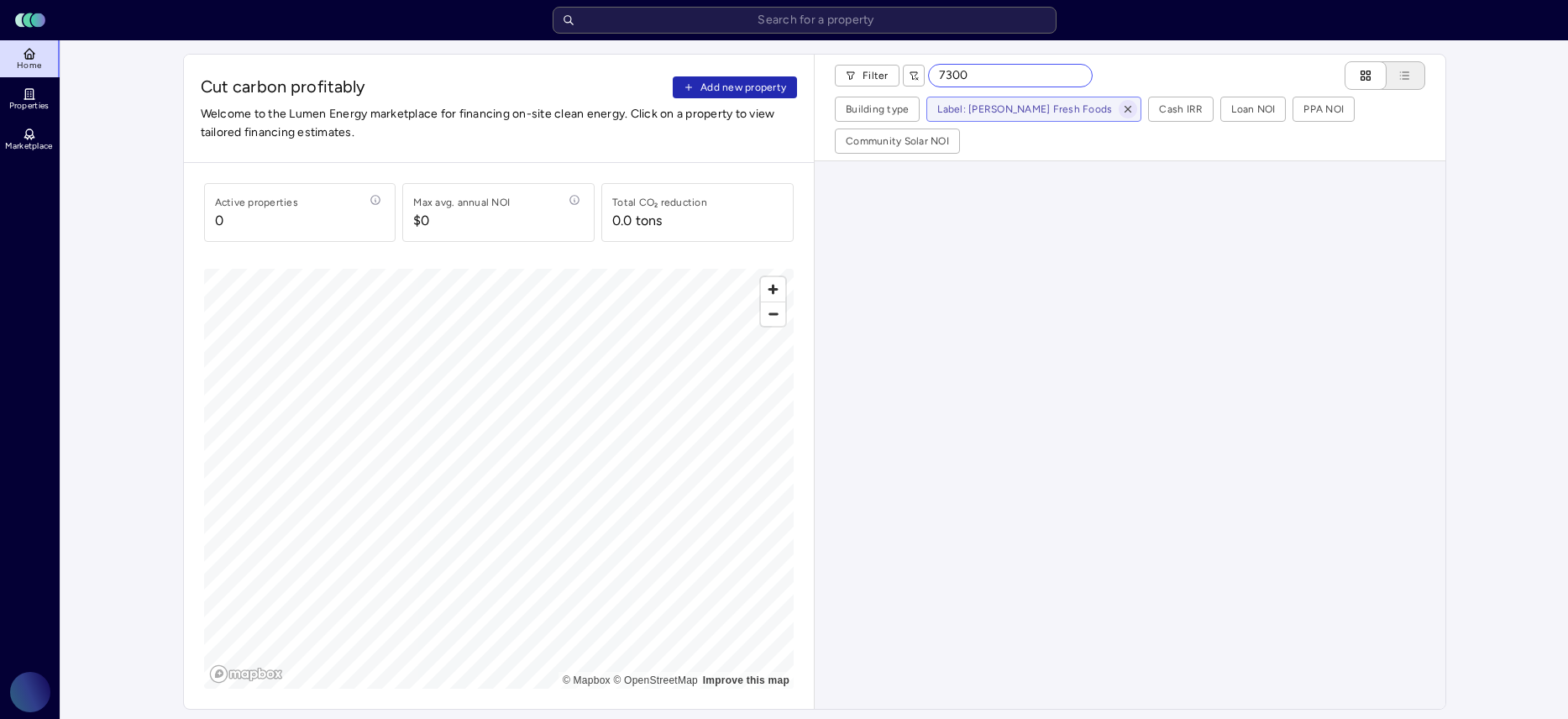 type on "7300" 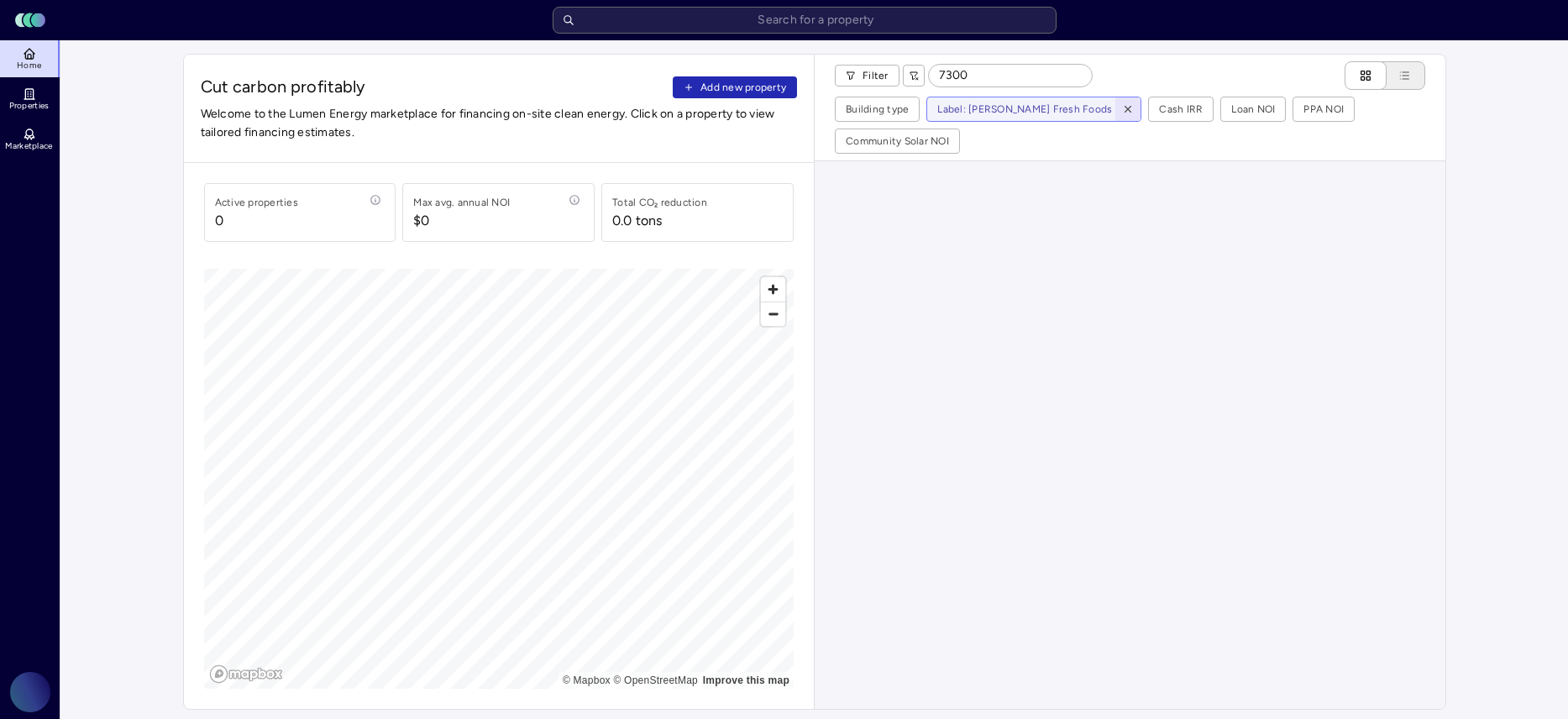 click 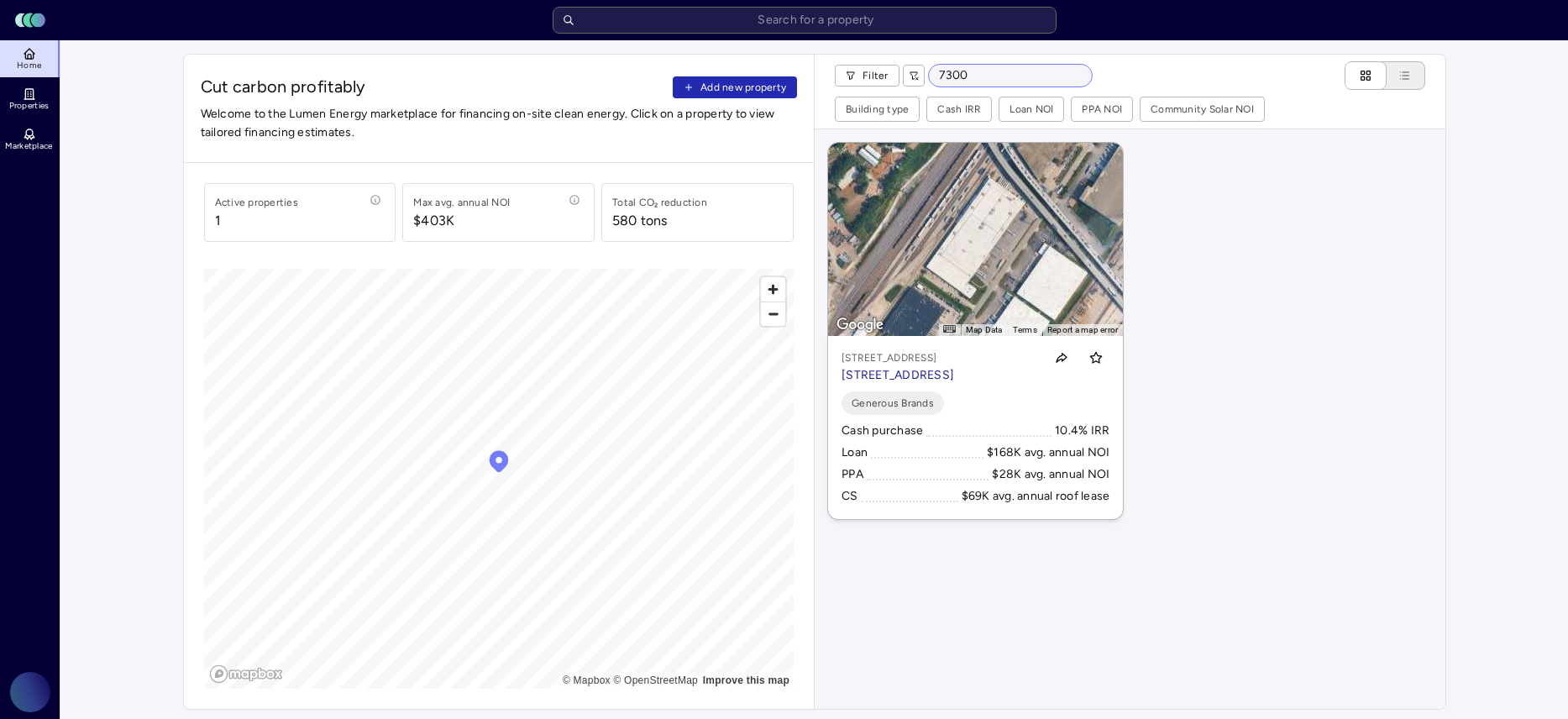 drag, startPoint x: 970, startPoint y: 76, endPoint x: 931, endPoint y: 76, distance: 39 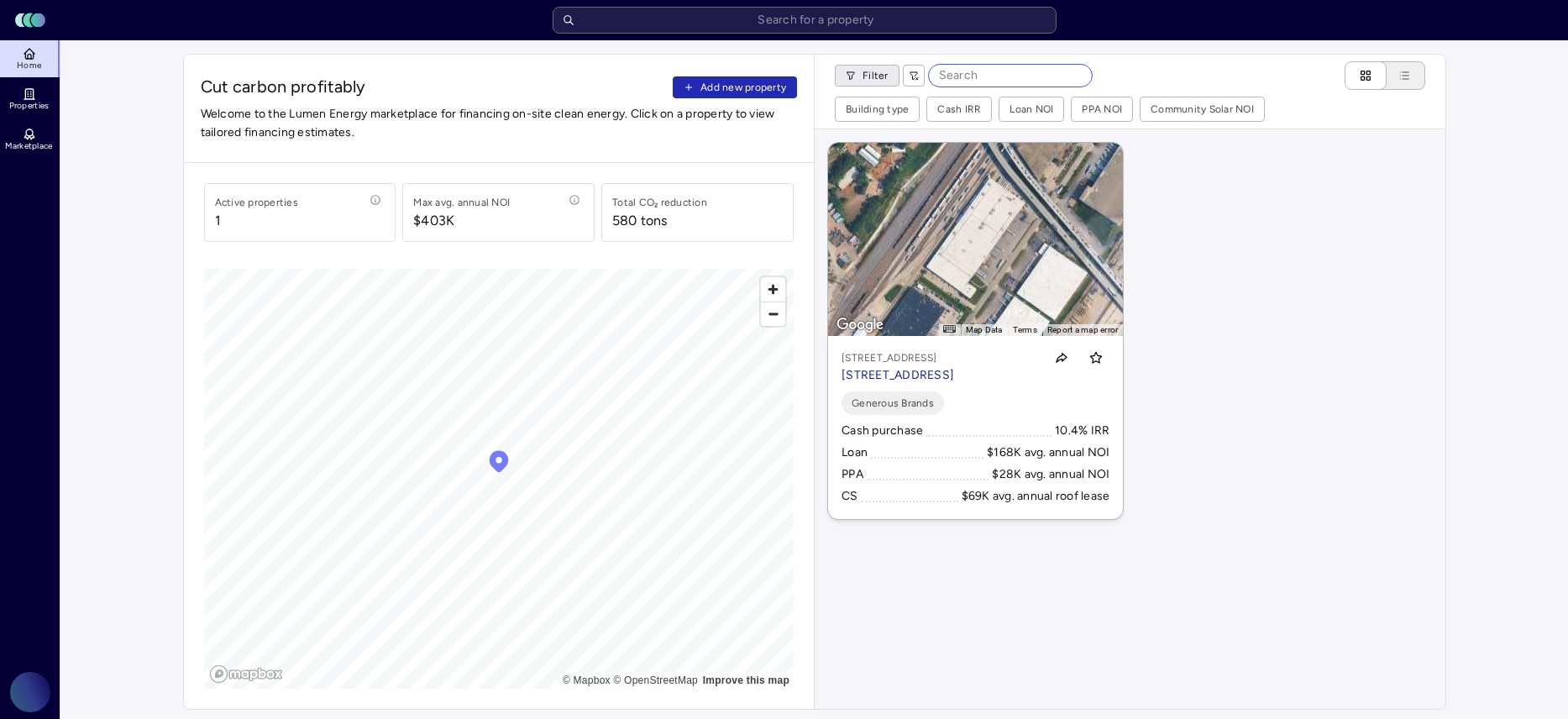 type 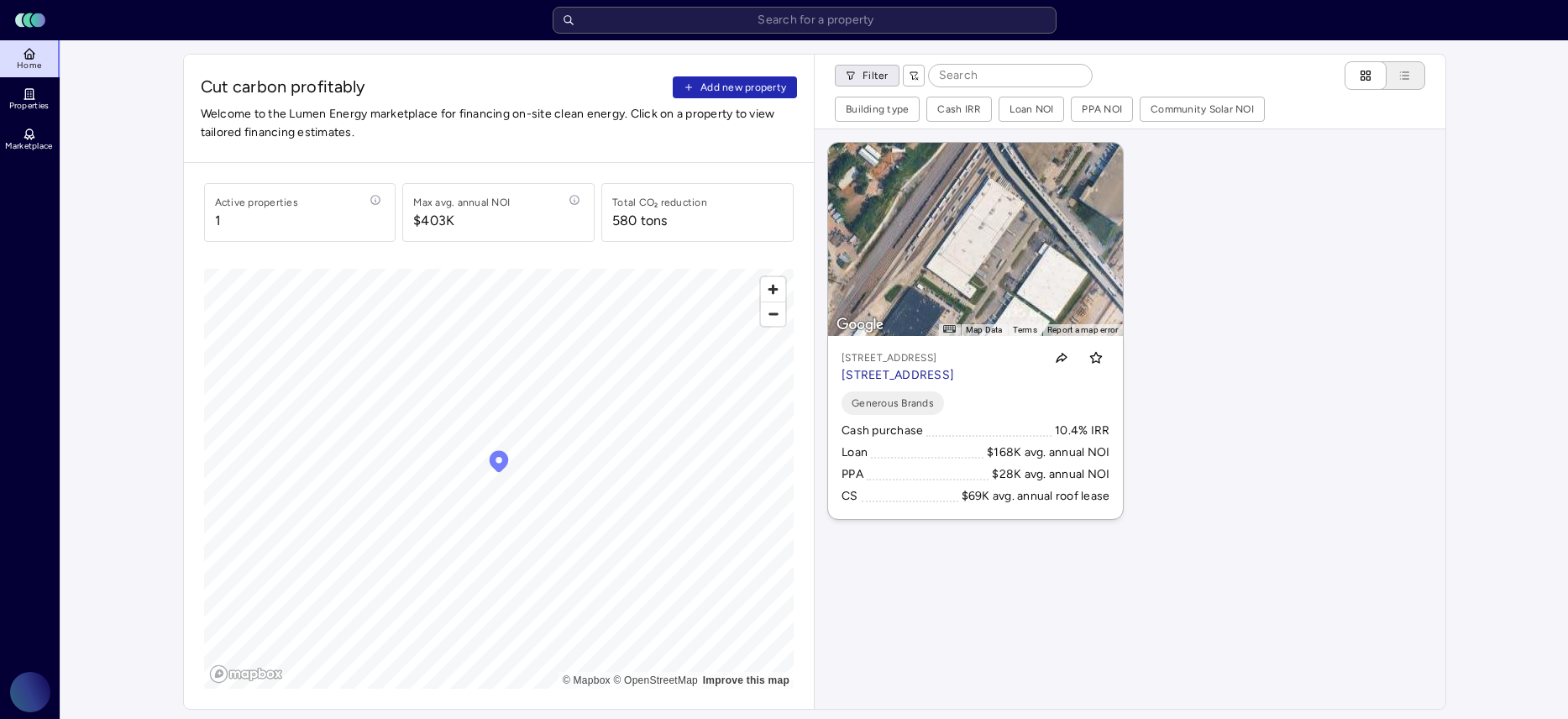click on "Toggle Sidebar Lumen Energy Logo Home Properties Marketplace Gravity Climate [PERSON_NAME] Cut carbon profitably Add new property Welcome to the Lumen Energy marketplace for financing on-site clean energy. Click on a property to view tailored financing estimates. Active properties [STREET_ADDRESS] annual NOI $403K Total CO₂ reduction 580 tons © Mapbox   © OpenStreetMap   Improve this map Filter Building type Cash IRR Loan NOI PPA NOI Community Solar NOI ← Move left → Move right ↑ Move up ↓ Move down + Zoom in - Zoom out Home Jump left by 75% End Jump right by 75% Page Up Jump up by 75% Page Down Jump down by 75% To activate drag with keyboard, press Alt + Enter. Once in keyboard drag state, use the arrow keys to move the marker. To complete the drag, press the Enter key. To cancel, press Escape. Map Data Imagery ©2025 Airbus, Maxar Technologies, Vexcel Imaging US, Inc. Imagery ©2025 Airbus, Maxar Technologies, Vexcel Imaging US, Inc. 100 m  Click to toggle between metric and imperial units" at bounding box center (784, 782) 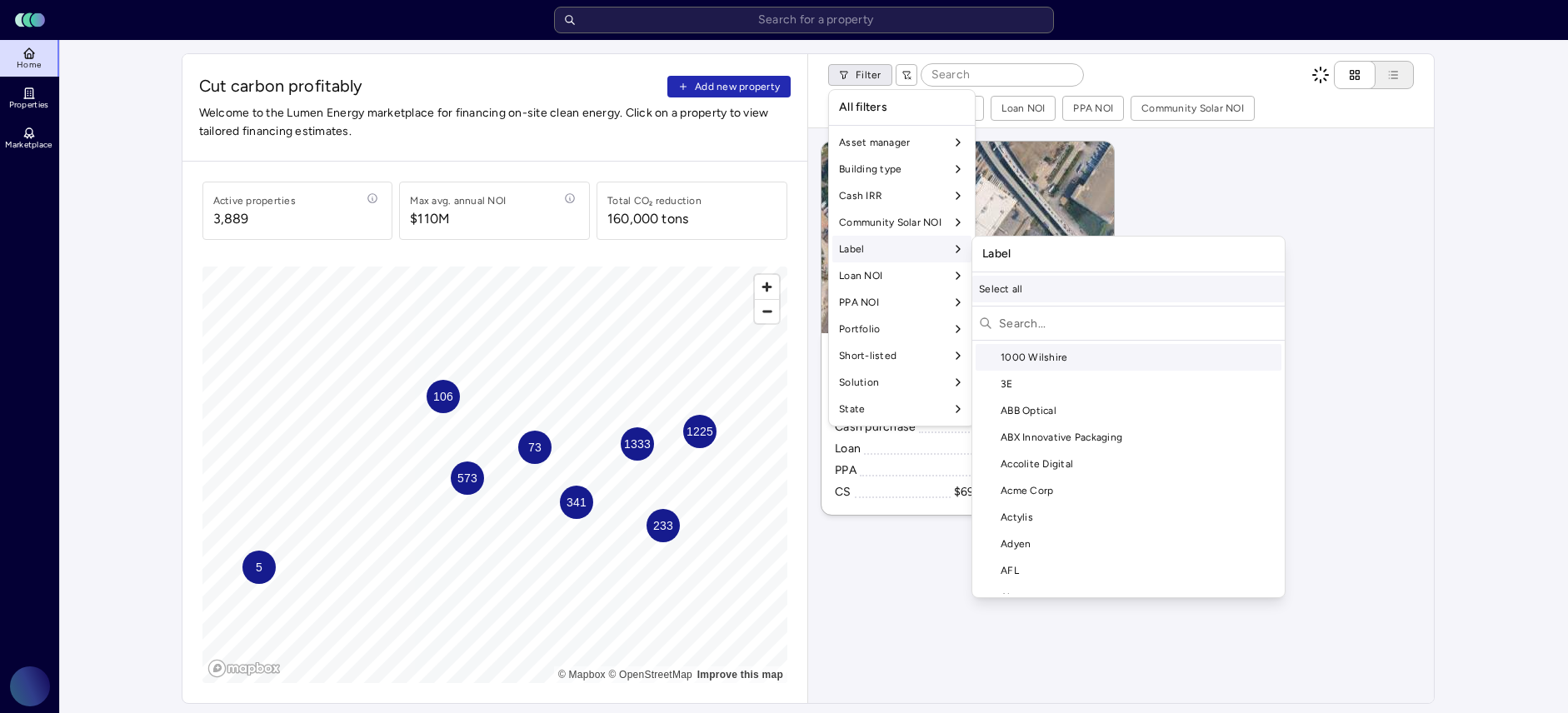 click on "Select all" at bounding box center [1128, 289] 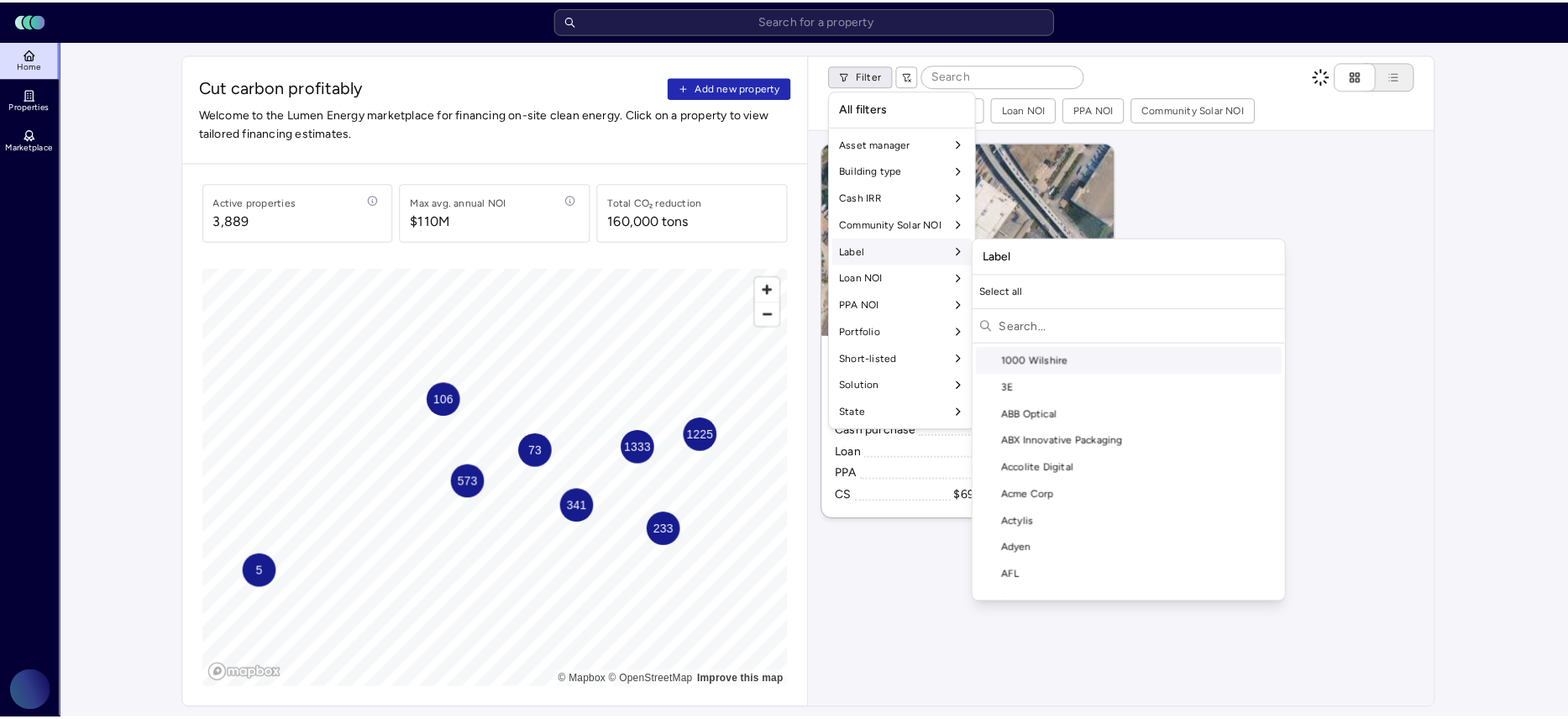 scroll, scrollTop: 149, scrollLeft: 0, axis: vertical 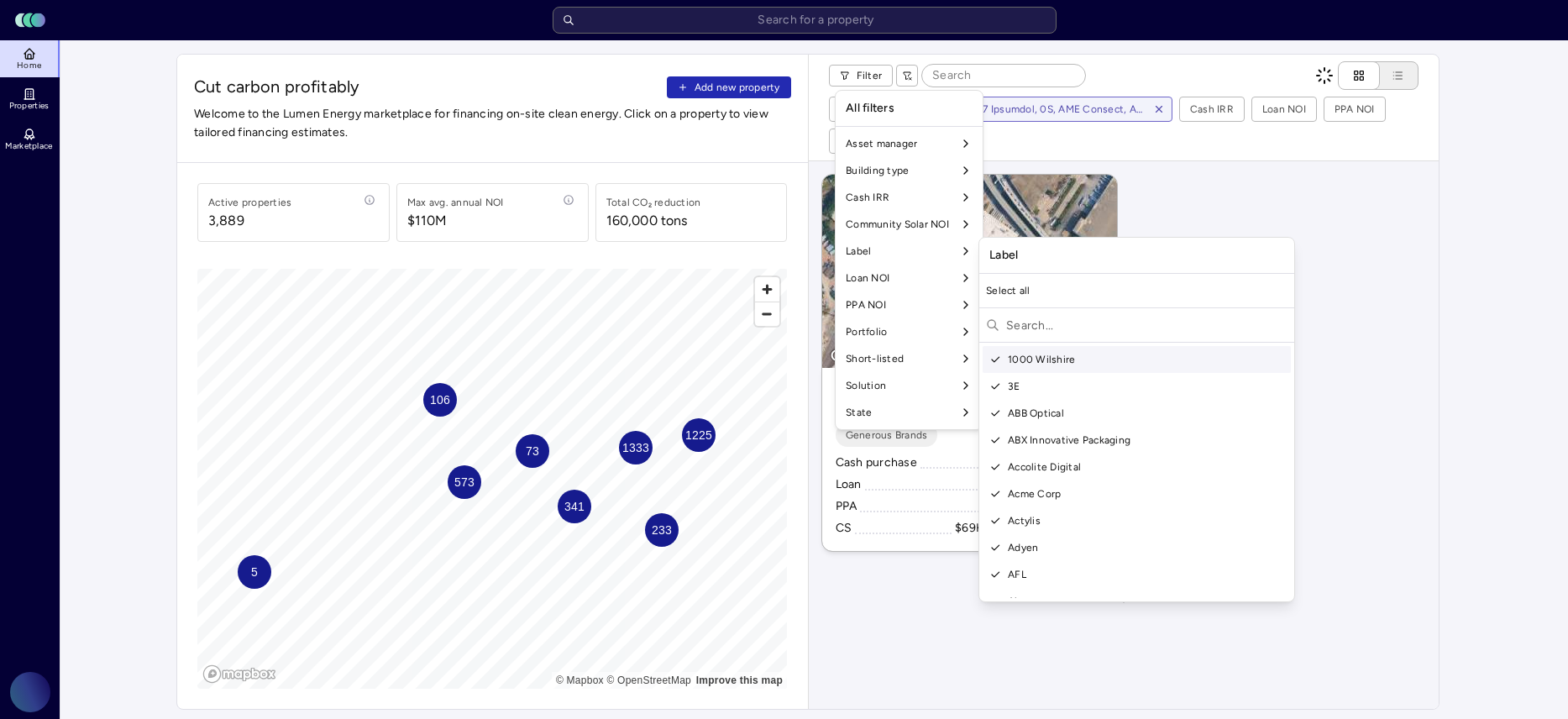 type 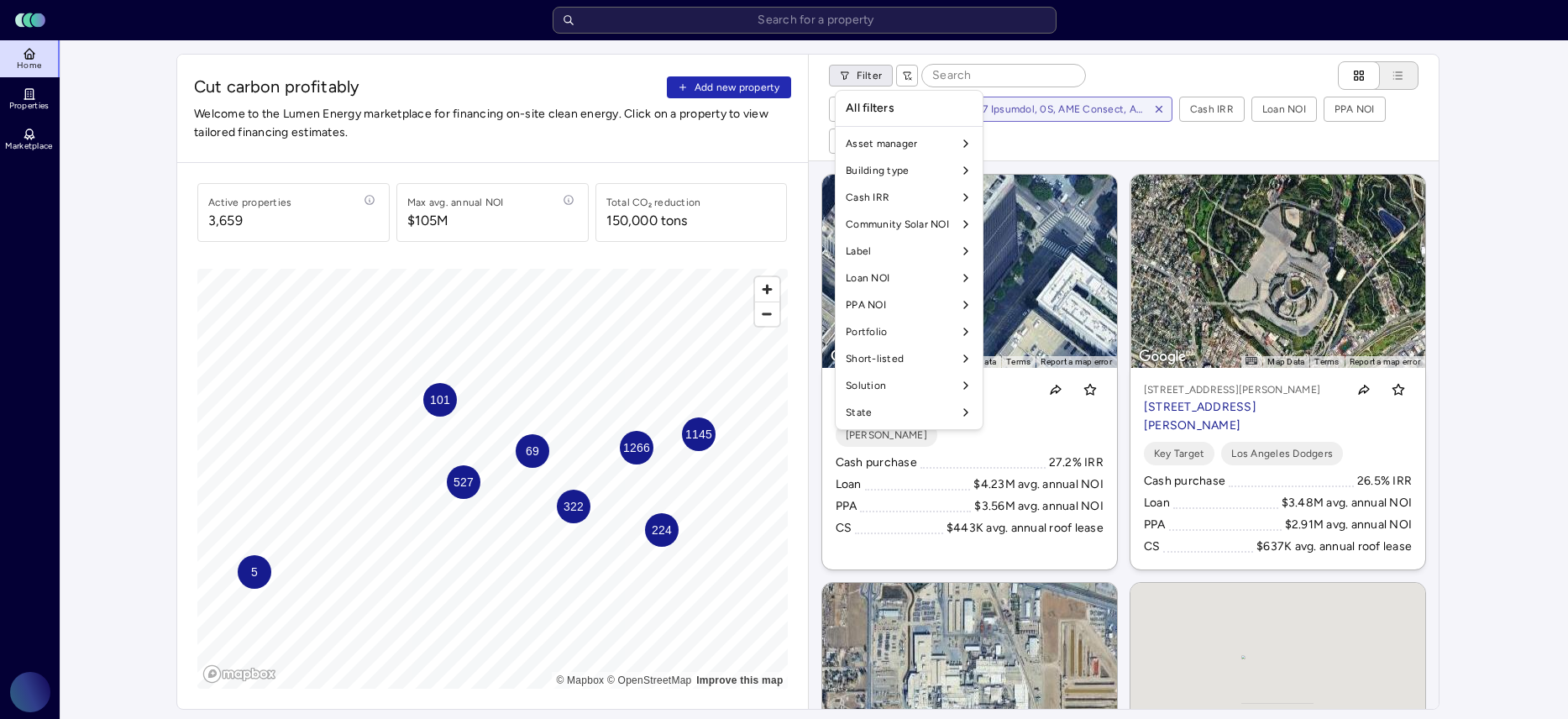 click on "Toggle Sidebar Lumen Energy Logo Home Properties Marketplace Gravity Climate [PERSON_NAME] Cut carbon profitably Add new property Welcome to the Lumen Energy marketplace for financing on-site clean energy. Click on a property to view tailored financing estimates. Active properties [STREET_ADDRESS] annual NOI $105M Total CO₂ reduction 150,000 tons 1145 322 1266 527 224 101 69 5 © Mapbox   © OpenStreetMap   Improve this map Filter Building type Cash IRR Loan NOI PPA NOI Community Solar NOI ← Move left → Move right ↑ Move up ↓ Move down + Zoom in - Zoom out Home Jump left by 75% End Jump right by 75% Page Up Jump up by 75% Page Down Jump down by 75% To activate drag with keyboard, press Alt + Enter. Once in keyboard drag state, use the arrow keys to move the marker. To complete the drag, press the Enter key. To cancel, press Escape. Map Data Imagery ©2025 Airbus, Maxar Technologies Imagery ©2025 Airbus, Maxar Technologies 20 m  Click to toggle between metric and imperial units Terms Loan" at bounding box center (784, 782) 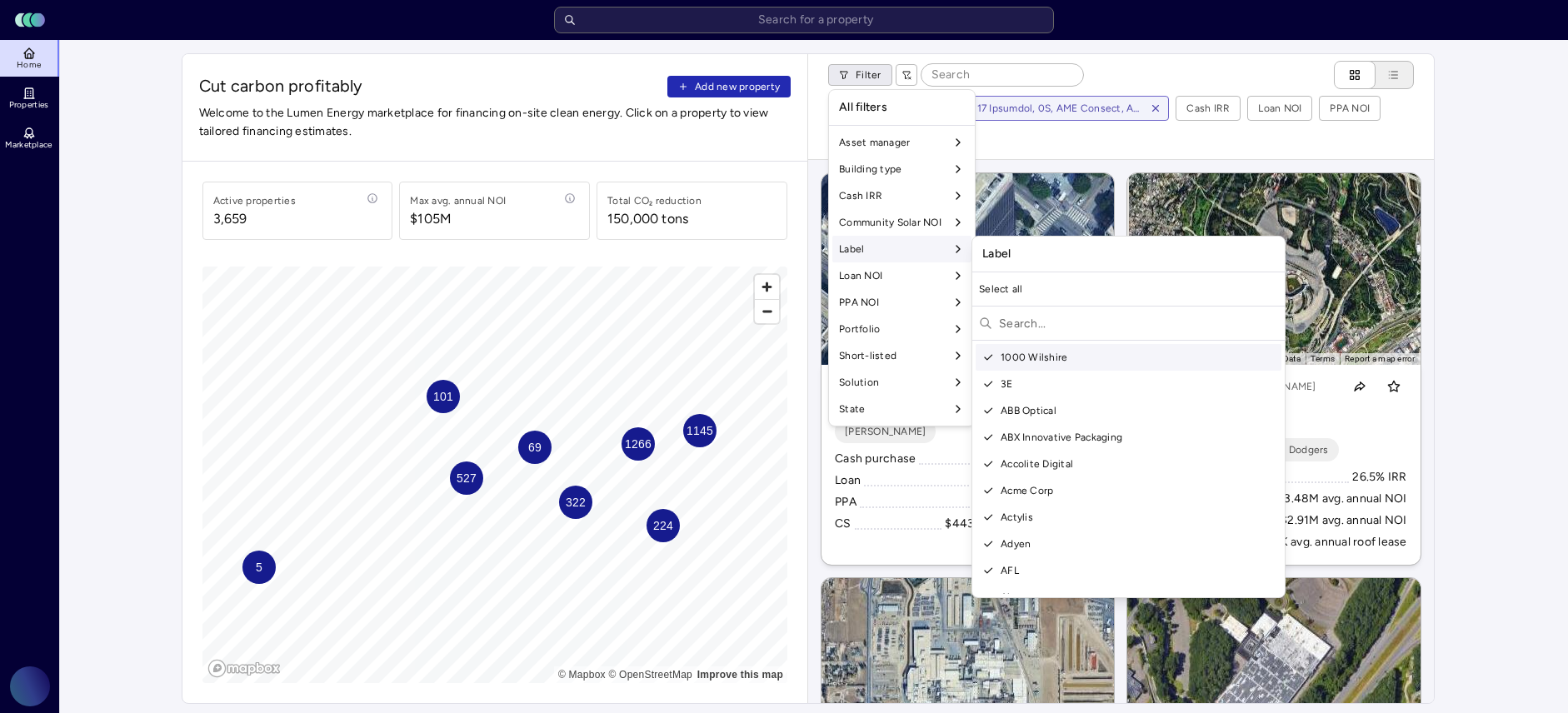 click at bounding box center (1138, 323) 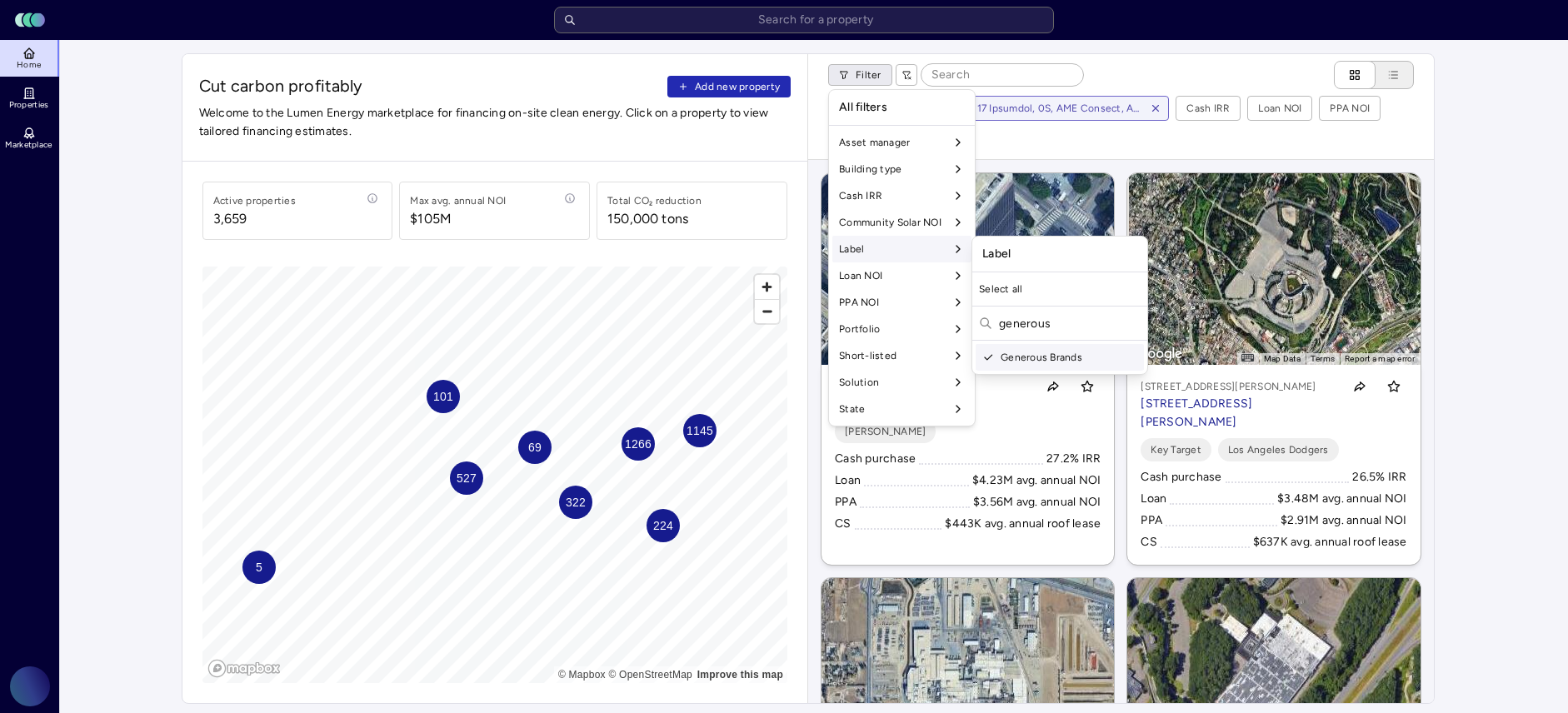 type on "generous" 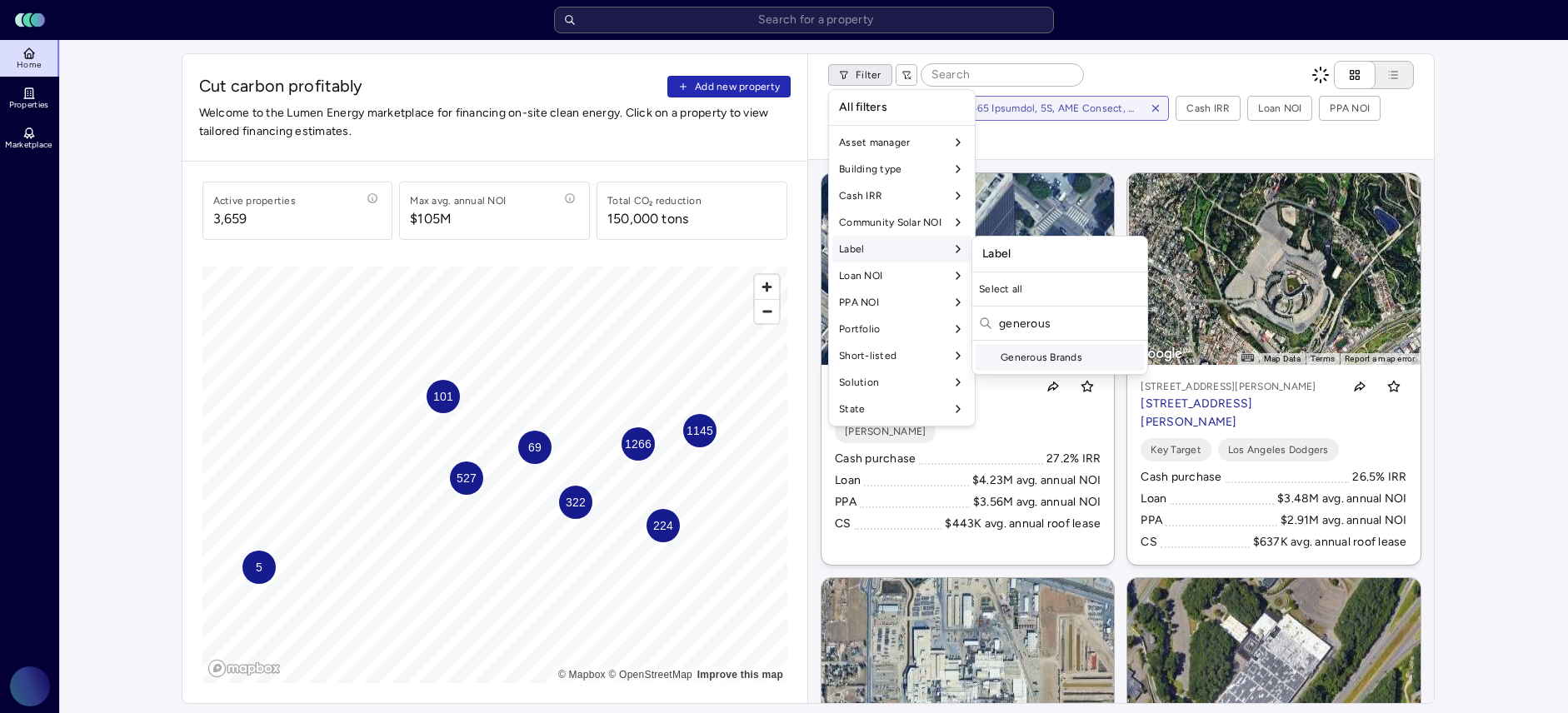 click on "Generous Brands" at bounding box center [1060, 357] 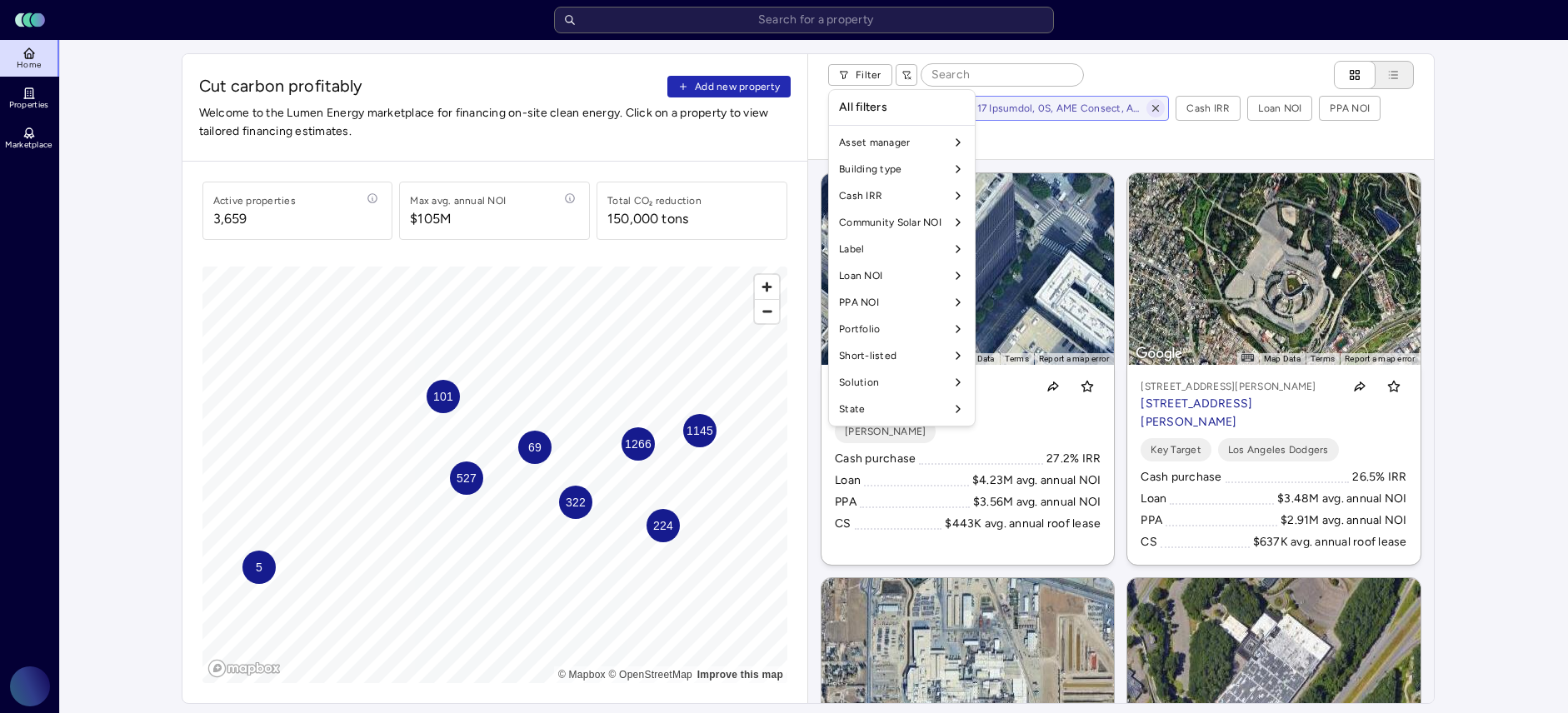 click on "Toggle Sidebar Lumen Energy Logo Home Properties Marketplace Gravity Climate [PERSON_NAME] Cut carbon profitably Add new property Welcome to the Lumen Energy marketplace for financing on-site clean energy. Click on a property to view tailored financing estimates. Active properties [STREET_ADDRESS] annual NOI $105M Total CO₂ reduction 150,000 tons 1145 322 1266 527 224 101 69 5 © Mapbox   © OpenStreetMap   Improve this map Filter Building type Cash IRR Loan NOI PPA NOI Community Solar NOI ← Move left → Move right ↑ Move up ↓ Move down + Zoom in - Zoom out Home Jump left by 75% End Jump right by 75% Page Up Jump up by 75% Page Down Jump down by 75% To activate drag with keyboard, press Alt + Enter. Once in keyboard drag state, use the arrow keys to move the marker. To complete the drag, press the Enter key. To cancel, press Escape. Map Data Imagery ©2025 Airbus, Maxar Technologies Imagery ©2025 Airbus, Maxar Technologies 20 m  Click to toggle between metric and imperial units Terms Loan" at bounding box center [784, 775] 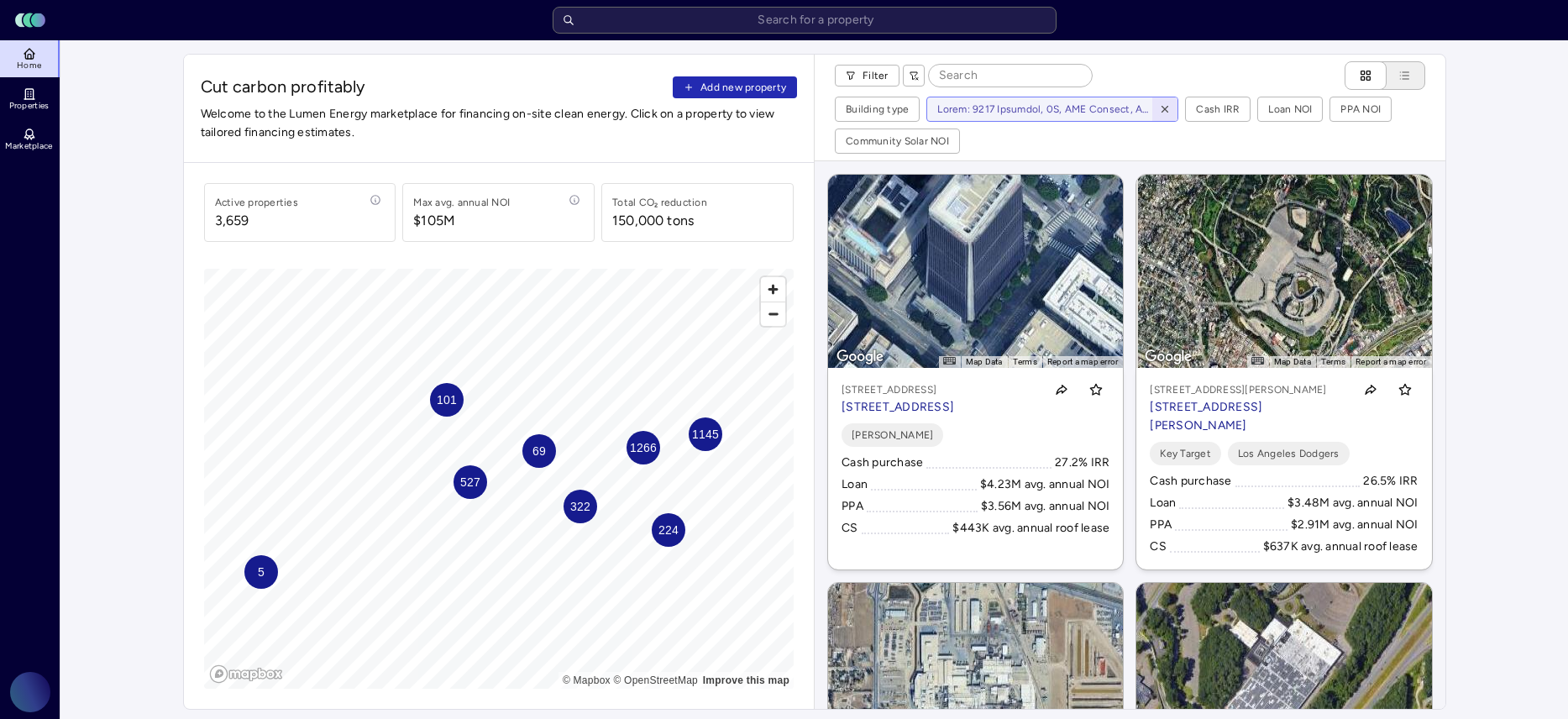 click 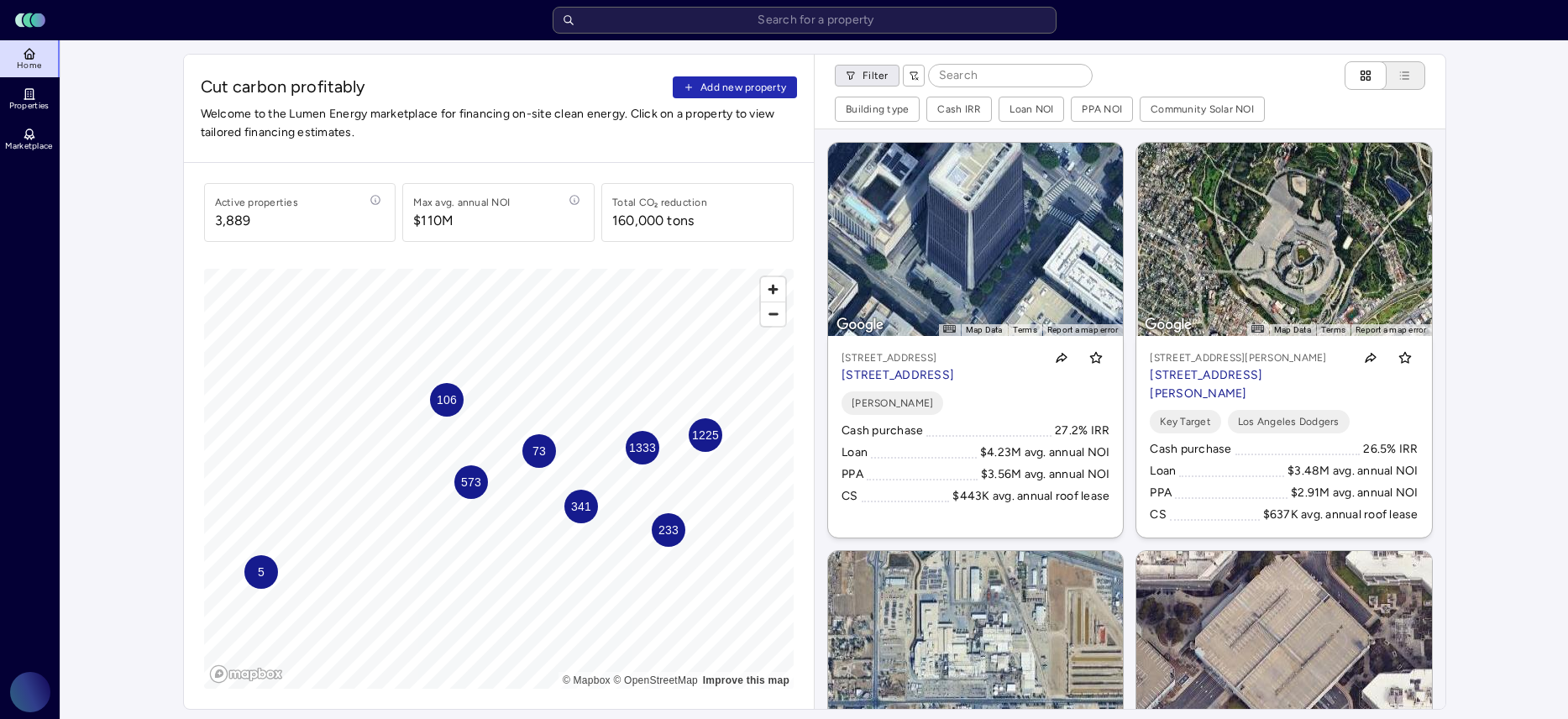click on "Toggle Sidebar Lumen Energy Logo Home Properties Marketplace Gravity Climate [PERSON_NAME] Cut carbon profitably Add new property Welcome to the Lumen Energy marketplace for financing on-site clean energy. Click on a property to view tailored financing estimates. Active properties 3,889 Max avg. annual NOI $110M Total CO₂ reduction 160,000 tons 1225 341 1333 573 233 106 73 5 © Mapbox   © OpenStreetMap   Improve this map Filter Building type Cash IRR Loan NOI PPA NOI Community Solar NOI ← Move left → Move right ↑ Move up ↓ Move down + Zoom in - Zoom out Home Jump left by 75% End Jump right by 75% Page Up Jump up by 75% Page Down Jump down by 75% To activate drag with keyboard, press Alt + Enter. Once in keyboard drag state, use the arrow keys to move the marker. To complete the drag, press the Enter key. To cancel, press Escape. Map Data Imagery ©2025 Airbus, Maxar Technologies Imagery ©2025 Airbus, Maxar Technologies 20 m  Click to toggle between metric and imperial units Terms Loan" at bounding box center (784, 782) 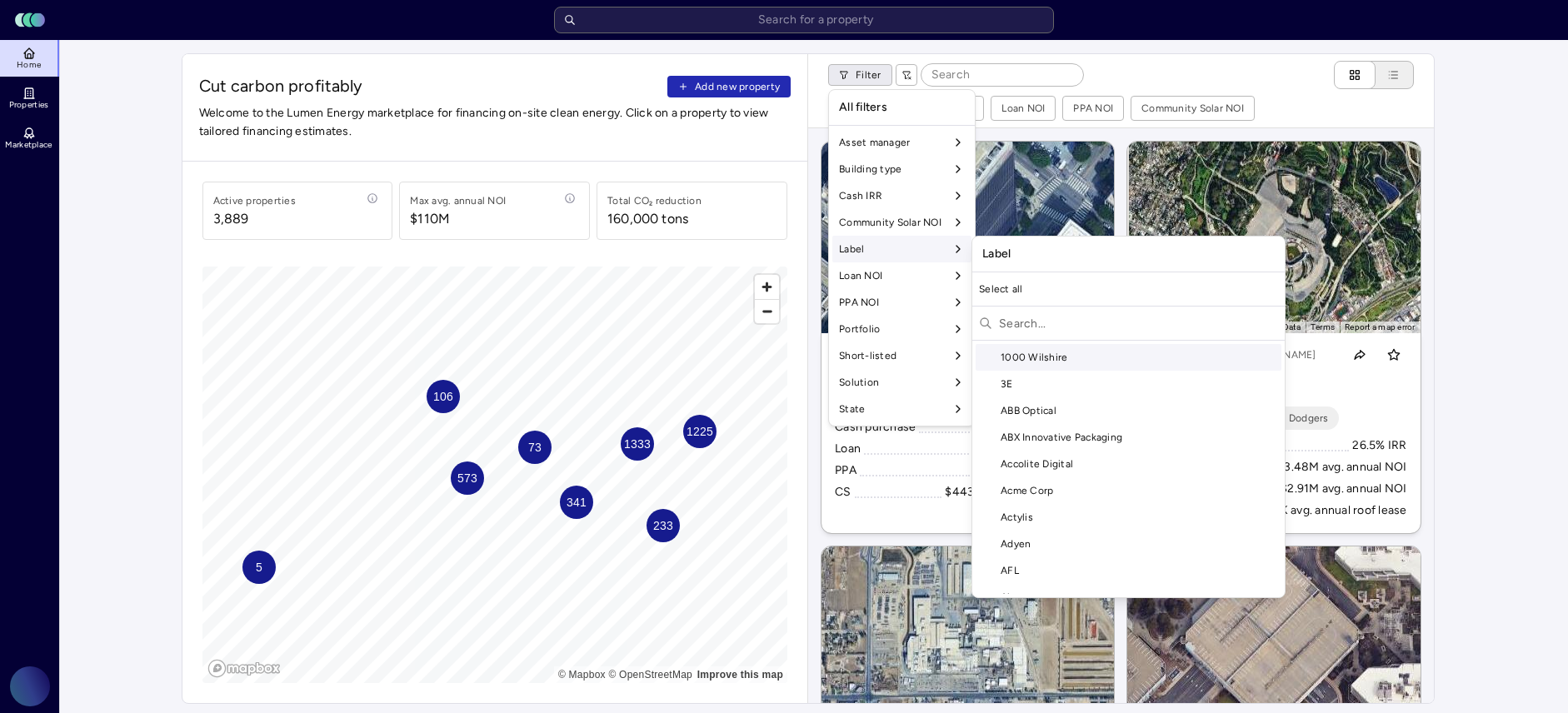 click at bounding box center [1138, 323] 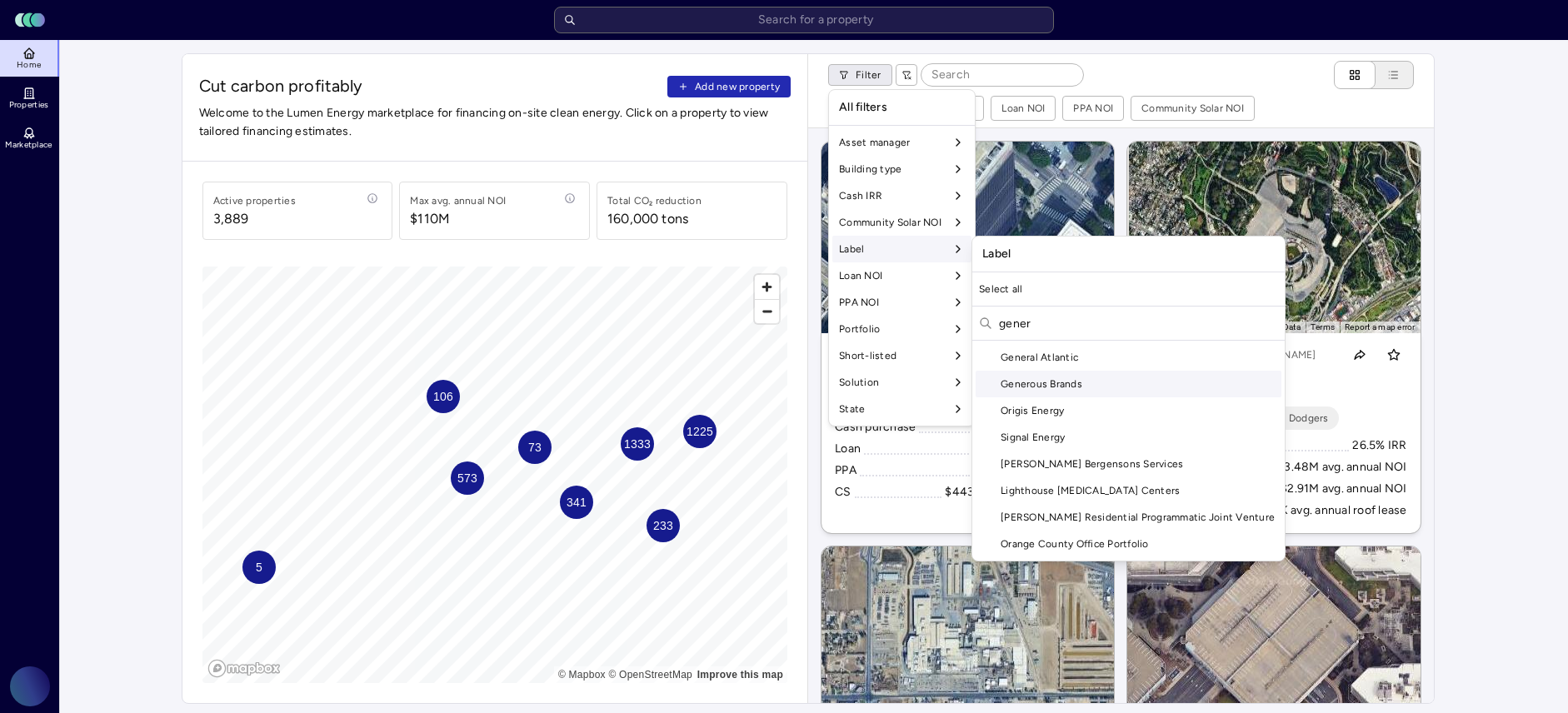 type on "gener" 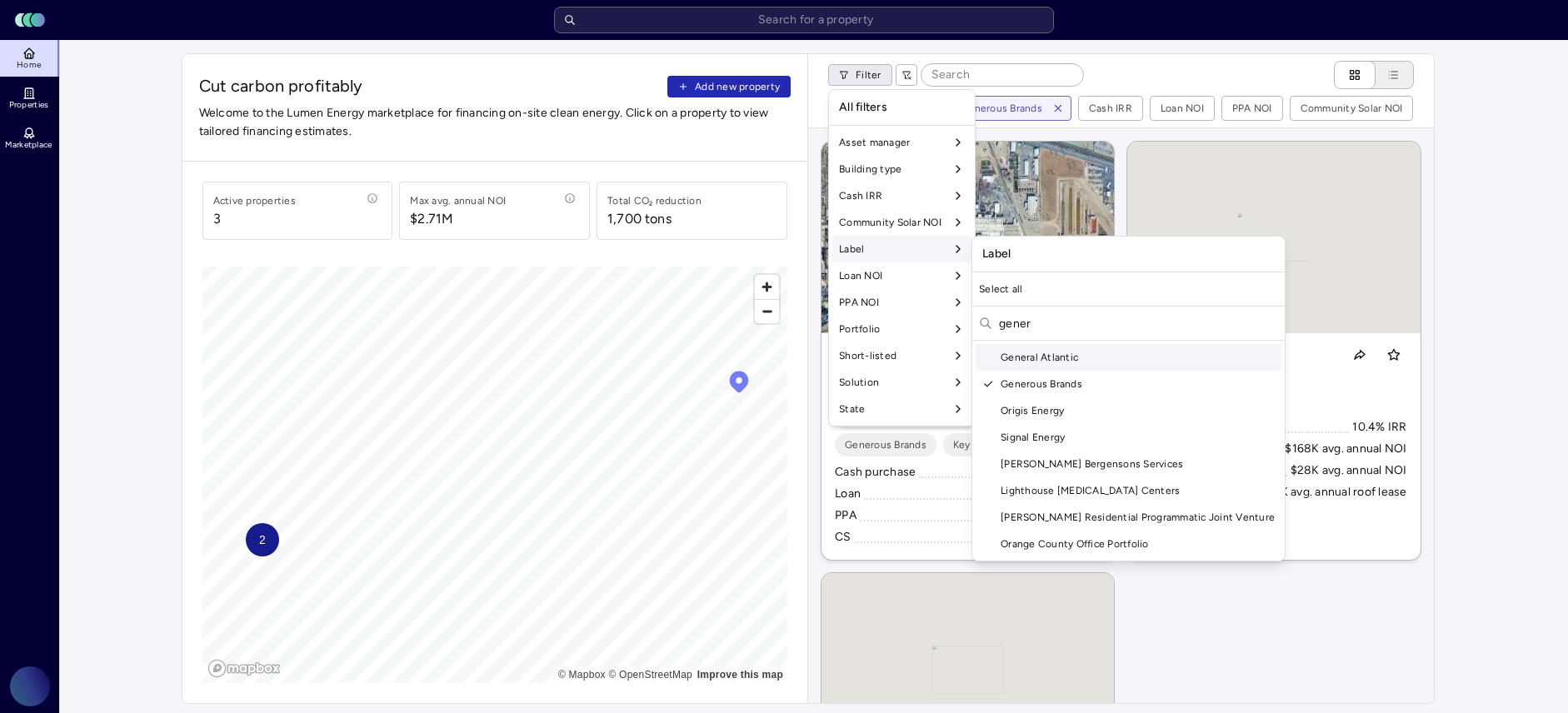 click on "Toggle Sidebar Lumen Energy Logo Home Properties Marketplace Gravity Climate [PERSON_NAME] Cut carbon profitably Add new property Welcome to the Lumen Energy marketplace for financing on-site clean energy. Click on a property to view tailored financing estimates. Active properties 3 Max avg. annual NOI $2.71M Total CO₂ reduction 1,700 tons 2 © Mapbox   © OpenStreetMap   Improve this map Filter Building type Label: Generous Brands Cash IRR Loan NOI PPA NOI Community Solar NOI ← Move left → Move right ↑ Move up ↓ Move down + Zoom in - Zoom out Home Jump left by 75% End Jump right by 75% Page Up Jump up by 75% Page Down Jump down by 75% To activate drag with keyboard, press Alt + Enter. Once in keyboard drag state, use the arrow keys to move the marker. To complete the drag, press the Enter key. To cancel, press Escape. Map Data Imagery ©2025 Airbus, CNES / Airbus, Maxar Technologies Imagery ©2025 Airbus, CNES / Airbus, Maxar Technologies 200 m  Terms Report a map error Generous Brands" at bounding box center [784, 775] 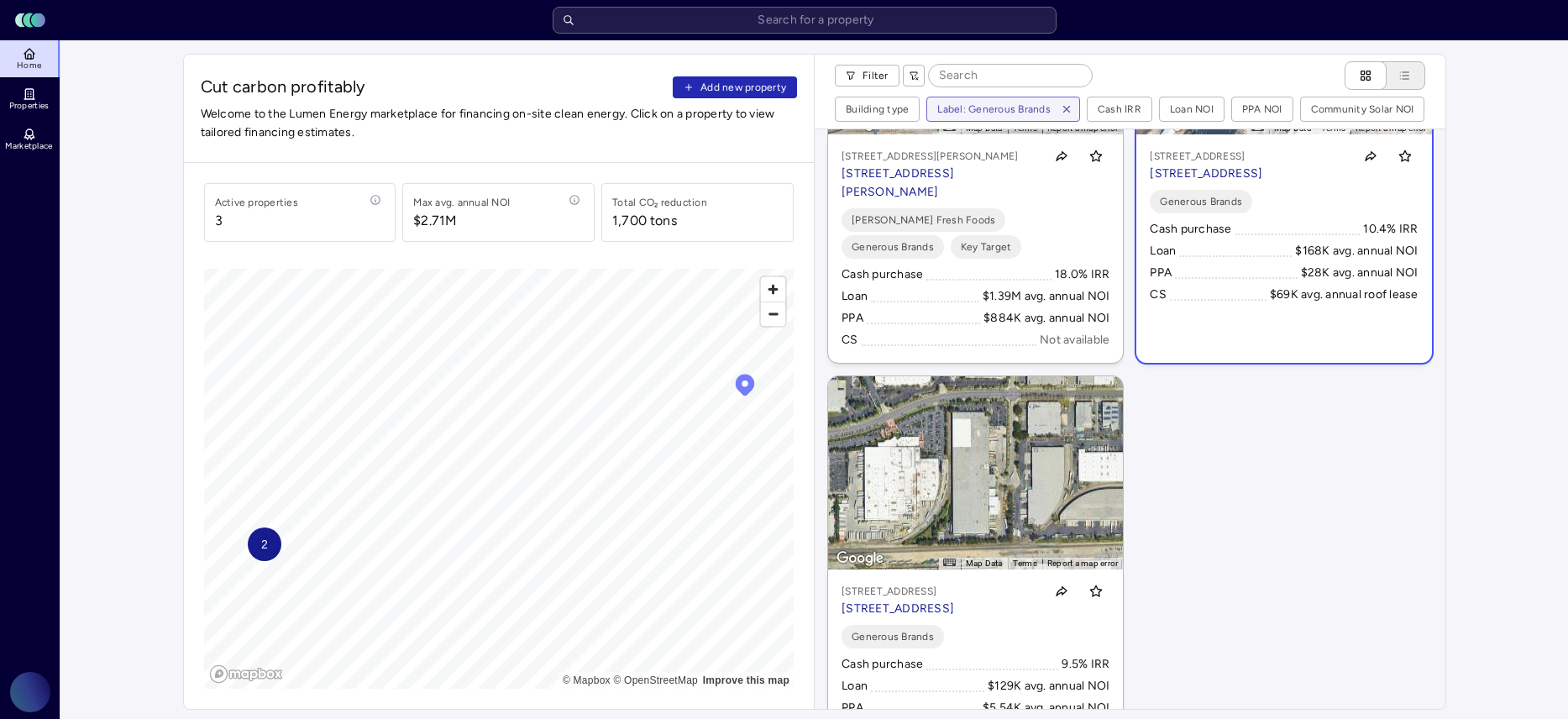 scroll, scrollTop: 203, scrollLeft: 0, axis: vertical 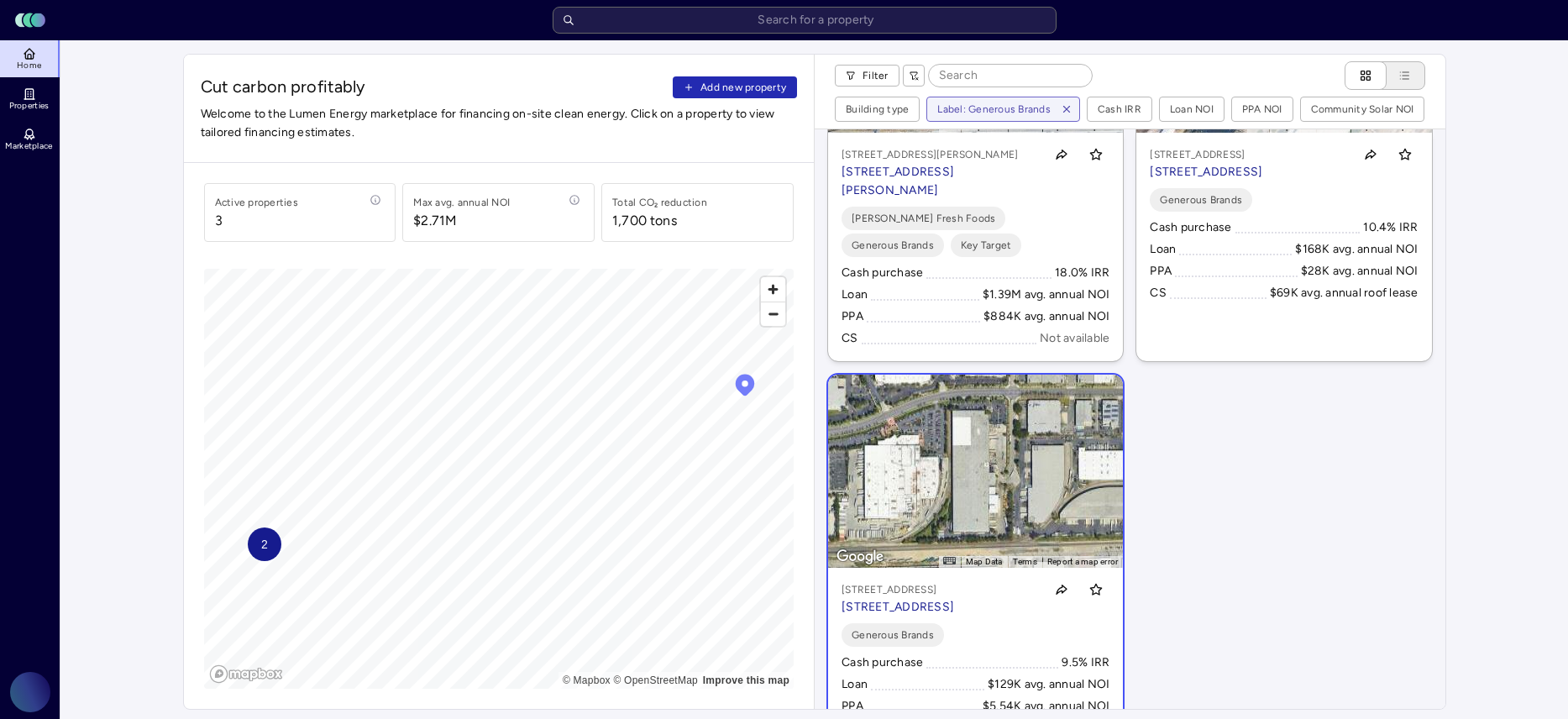 click on "[STREET_ADDRESS]" at bounding box center (898, 590) 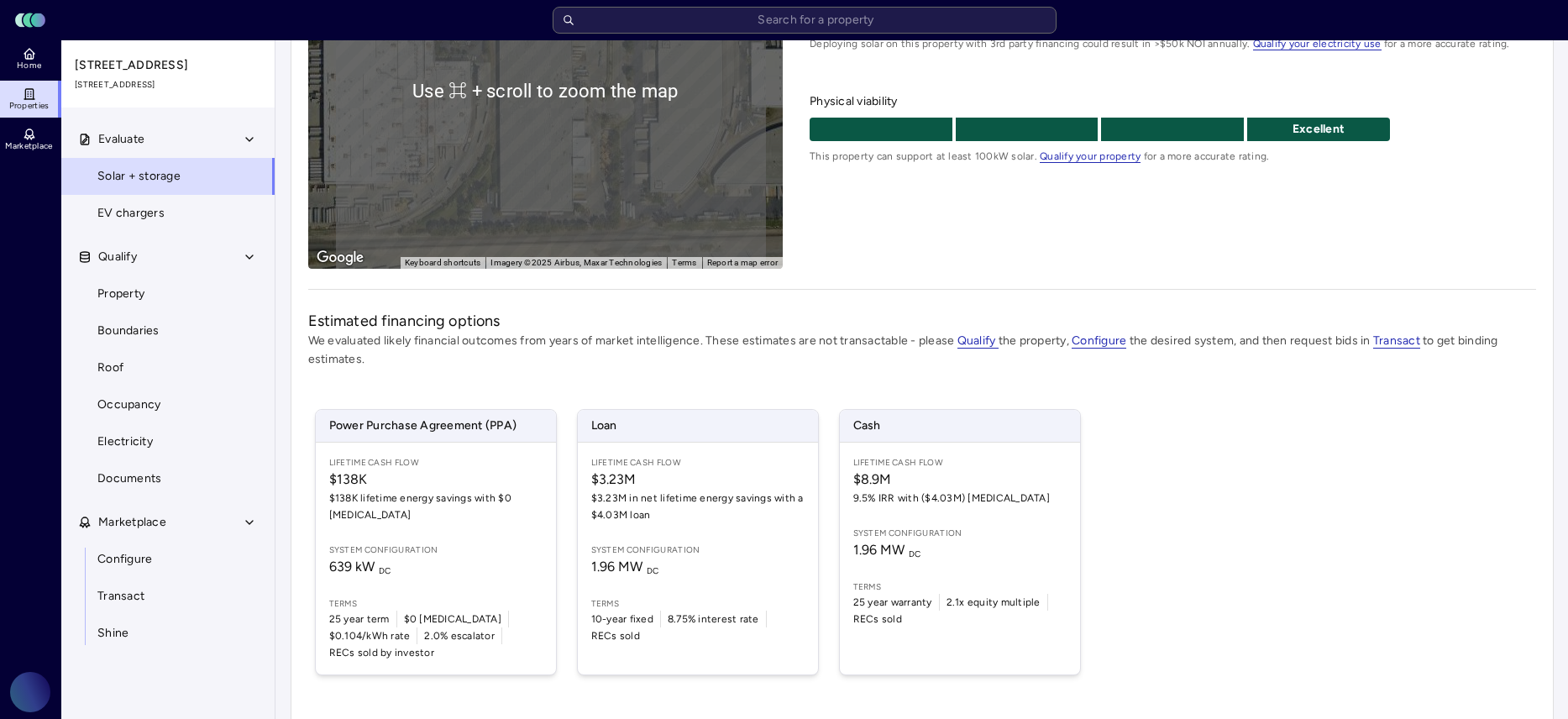 scroll, scrollTop: 8, scrollLeft: 0, axis: vertical 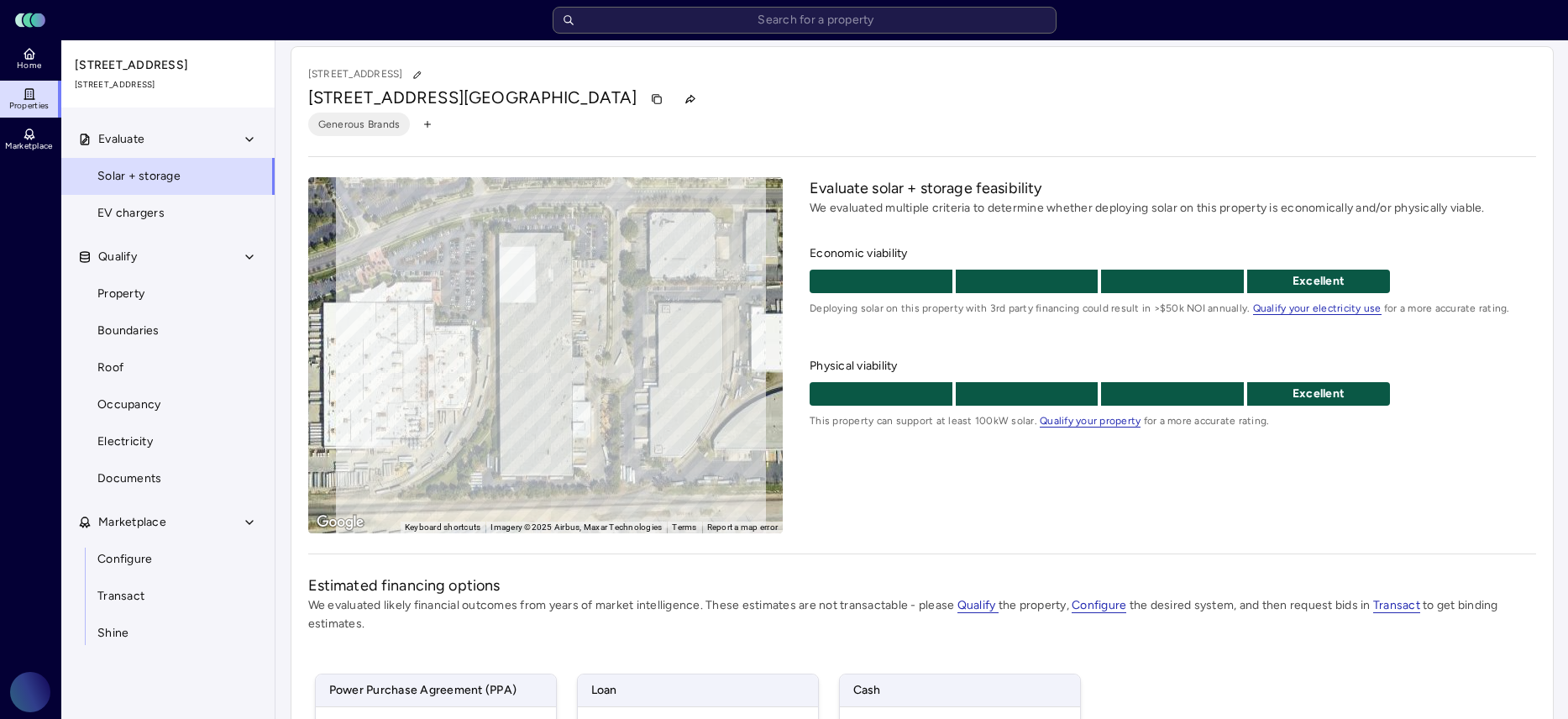 drag, startPoint x: 684, startPoint y: 97, endPoint x: 309, endPoint y: 102, distance: 375.033 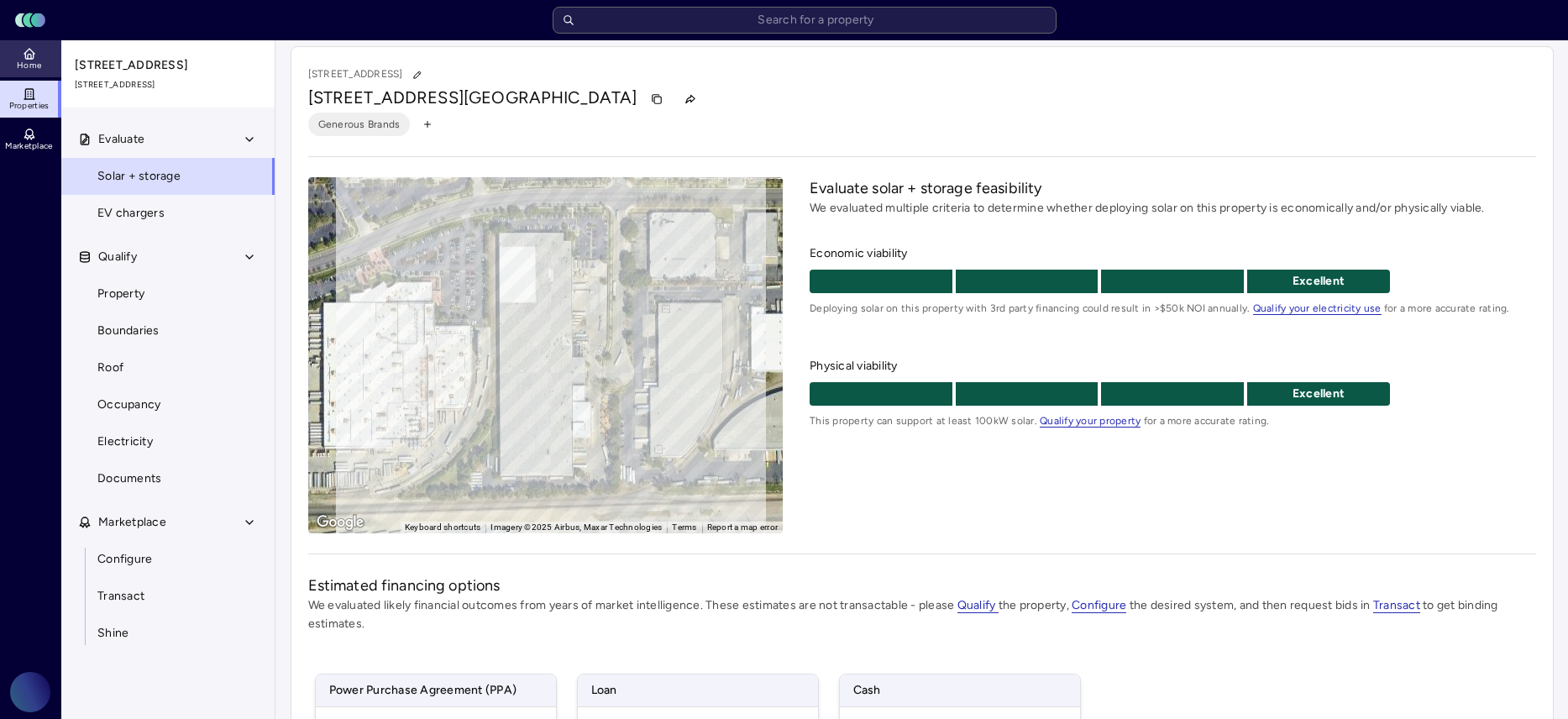 click 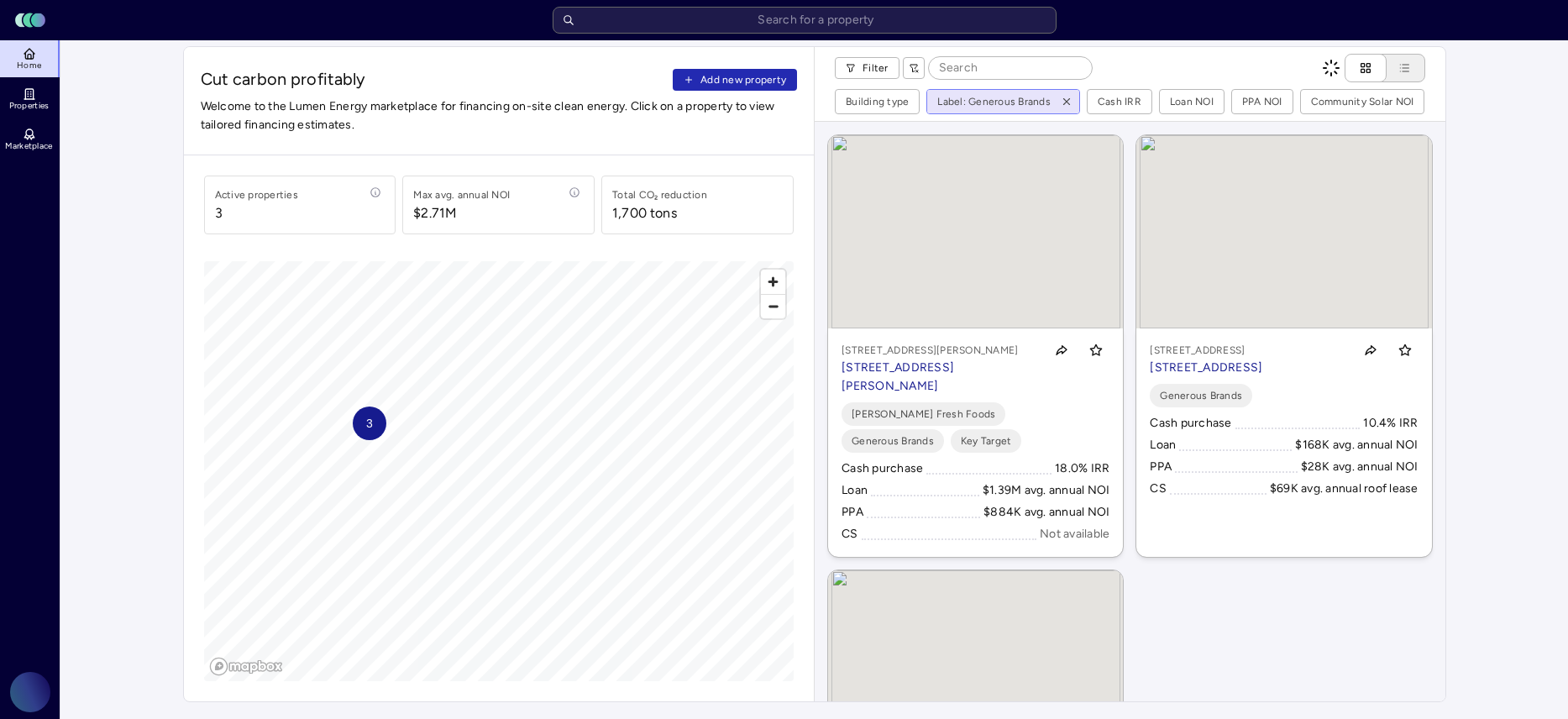 scroll, scrollTop: 0, scrollLeft: 0, axis: both 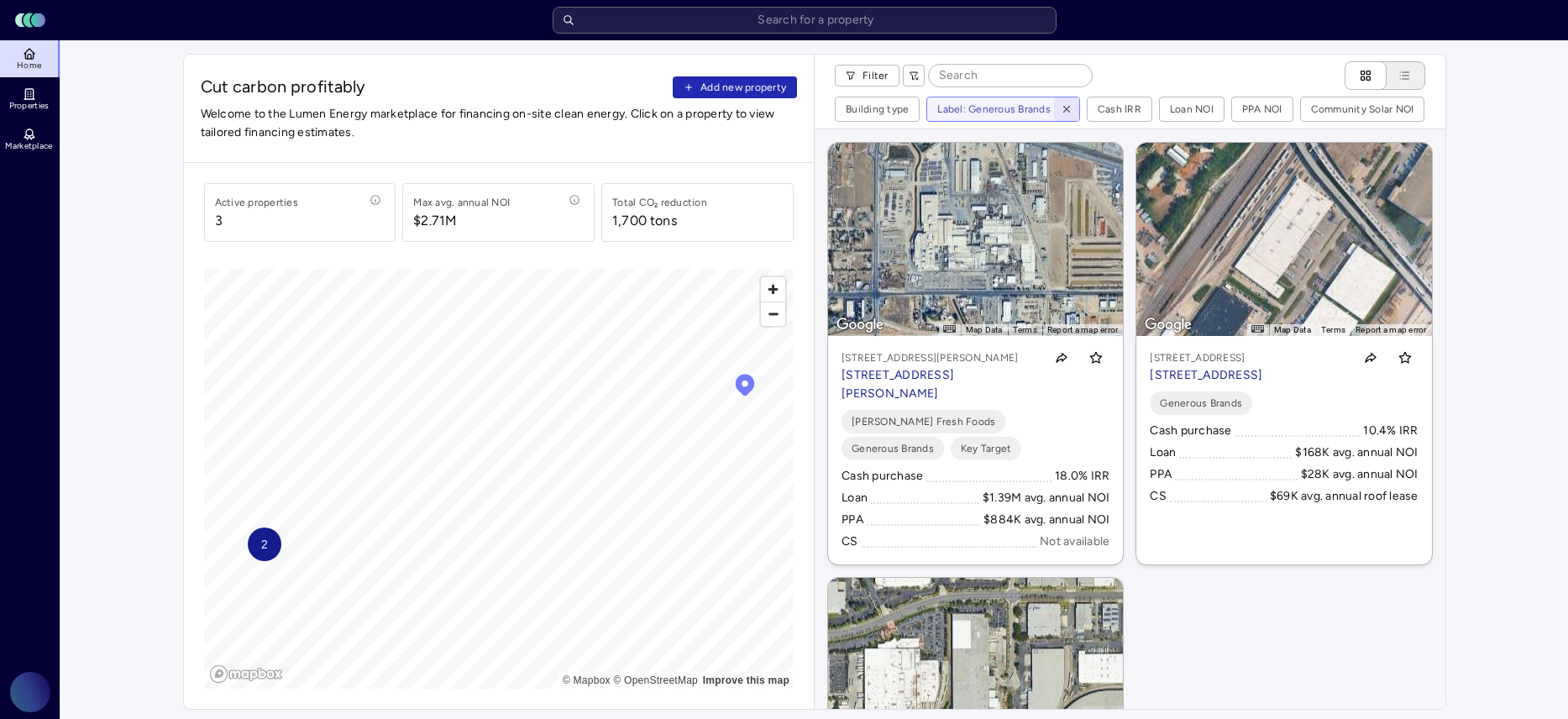 click at bounding box center (1067, 109) 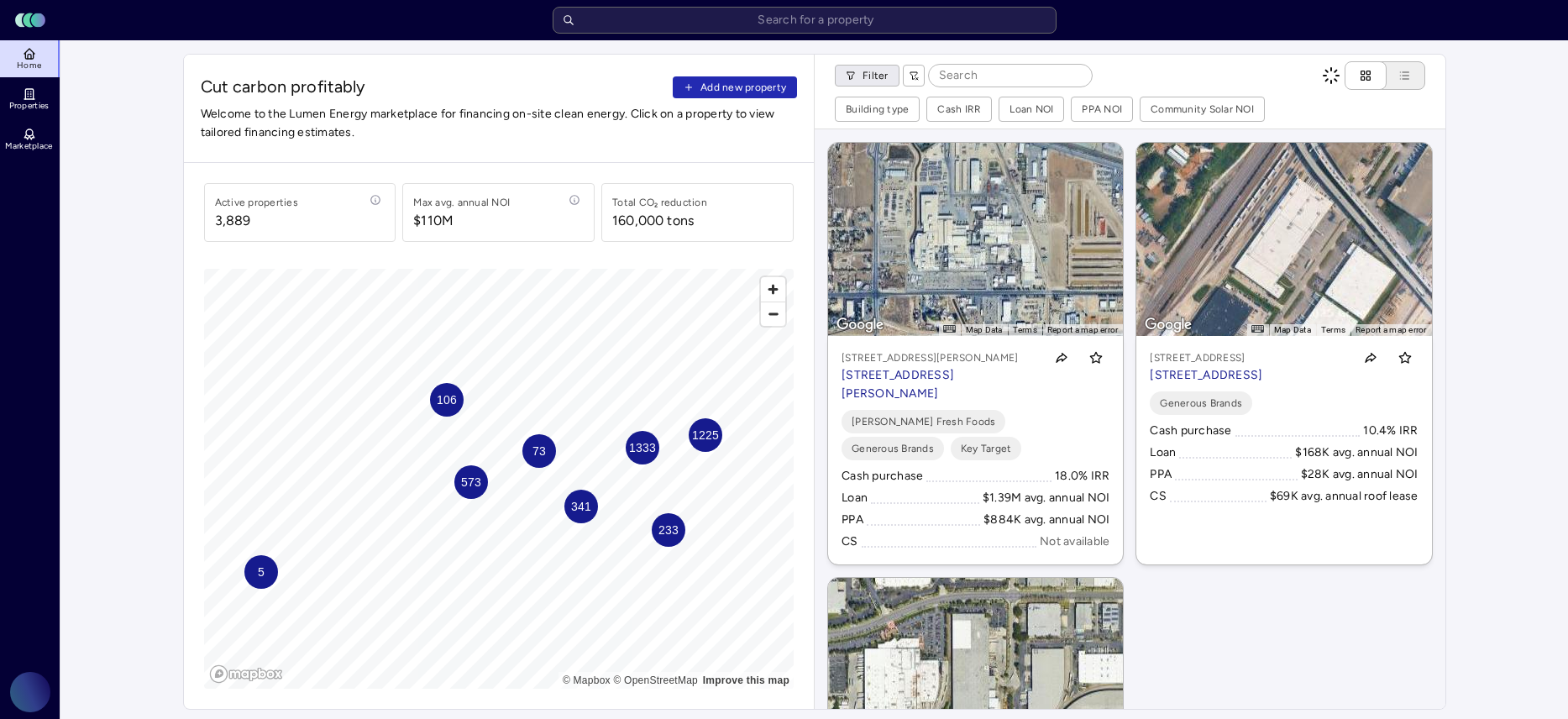 click on "Toggle Sidebar Lumen Energy Logo Home Properties Marketplace Gravity Climate [PERSON_NAME] Cut carbon profitably Add new property Welcome to the Lumen Energy marketplace for financing on-site clean energy. Click on a property to view tailored financing estimates. Active properties 3,889 Max avg. annual NOI $110M Total CO₂ reduction 160,000 tons 73 106 1225 341 1333 573 233 5 © Mapbox   © OpenStreetMap   Improve this map Filter Building type Cash IRR Loan NOI PPA NOI Community Solar NOI ← Move left → Move right ↑ Move up ↓ Move down + Zoom in - Zoom out Home Jump left by 75% End Jump right by 75% Page Up Jump up by 75% Page Down Jump down by 75% To activate drag with keyboard, press Alt + Enter. Once in keyboard drag state, use the arrow keys to move the marker. To complete the drag, press the Enter key. To cancel, press Escape. Map Data Imagery ©2025 Airbus, CNES / Airbus, Maxar Technologies Imagery ©2025 Airbus, CNES / Airbus, Maxar Technologies 200 m  Terms Report a map error Loan" at bounding box center (784, 782) 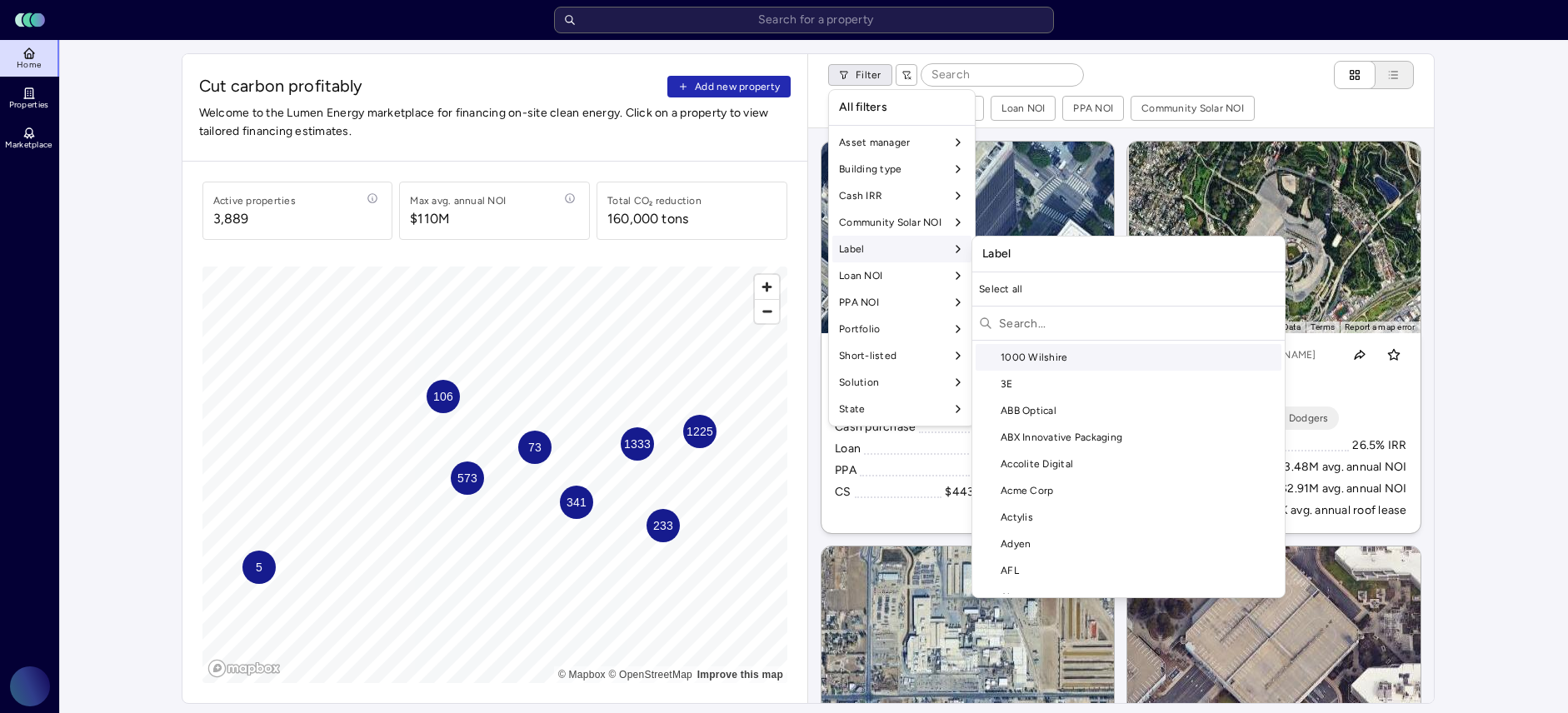 click at bounding box center (1138, 323) 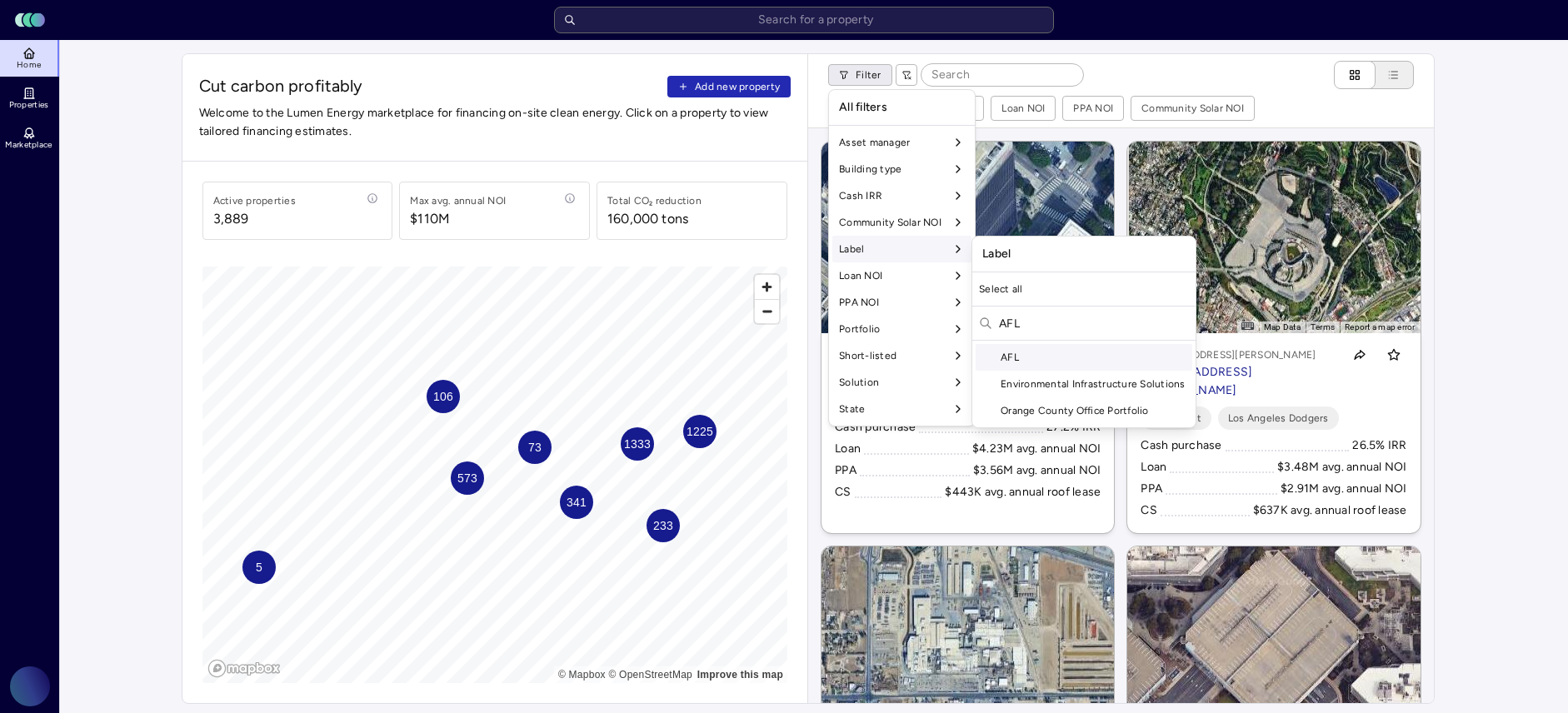 type on "AFL" 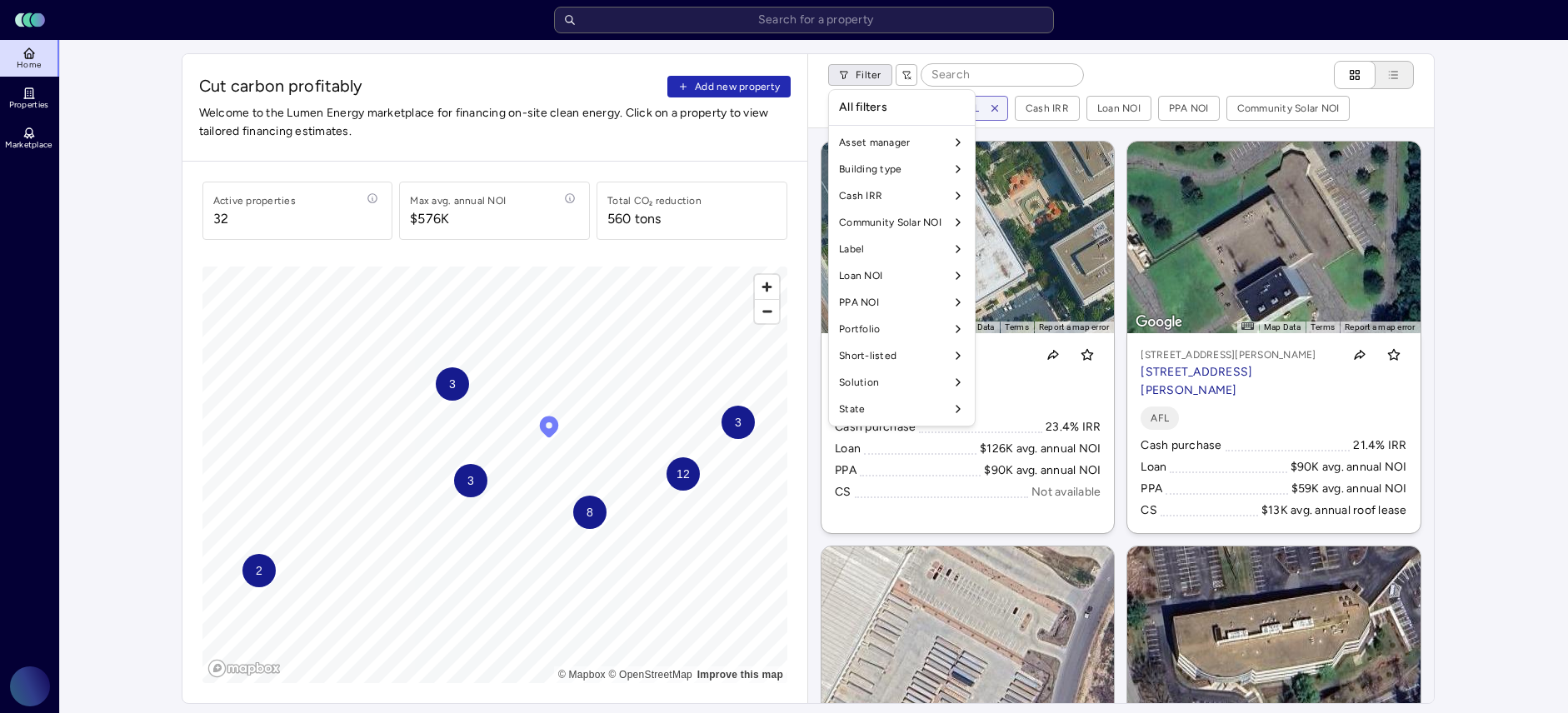 click on "Toggle Sidebar Lumen Energy Logo Home Properties Marketplace Gravity Climate [PERSON_NAME] Cut carbon profitably Add new property Welcome to the Lumen Energy marketplace for financing on-site clean energy. Click on a property to view tailored financing estimates. Active properties [STREET_ADDRESS] annual NOI $576K Total CO₂ reduction 560 tons 8 12 2 3 3 3 © Mapbox   © OpenStreetMap   Improve this map Filter Building type Label: AFL Cash IRR Loan NOI PPA NOI Community Solar NOI ← Move left → Move right ↑ Move up ↓ Move down + Zoom in - Zoom out Home Jump left by 75% End Jump right by 75% Page Up Jump up by 75% Page Down Jump down by 75% To activate drag with keyboard, press Alt + Enter. Once in keyboard drag state, use the arrow keys to move the marker. To complete the drag, press the Enter key. To cancel, press Escape. Map Data Imagery ©2025 Airbus, Maxar Technologies, Vexcel Imaging US, Inc. Imagery ©2025 Airbus, Maxar Technologies, Vexcel Imaging US, Inc. 20 m  Terms Report a map error" at bounding box center [784, 775] 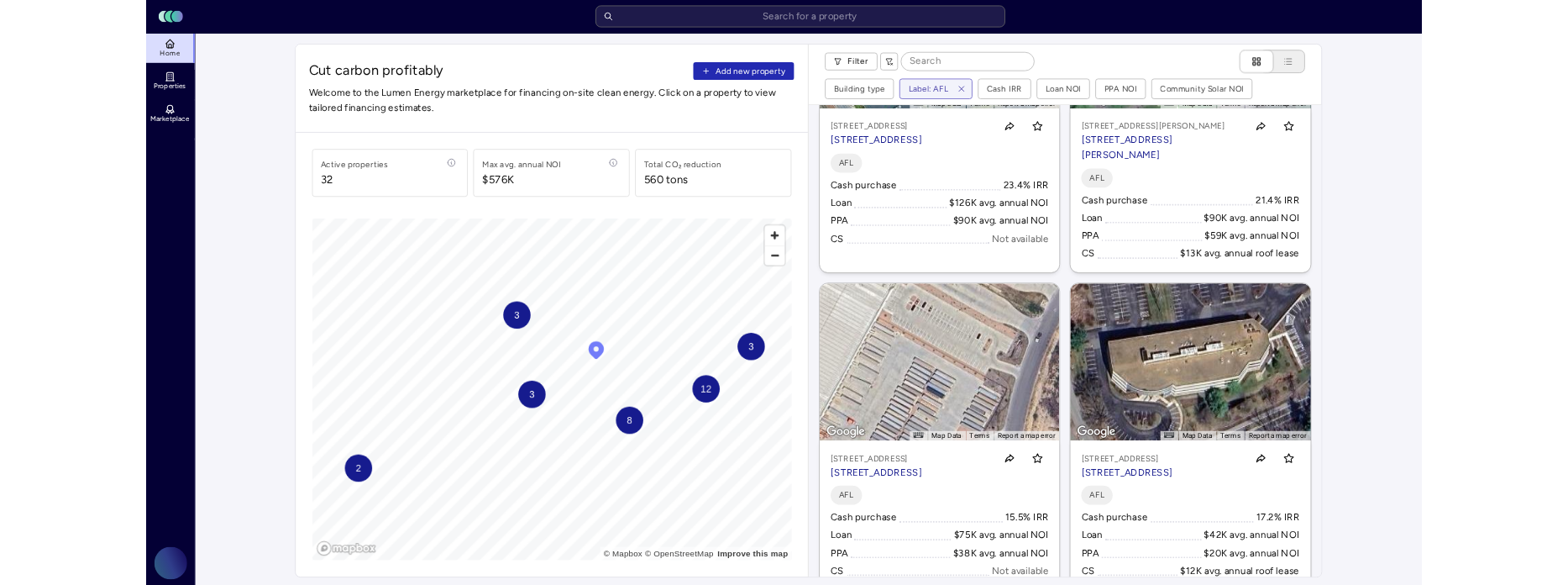 scroll, scrollTop: 229, scrollLeft: 0, axis: vertical 